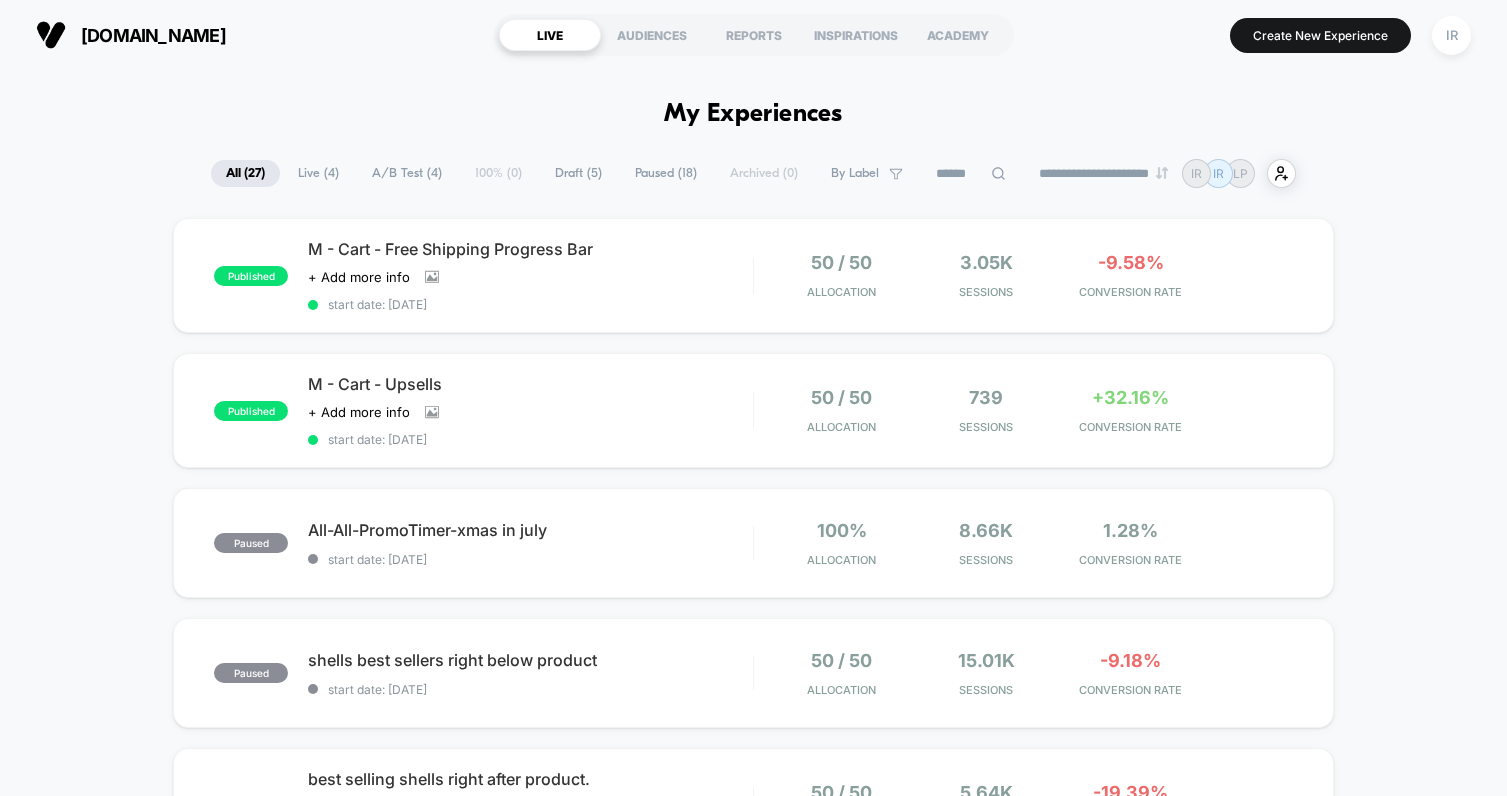 scroll, scrollTop: 0, scrollLeft: 0, axis: both 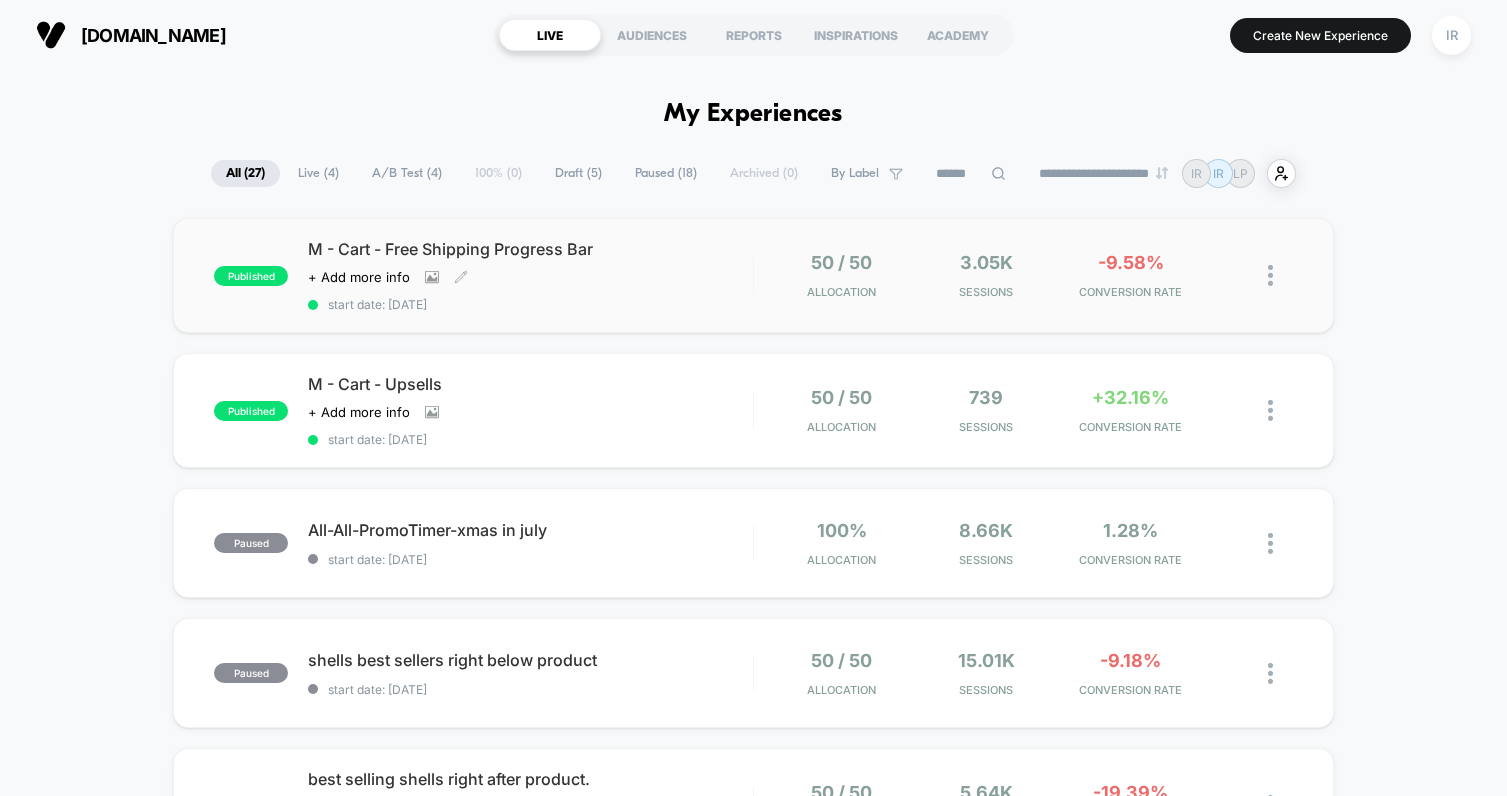 click on "M - Cart - Free Shipping Progress Bar Click to view images Click to edit experience details + Add more info start date: [DATE]" at bounding box center [530, 275] 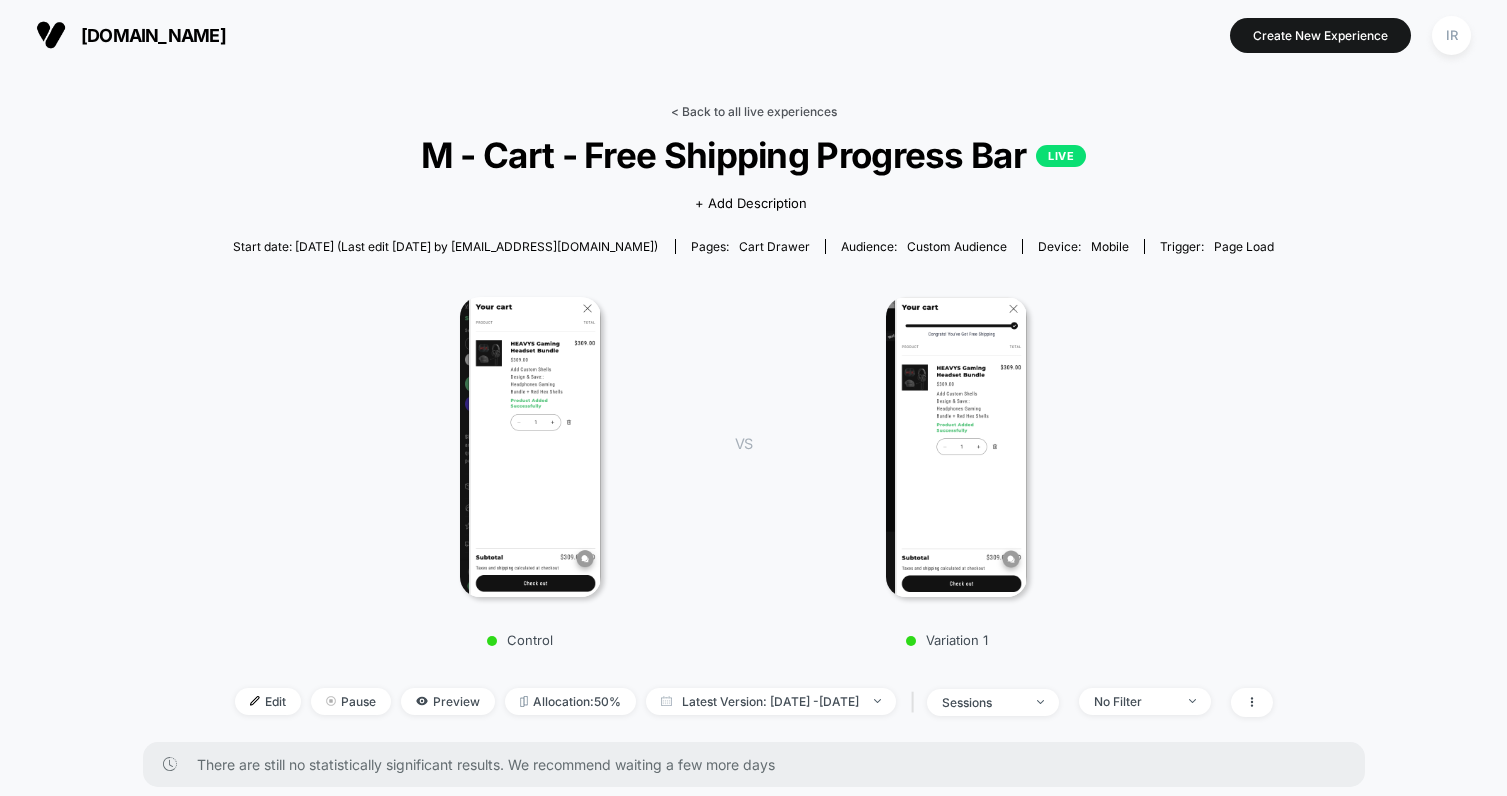 click on "< Back to all live experiences" at bounding box center (754, 111) 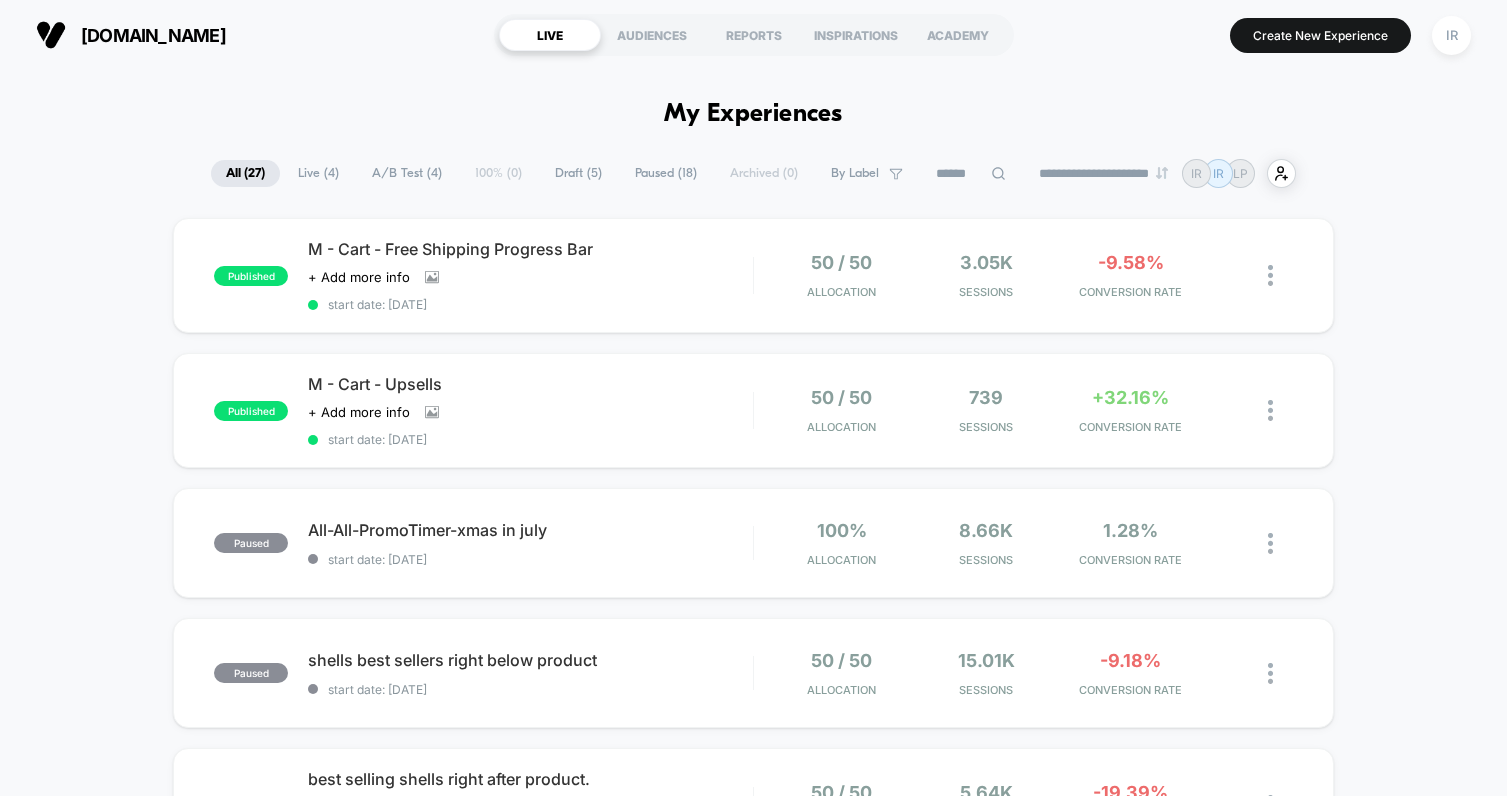 scroll, scrollTop: 0, scrollLeft: 0, axis: both 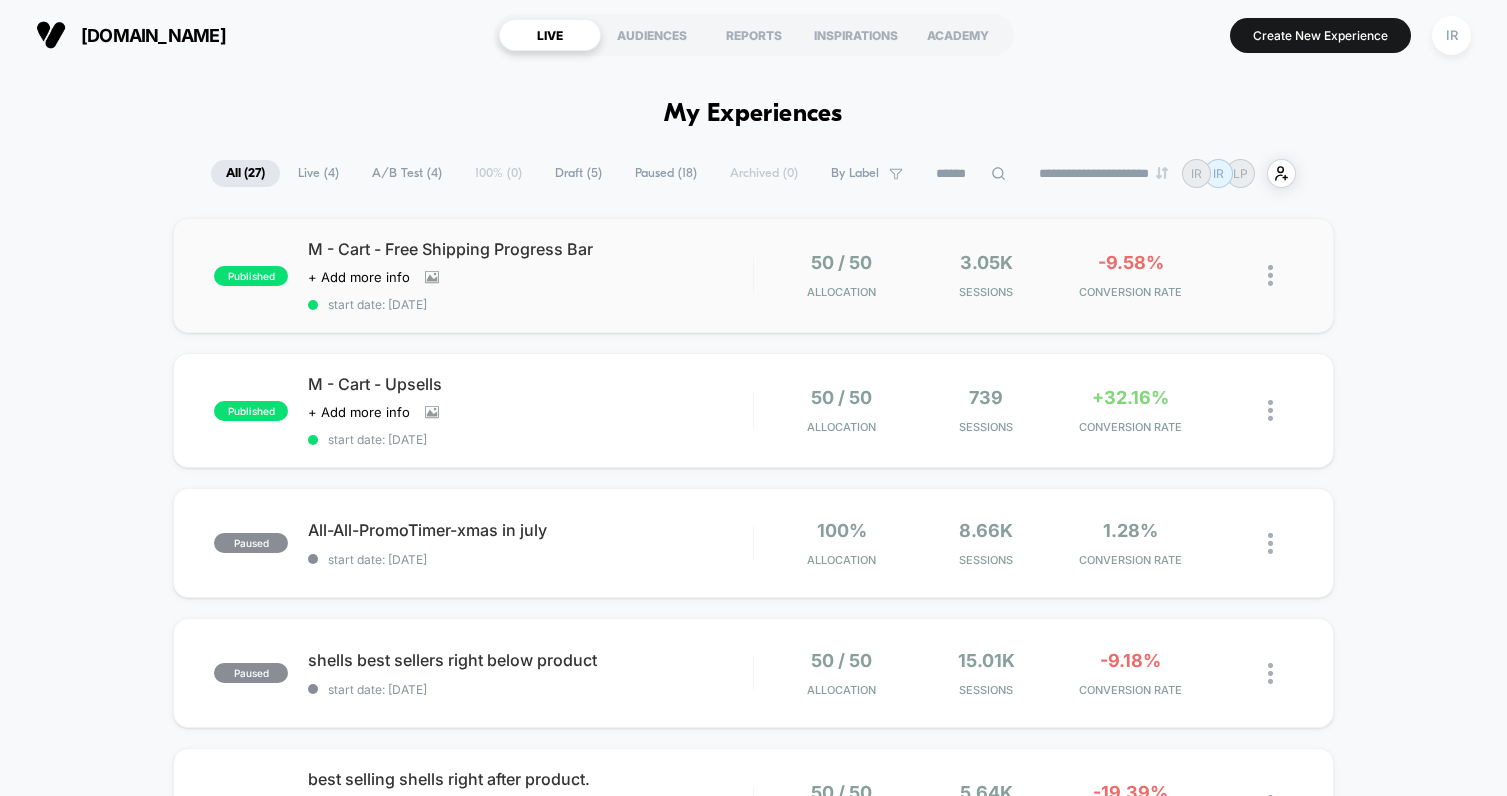 click on "published M - Cart - Free Shipping Progress Bar Click to view images Click to edit experience details + Add more info start date: [DATE] 50 / 50 Allocation 3.05k Sessions -9.58% CONVERSION RATE" at bounding box center (753, 275) 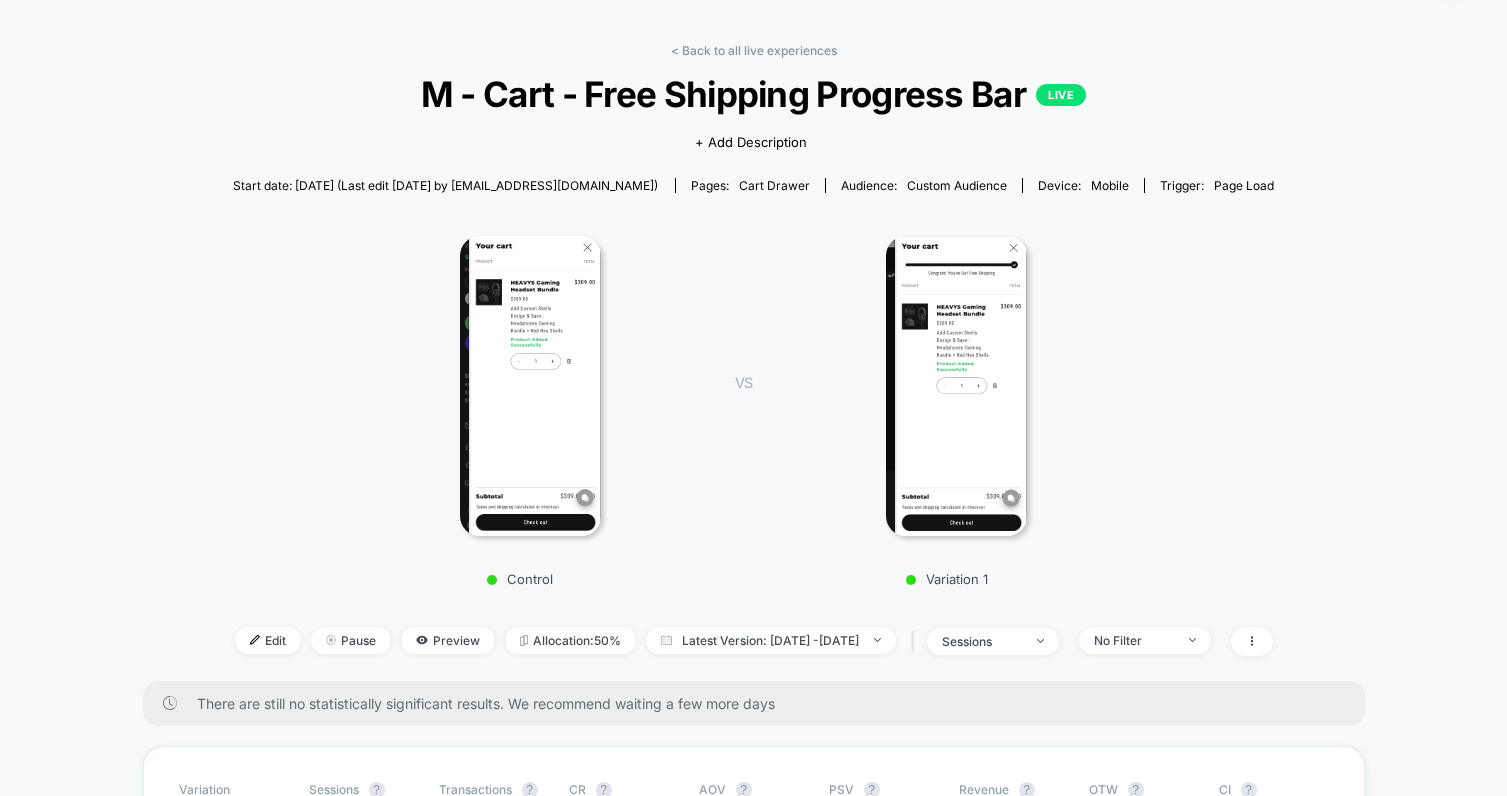 scroll, scrollTop: 56, scrollLeft: 0, axis: vertical 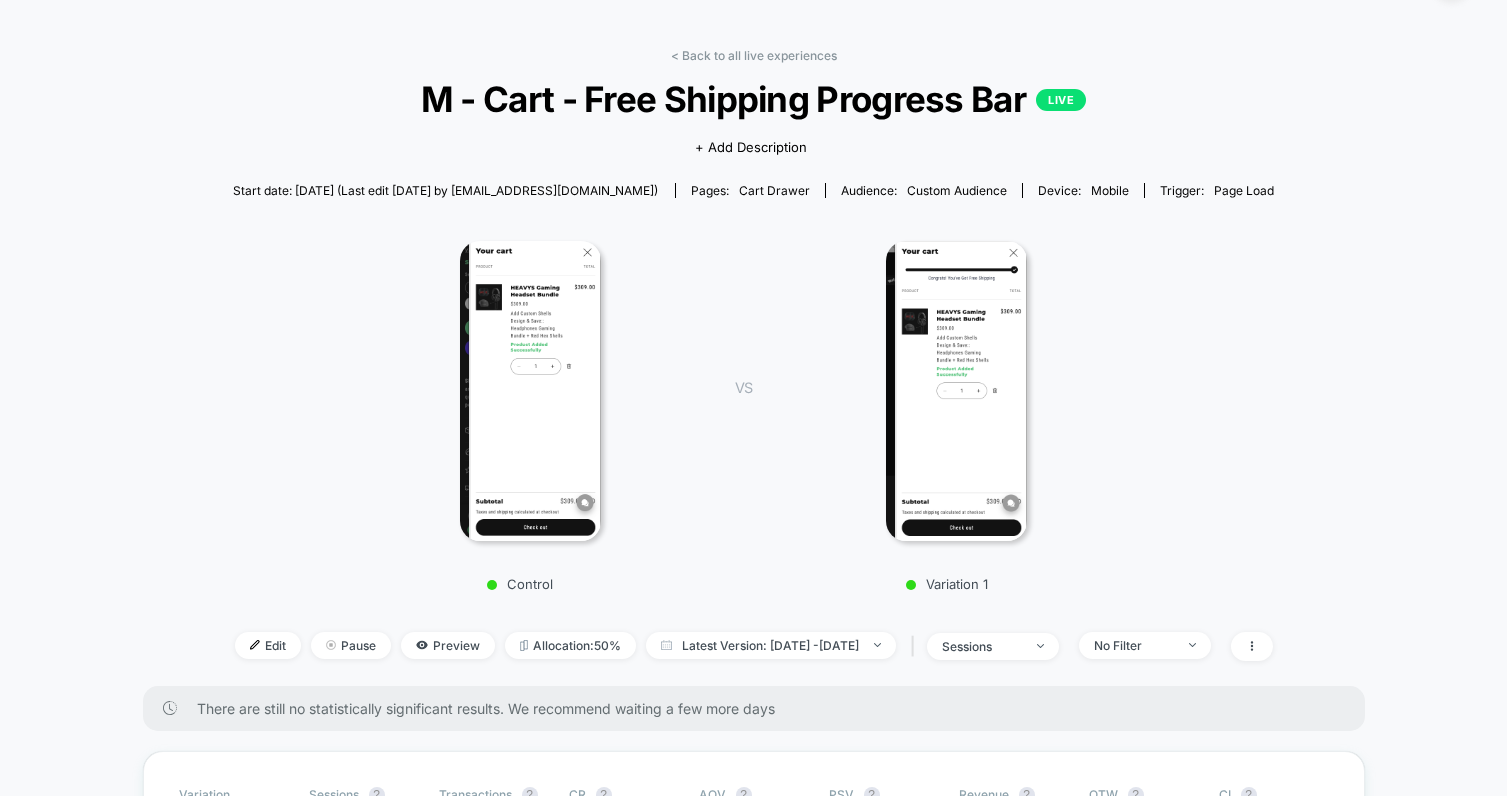 click on "< Back to all live experiences  M - Cart - Free Shipping Progress Bar LIVE Click to view images Click to edit experience details + Add Description Start date: [DATE] (Last edit [DATE] by [EMAIL_ADDRESS][DOMAIN_NAME]) Pages: cart drawer Audience: Custom Audience Device: mobile Trigger: Page Load Control VS Variation 1 Edit Pause  Preview Allocation:  50% Latest Version:     [DATE]    -    [DATE] |   sessions   No Filter" at bounding box center (754, 367) 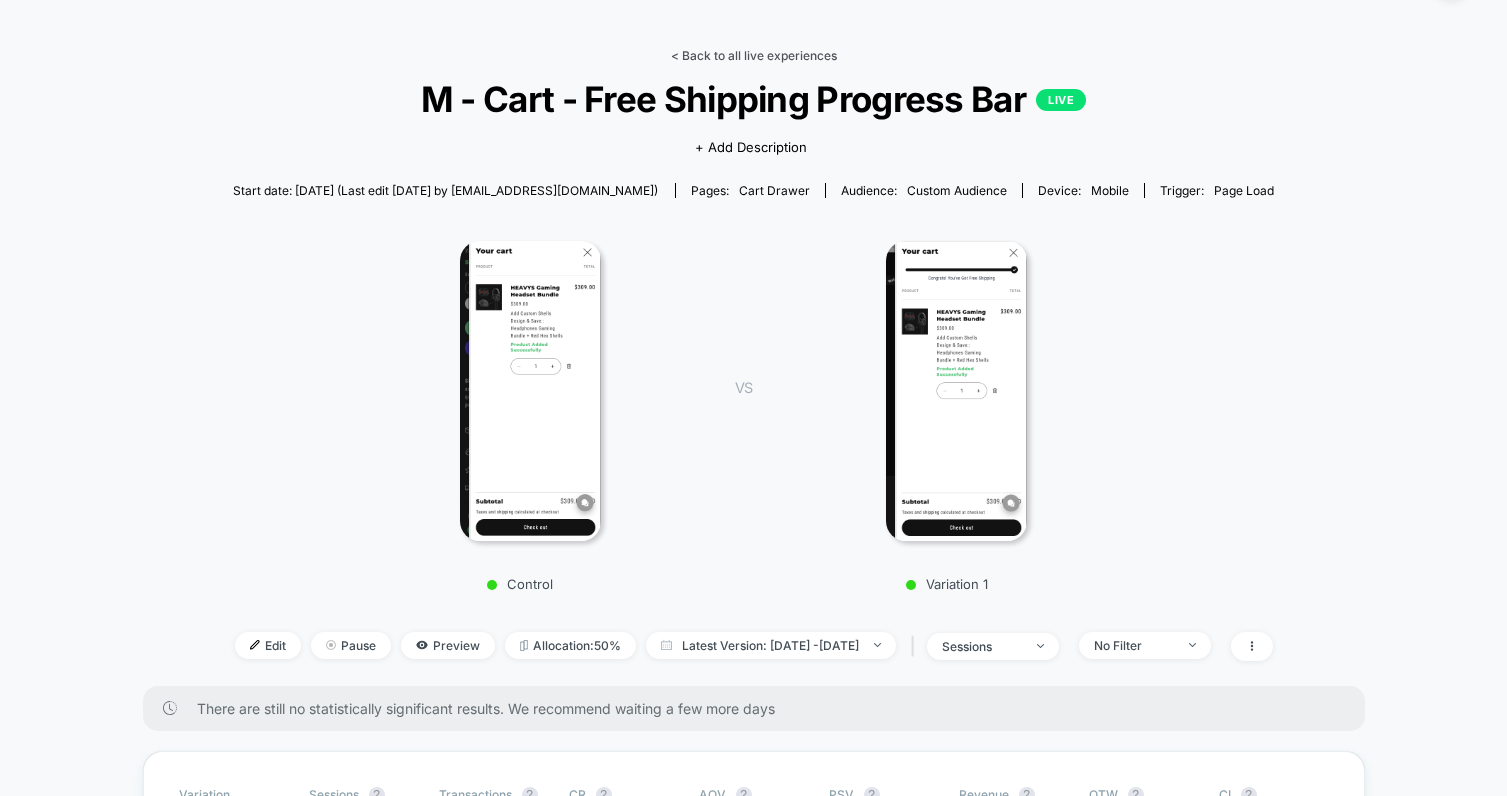 click on "< Back to all live experiences" at bounding box center [754, 55] 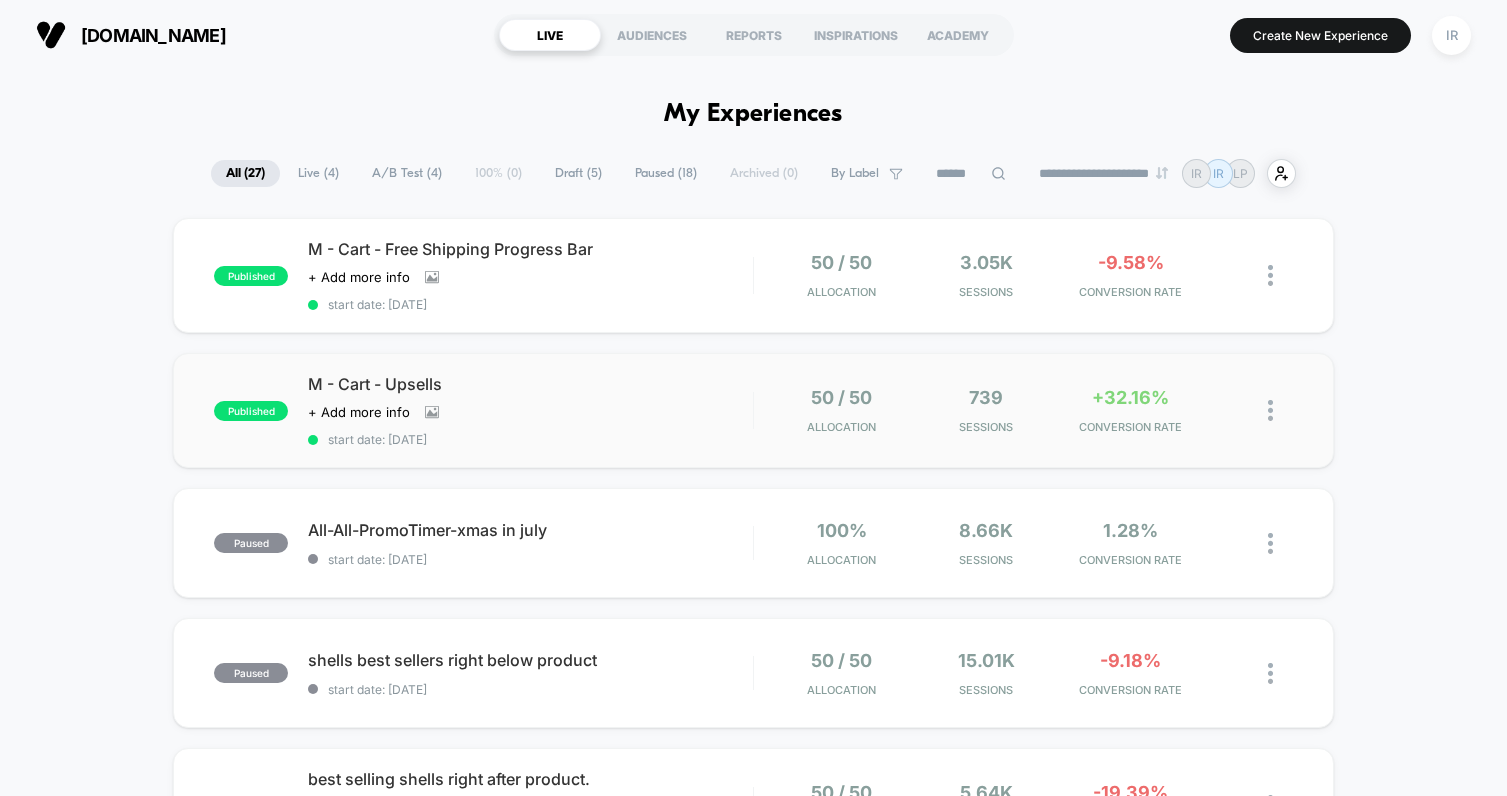 scroll, scrollTop: 0, scrollLeft: 0, axis: both 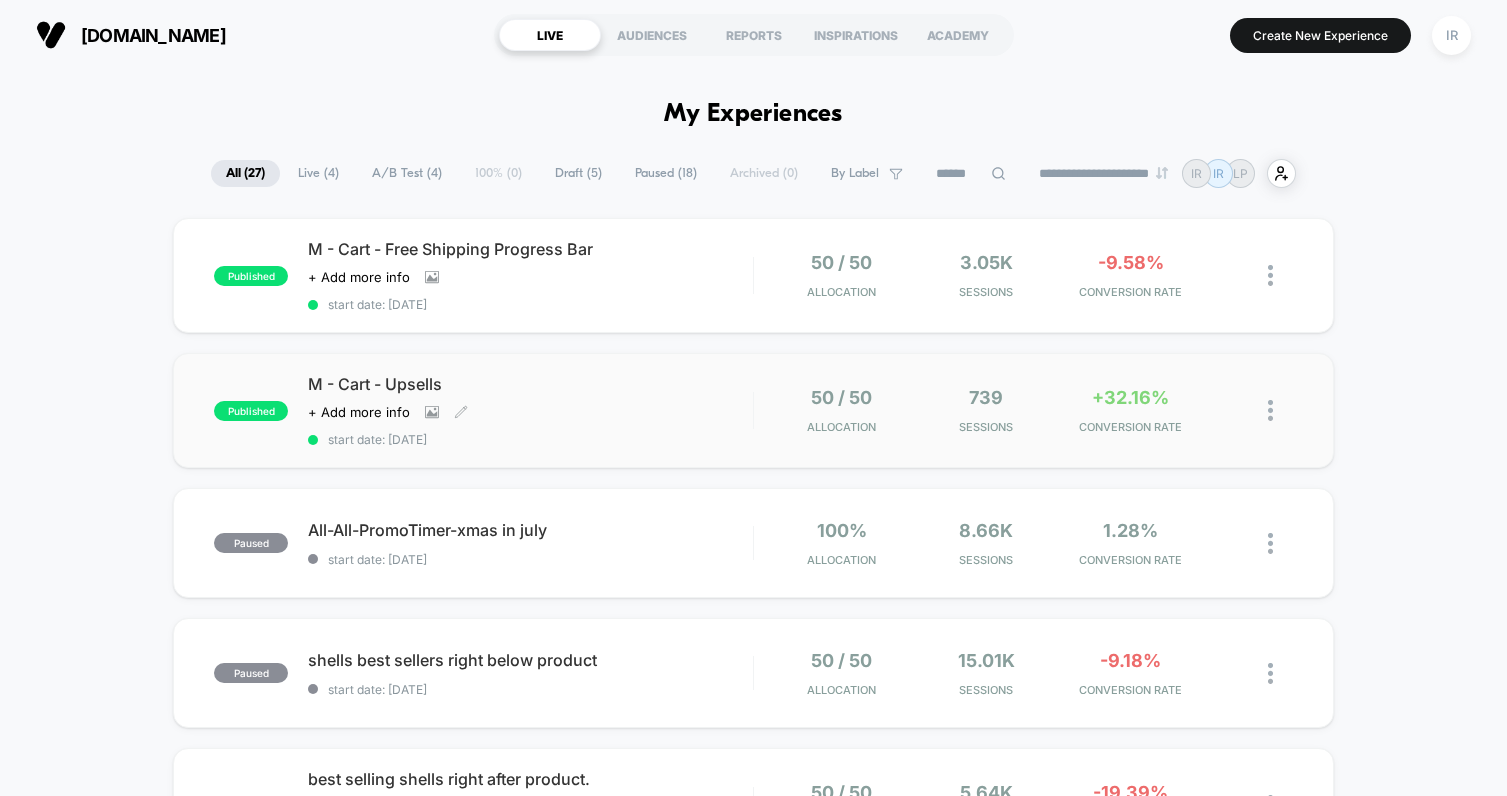 click on "start date: [DATE]" at bounding box center (530, 439) 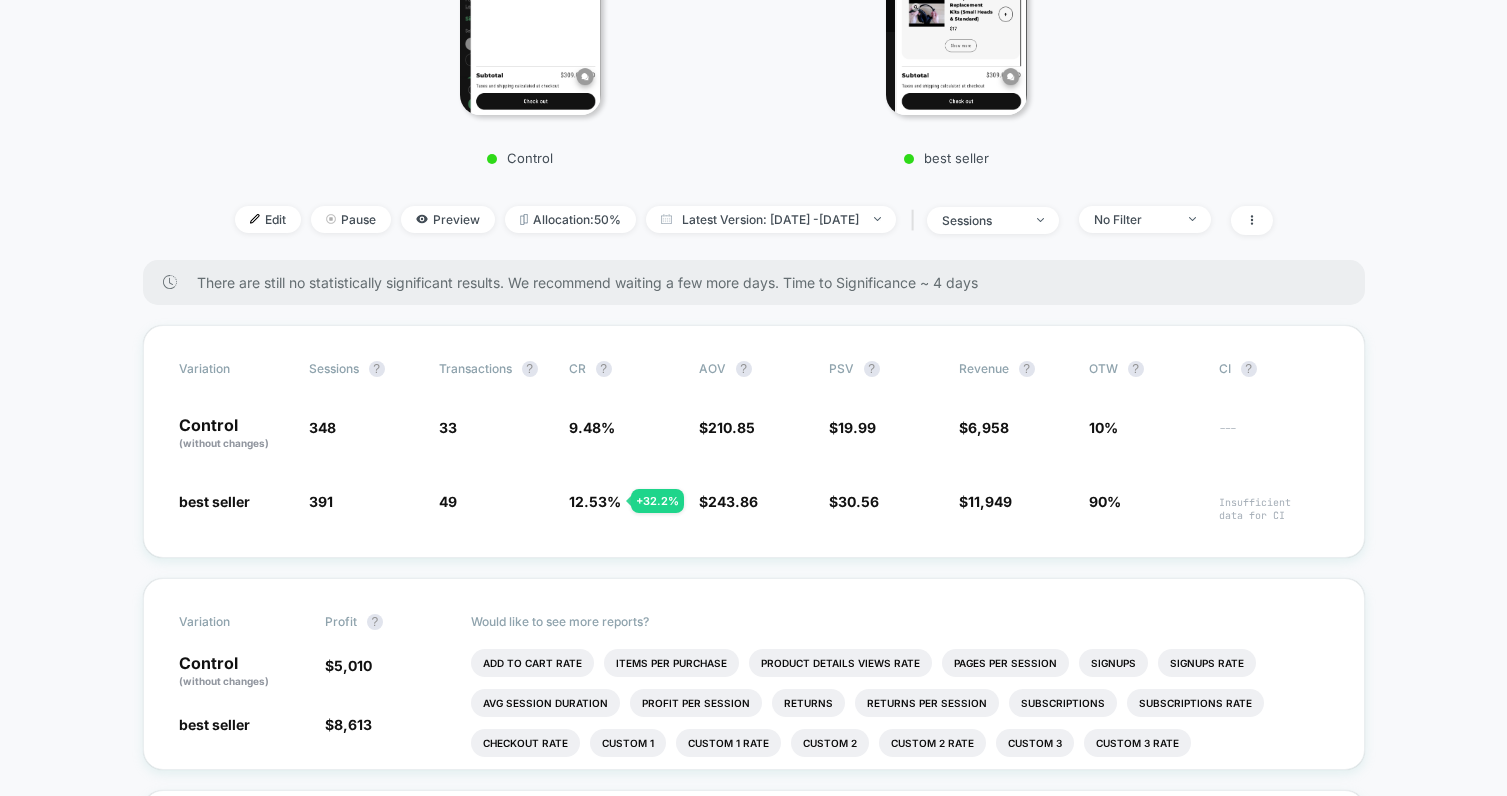 scroll, scrollTop: 603, scrollLeft: 0, axis: vertical 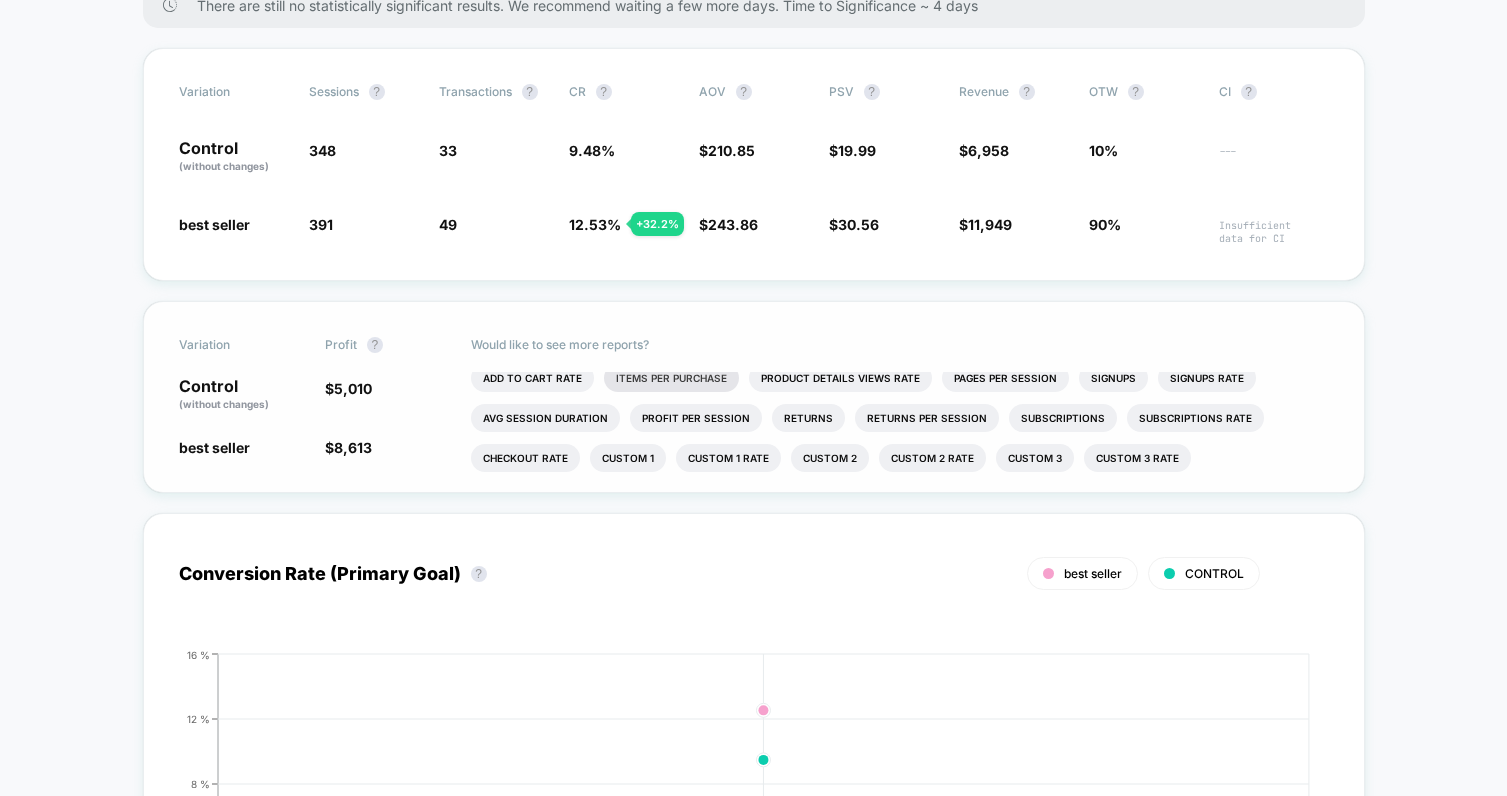 click on "Items Per Purchase" at bounding box center (671, 378) 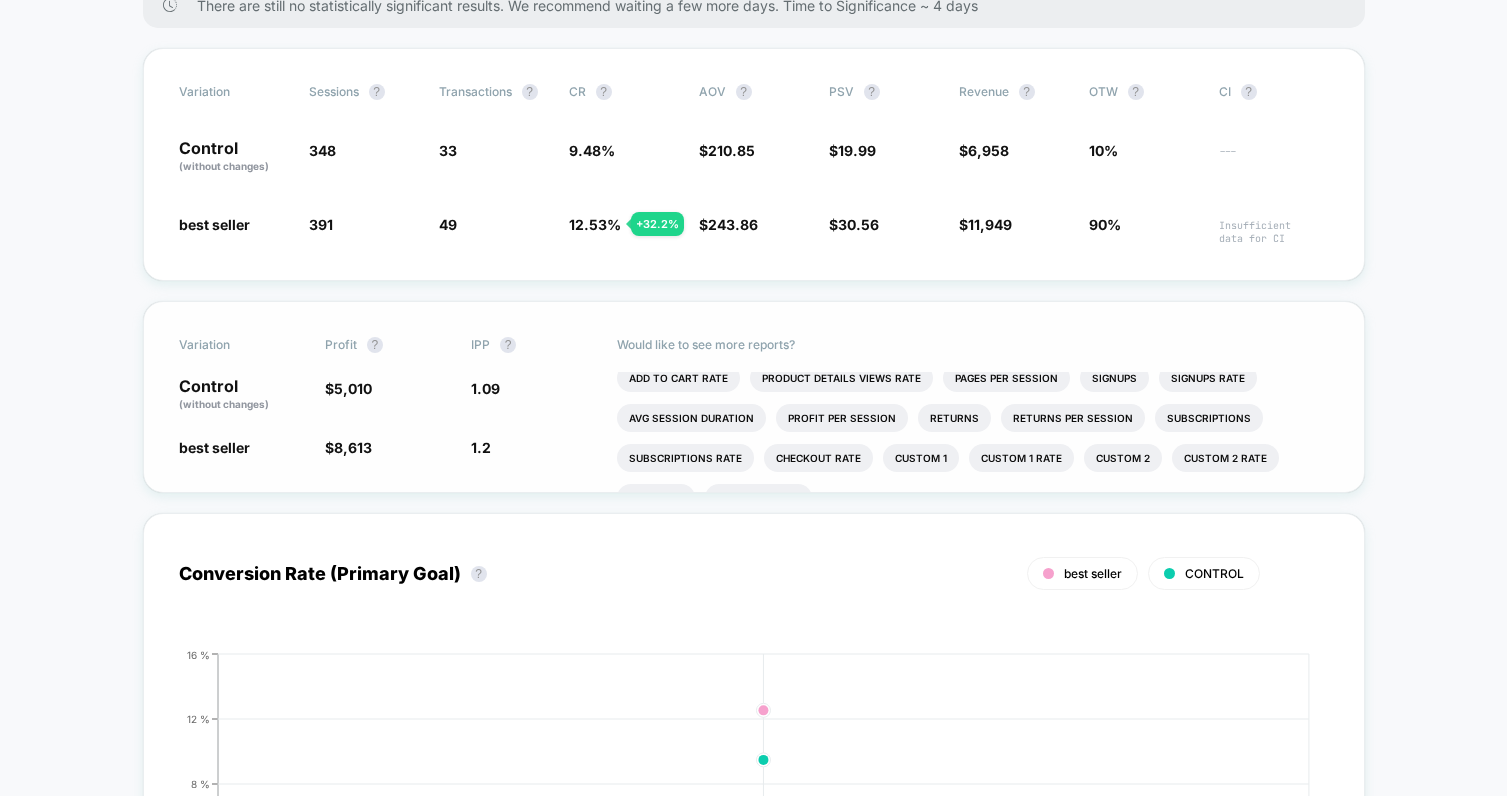 drag, startPoint x: 436, startPoint y: 386, endPoint x: 506, endPoint y: 454, distance: 97.59098 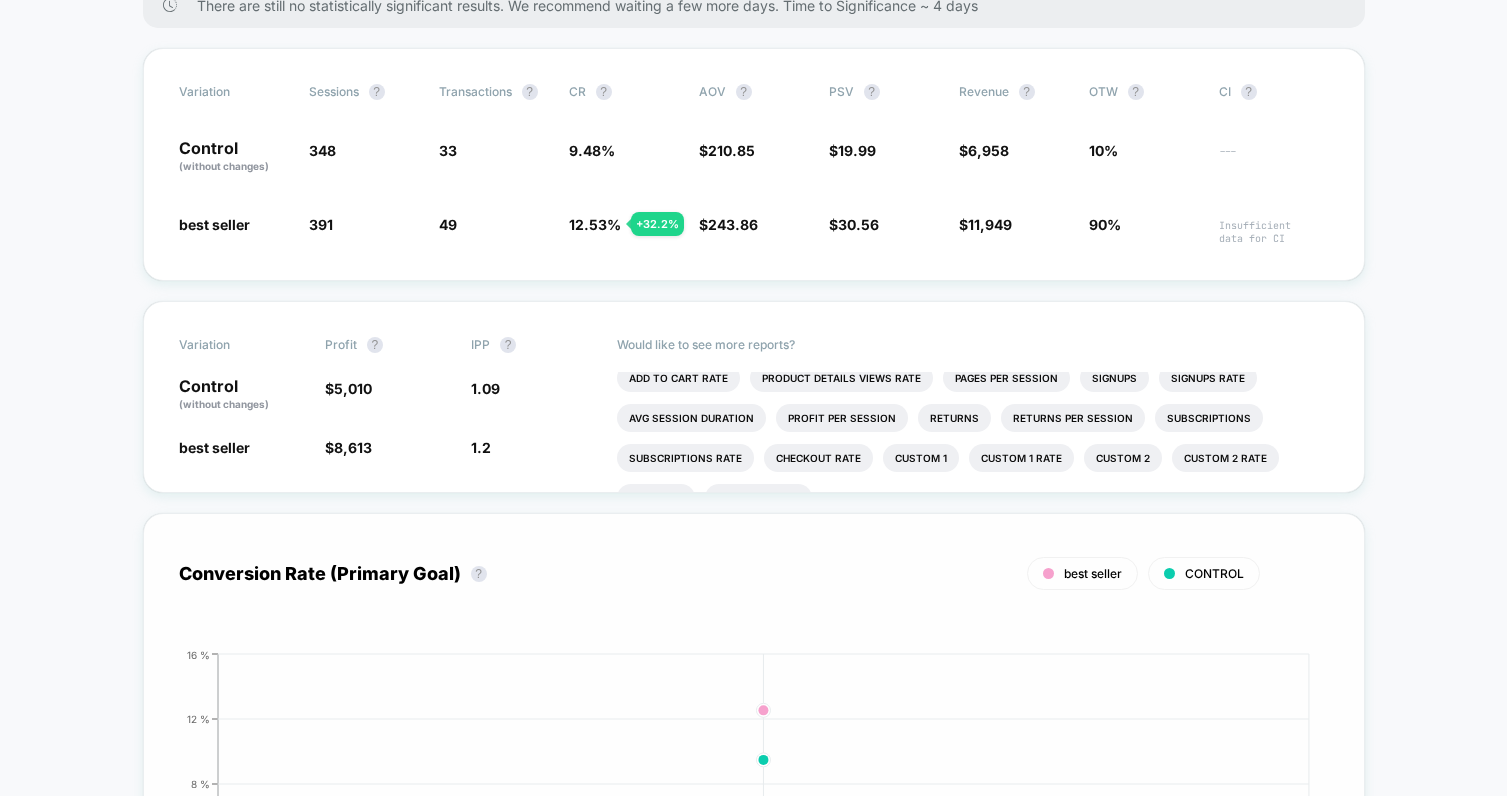 drag, startPoint x: 859, startPoint y: 408, endPoint x: 824, endPoint y: 540, distance: 136.56134 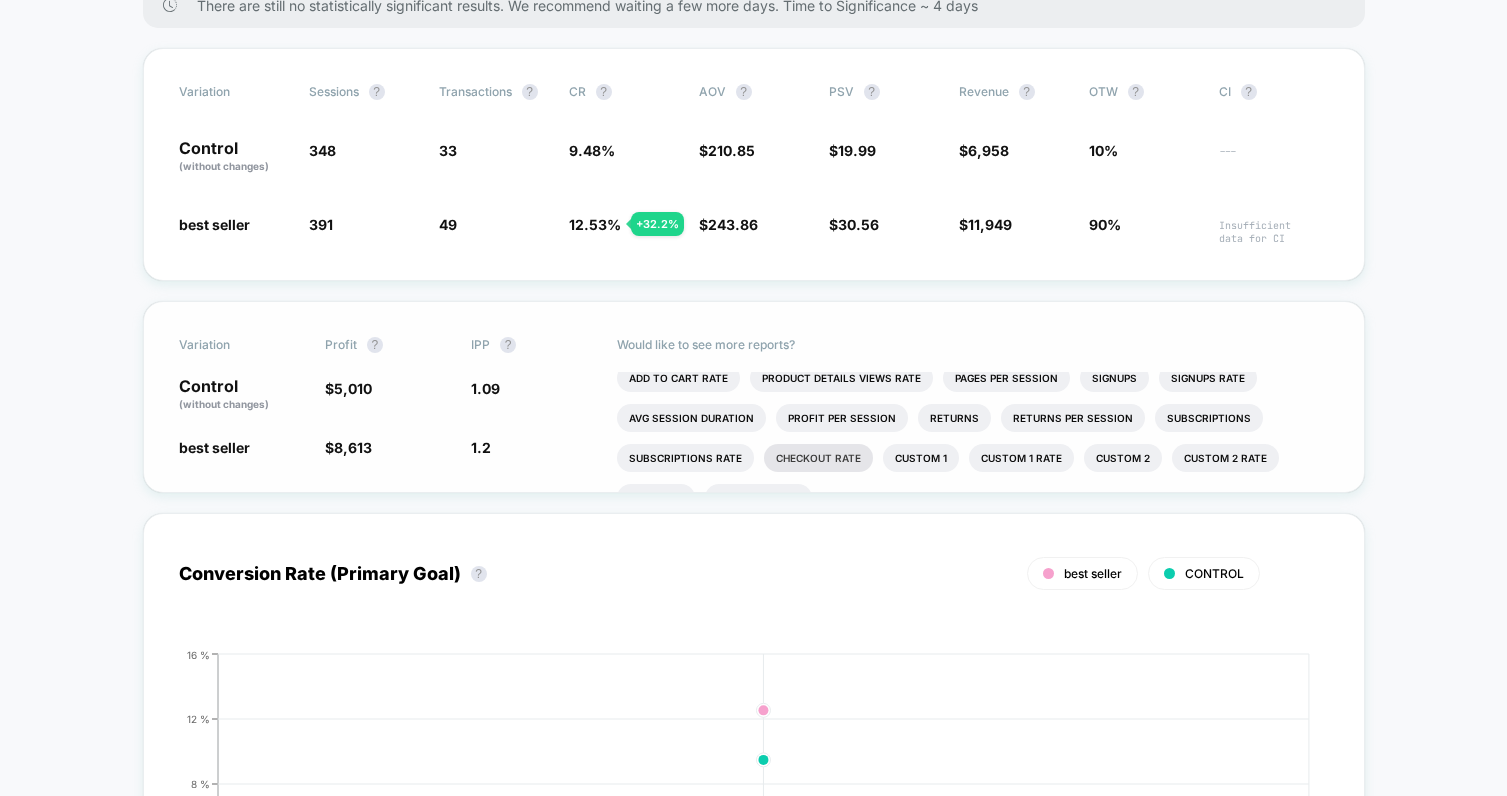 click on "Checkout Rate" at bounding box center (818, 458) 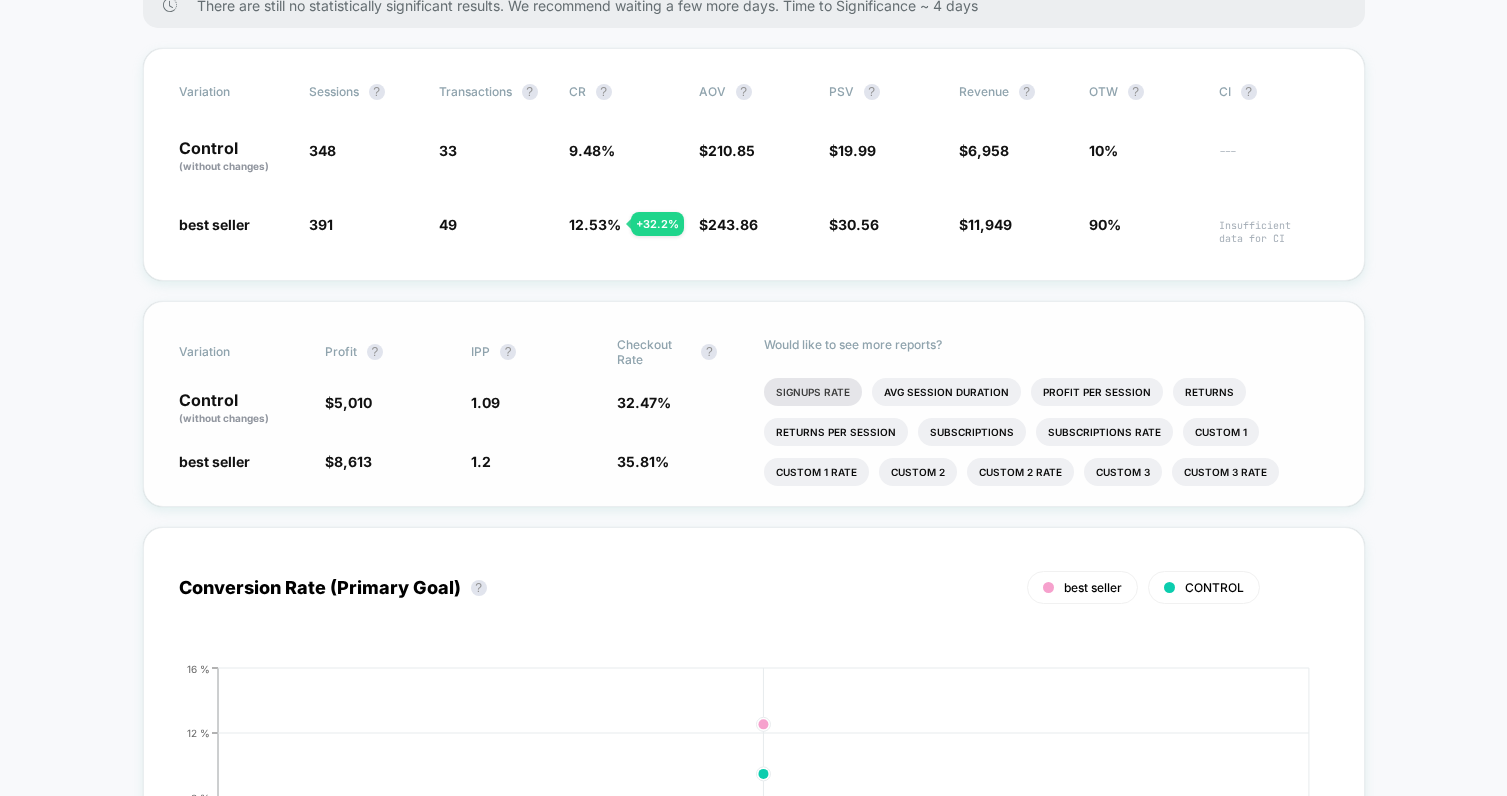 scroll, scrollTop: 0, scrollLeft: 0, axis: both 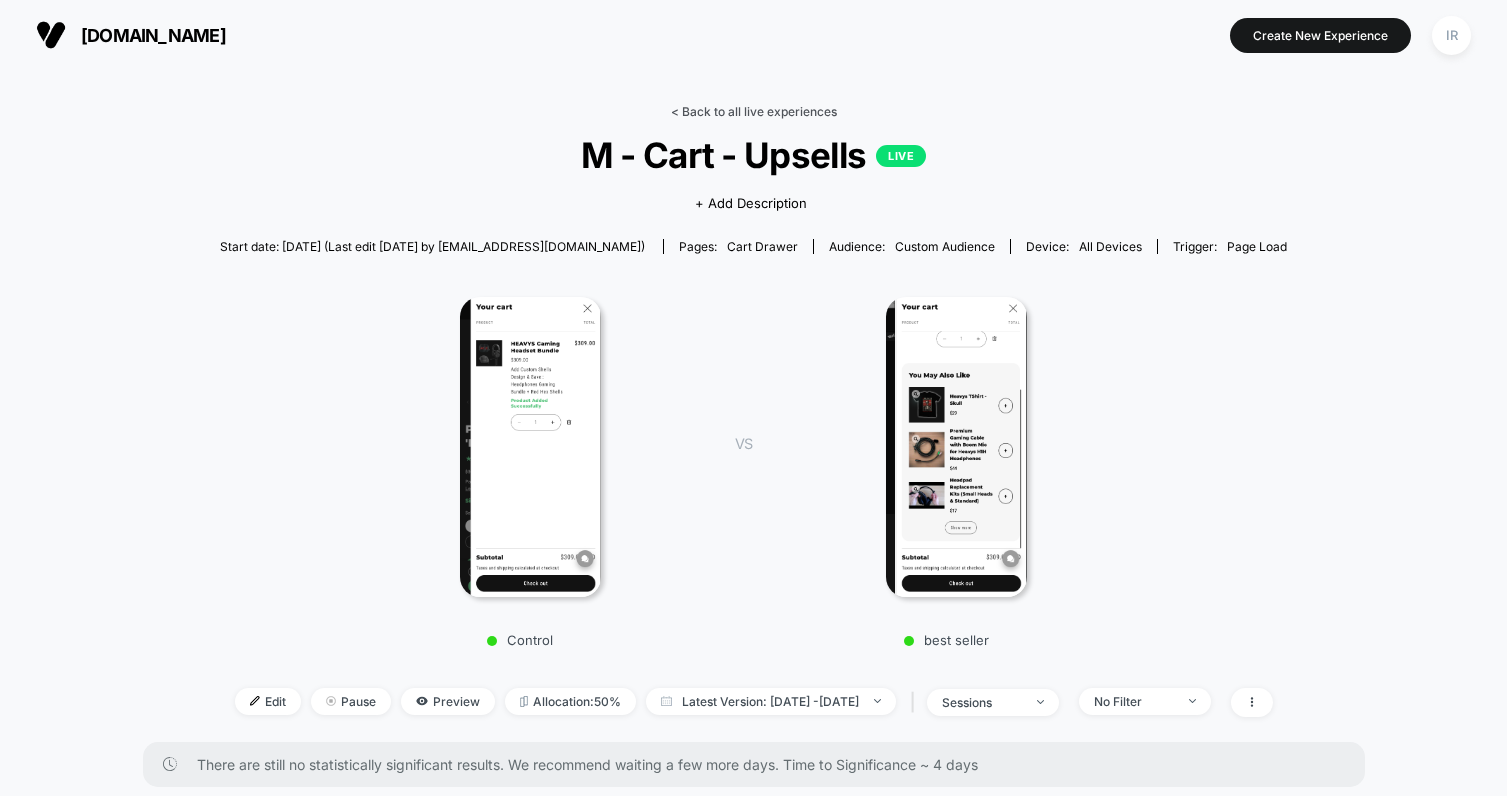 click on "< Back to all live experiences" at bounding box center (754, 111) 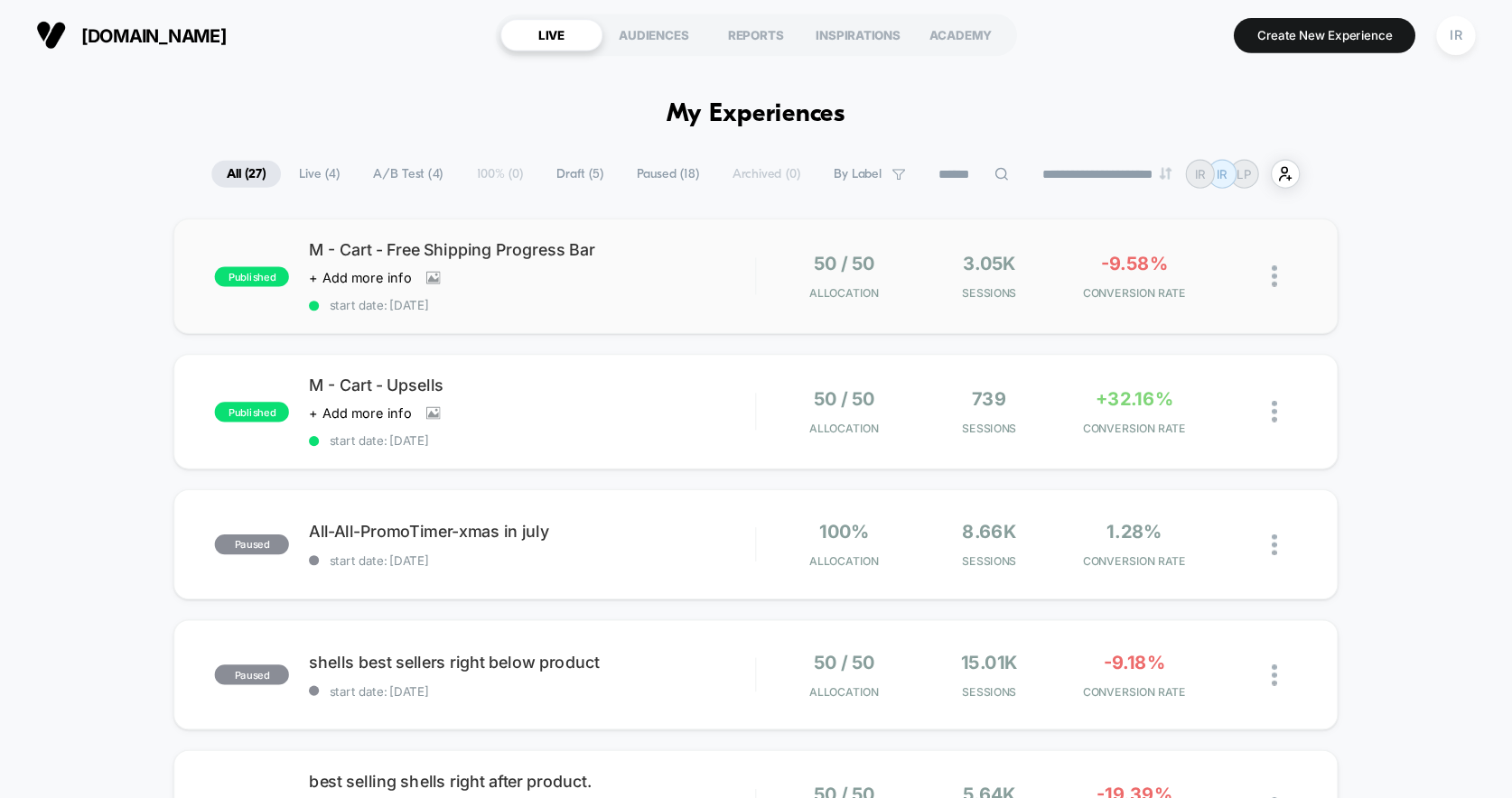 scroll, scrollTop: 0, scrollLeft: 0, axis: both 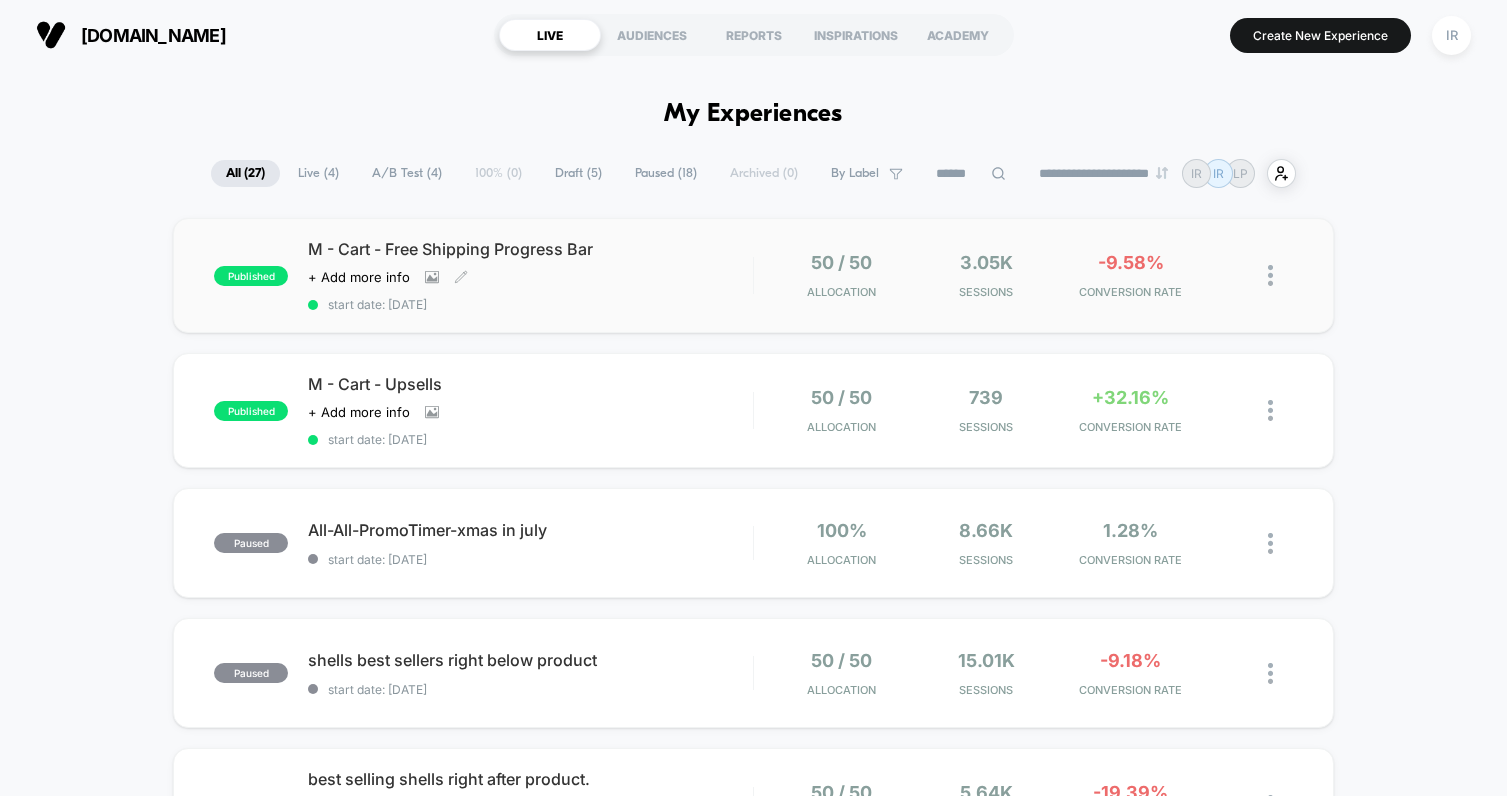 click on "M - Cart - Free Shipping Progress Bar Click to view images Click to edit experience details + Add more info start date: [DATE]" at bounding box center (530, 275) 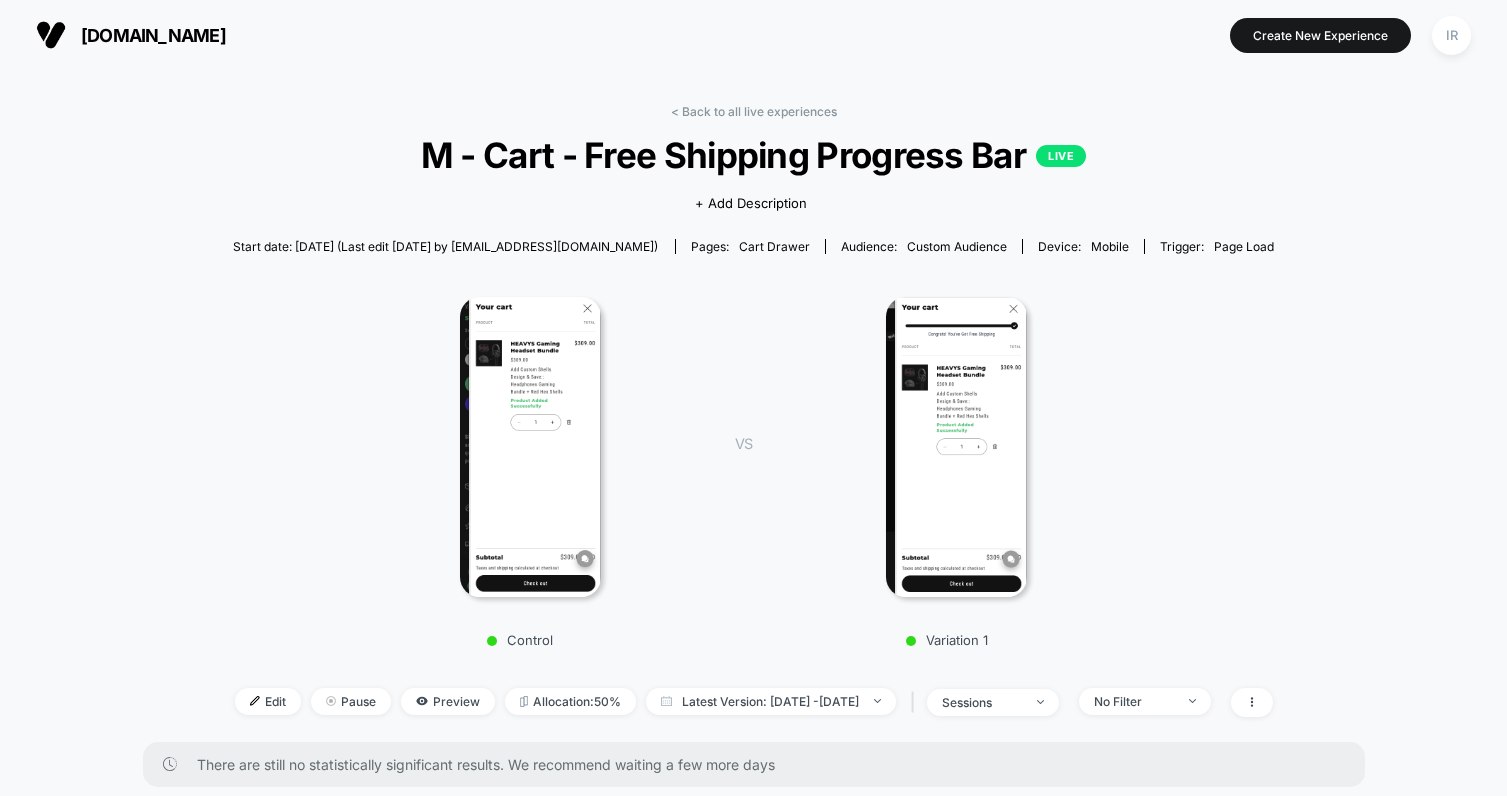 click at bounding box center (956, 447) 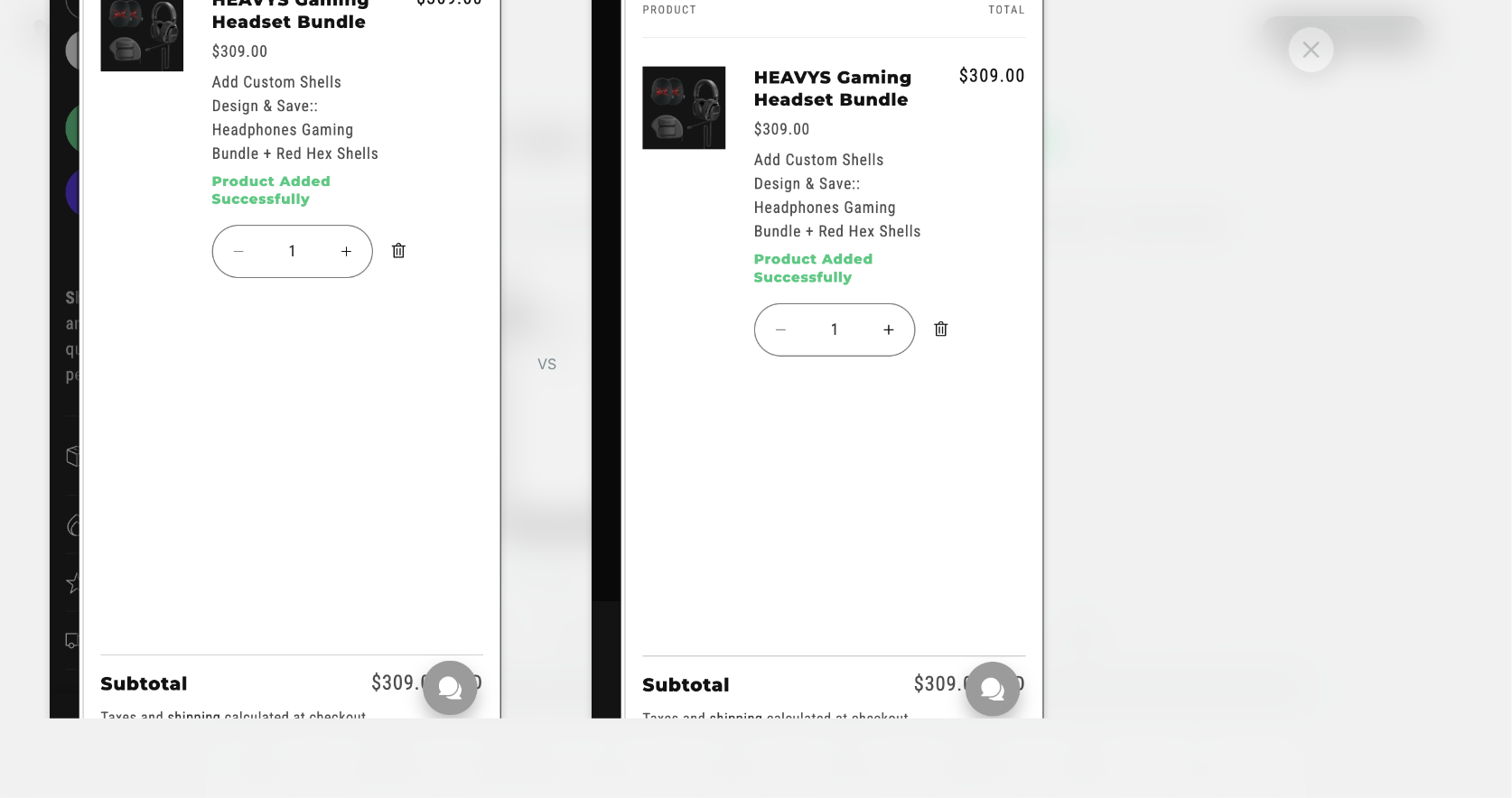 click at bounding box center [1311, 49] 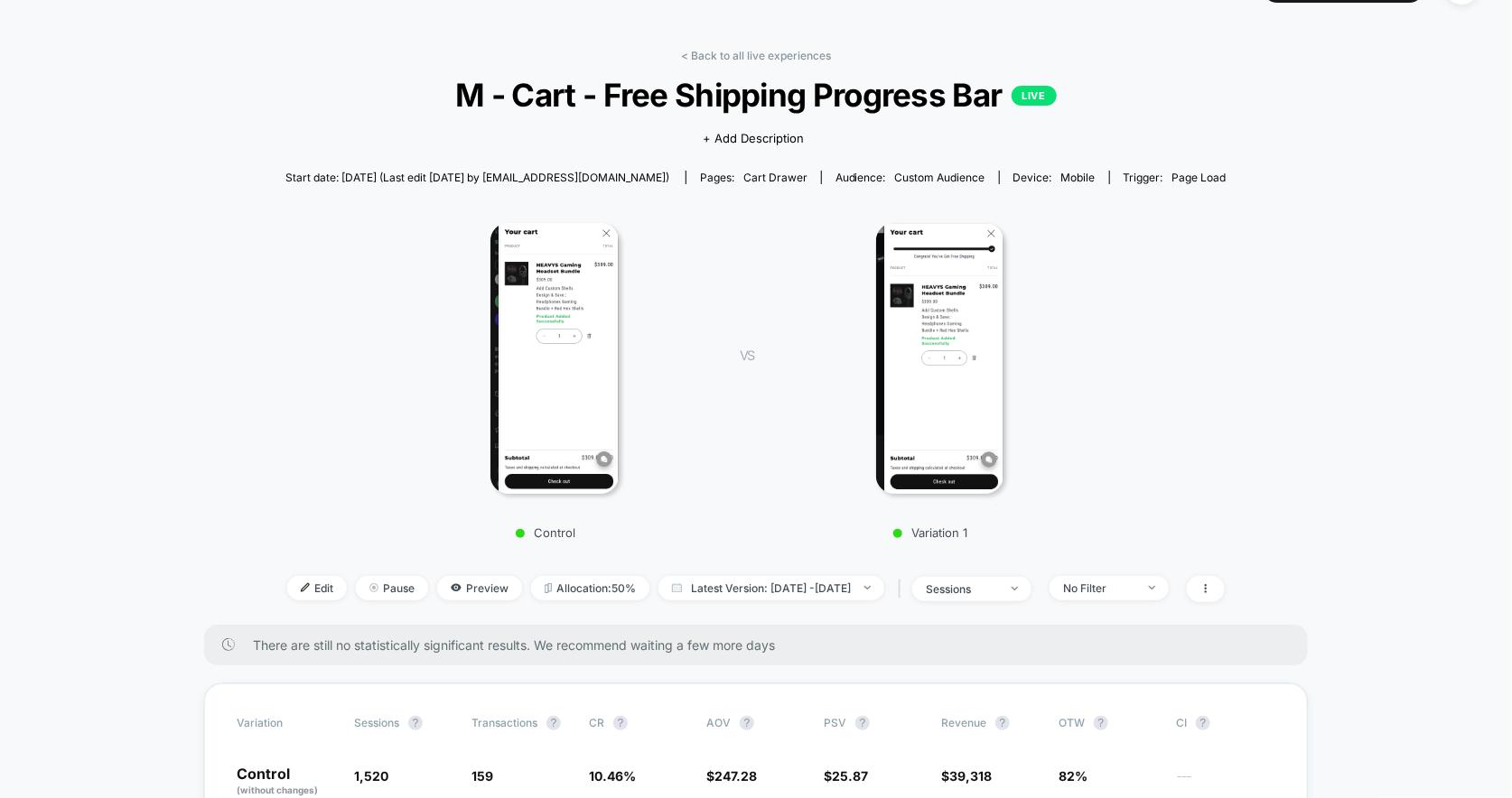 scroll, scrollTop: 51, scrollLeft: 0, axis: vertical 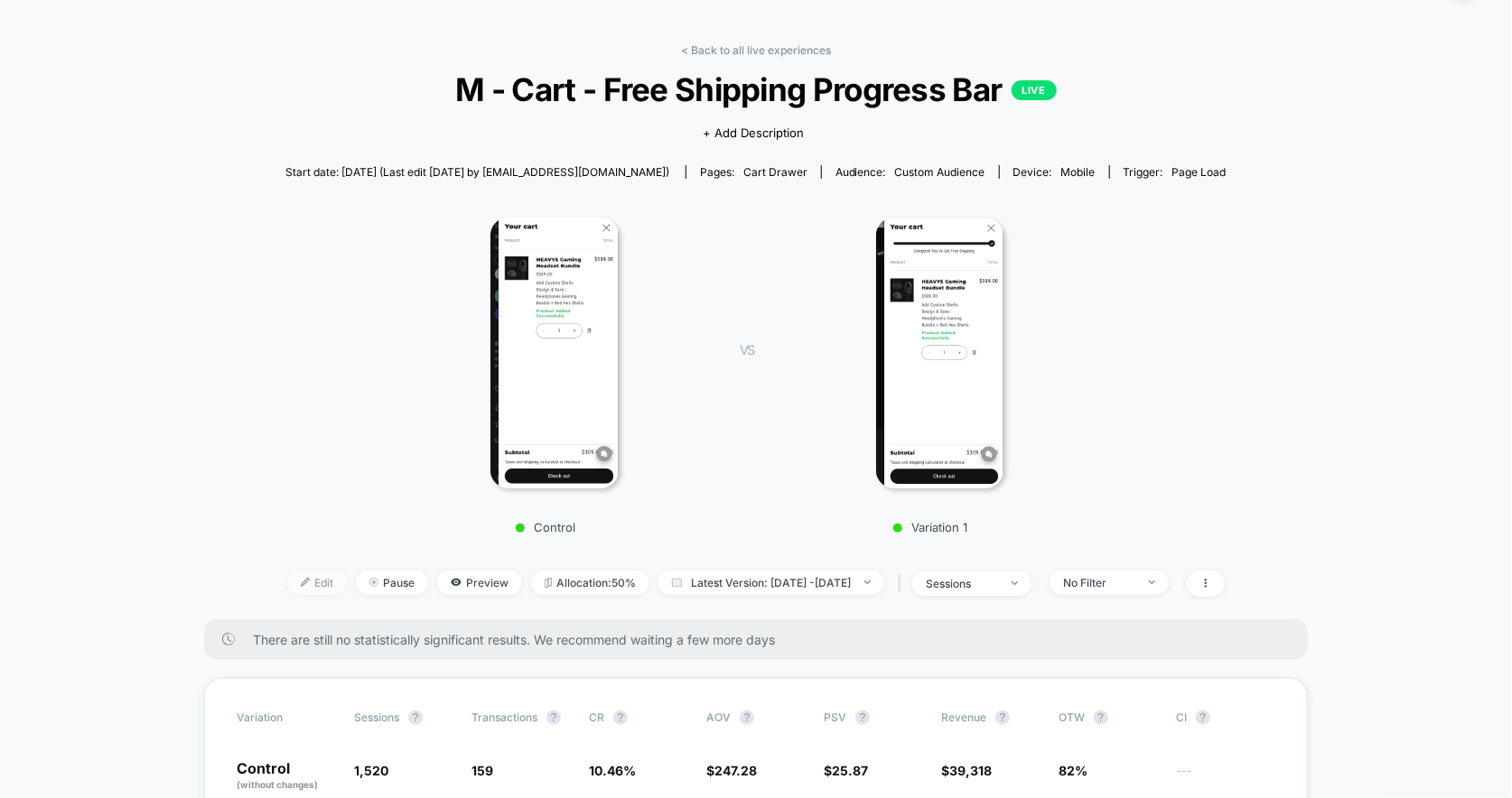 click on "Edit" at bounding box center [317, 582] 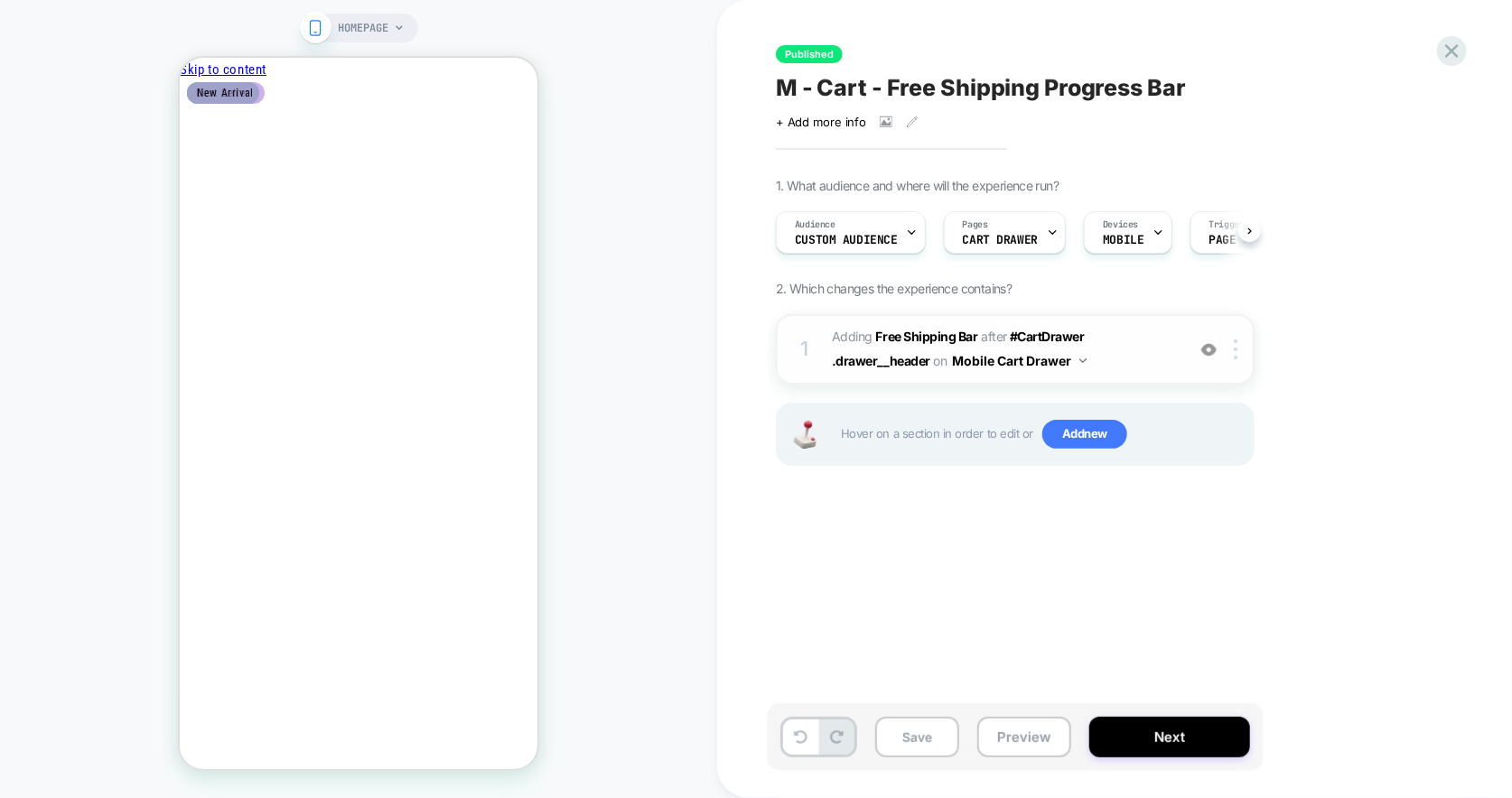 scroll, scrollTop: 0, scrollLeft: 0, axis: both 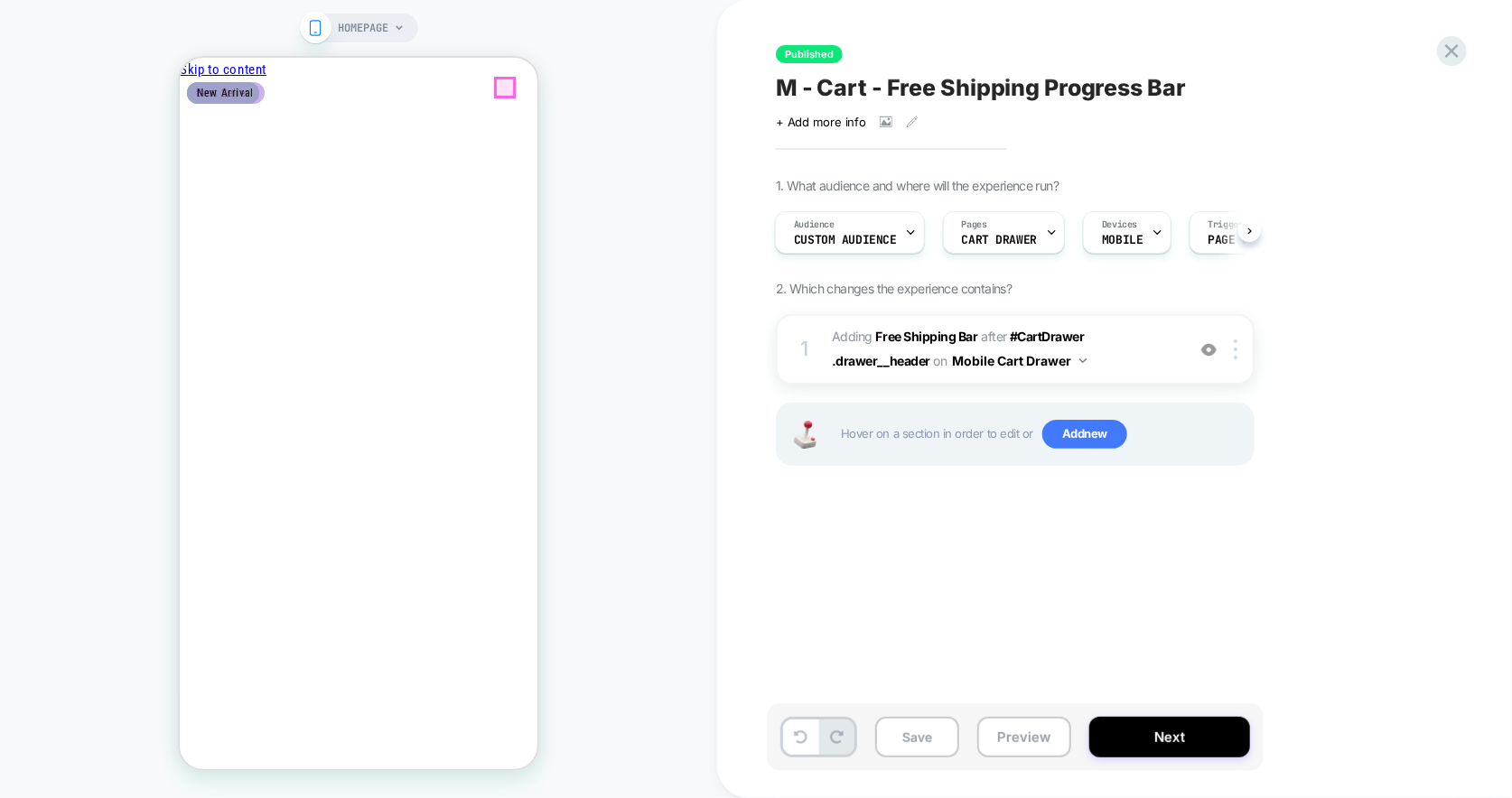 click on "Skip to content
Your cart
You're $125 Away From Free Shipping
Product image
Product
Total
Quantity
HEAVYS Gaming Headset Bundle
$44.00
*" at bounding box center [358, 63047] 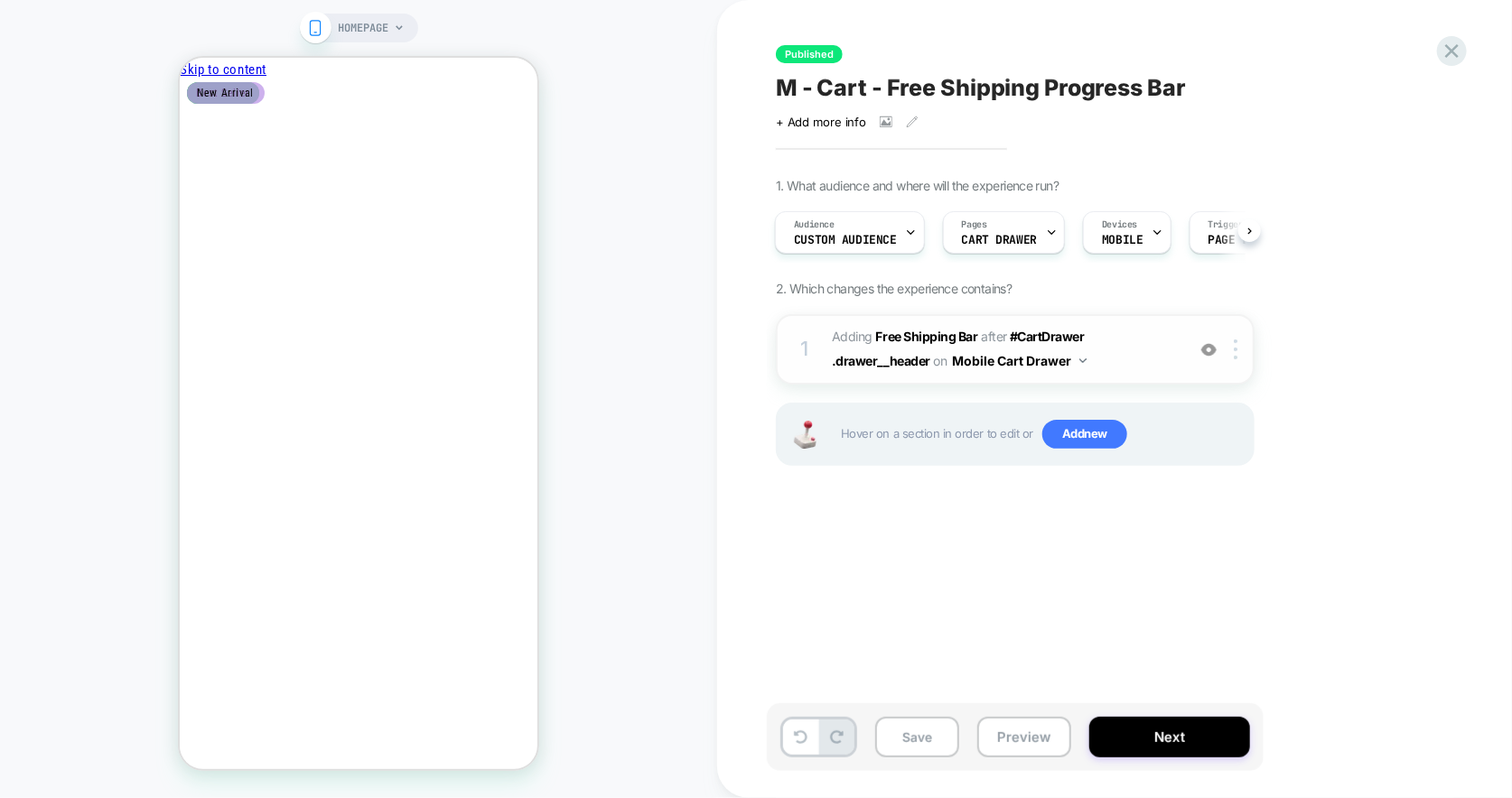 click on "#_loomi_addon_1753279539232 Adding   Free Shipping Bar   AFTER #CartDrawer .drawer__header #CartDrawer .drawer__header   on Mobile Cart Drawer" at bounding box center [1003, 349] 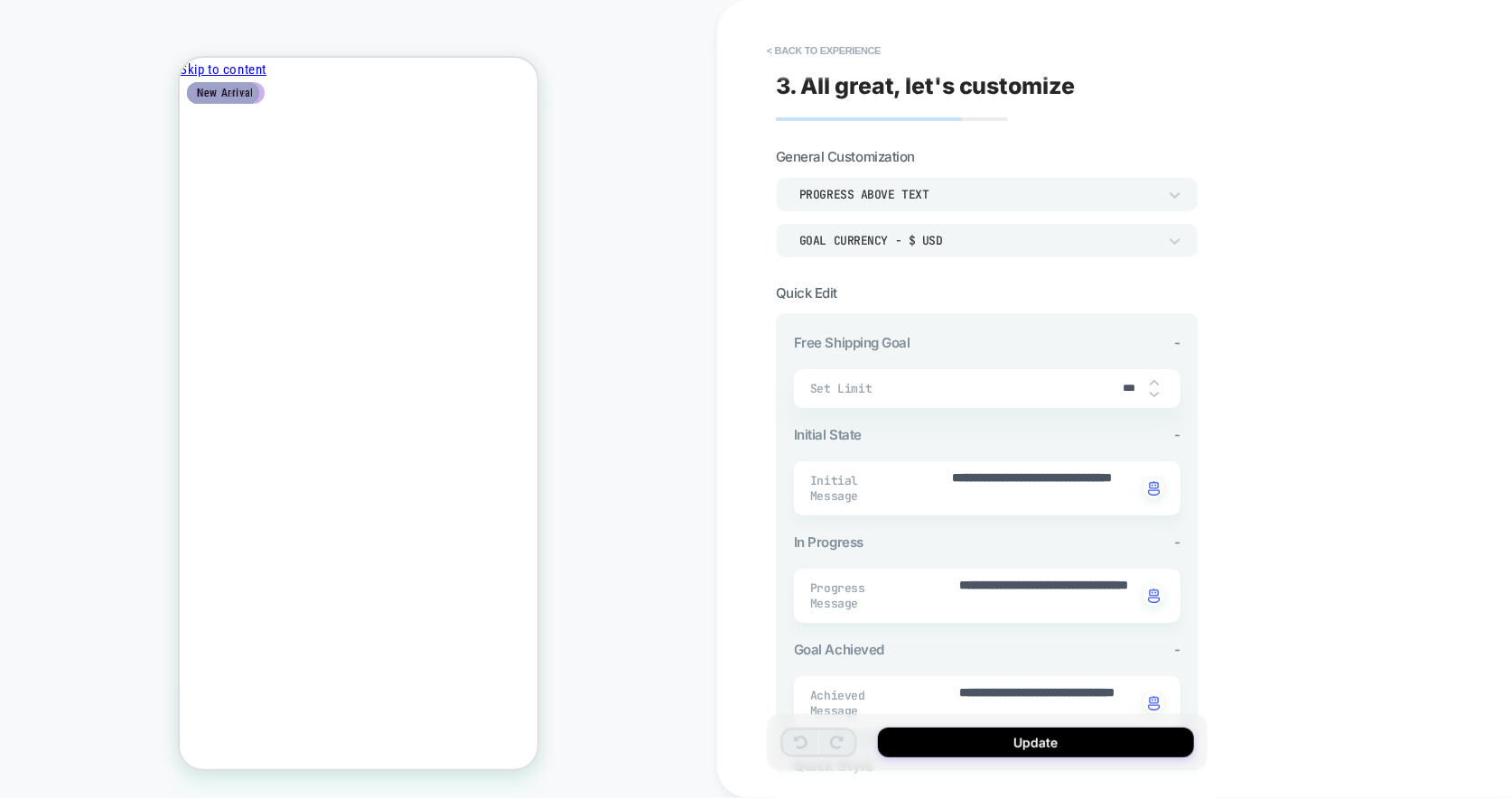 type on "*" 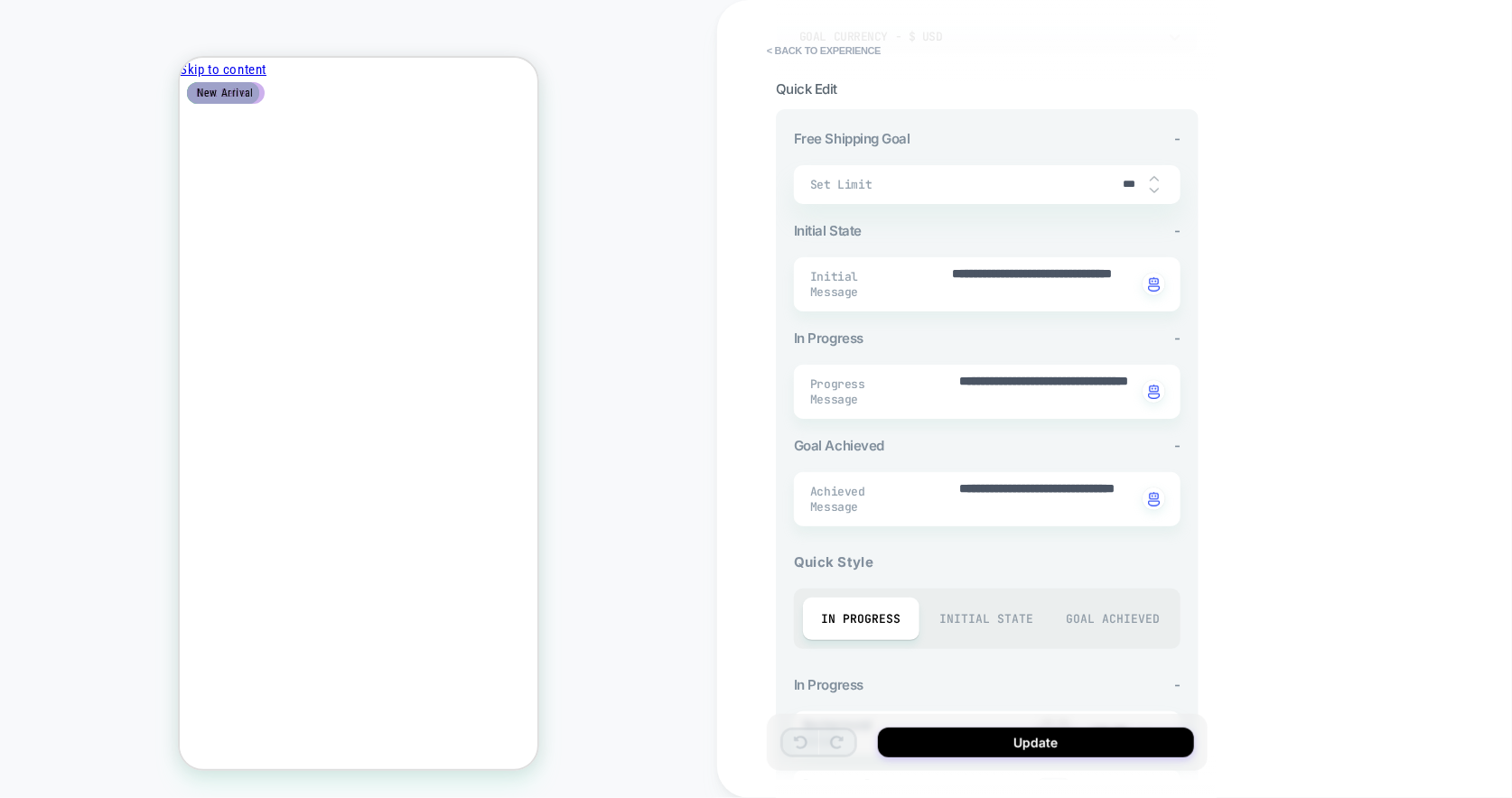 scroll, scrollTop: 533, scrollLeft: 0, axis: vertical 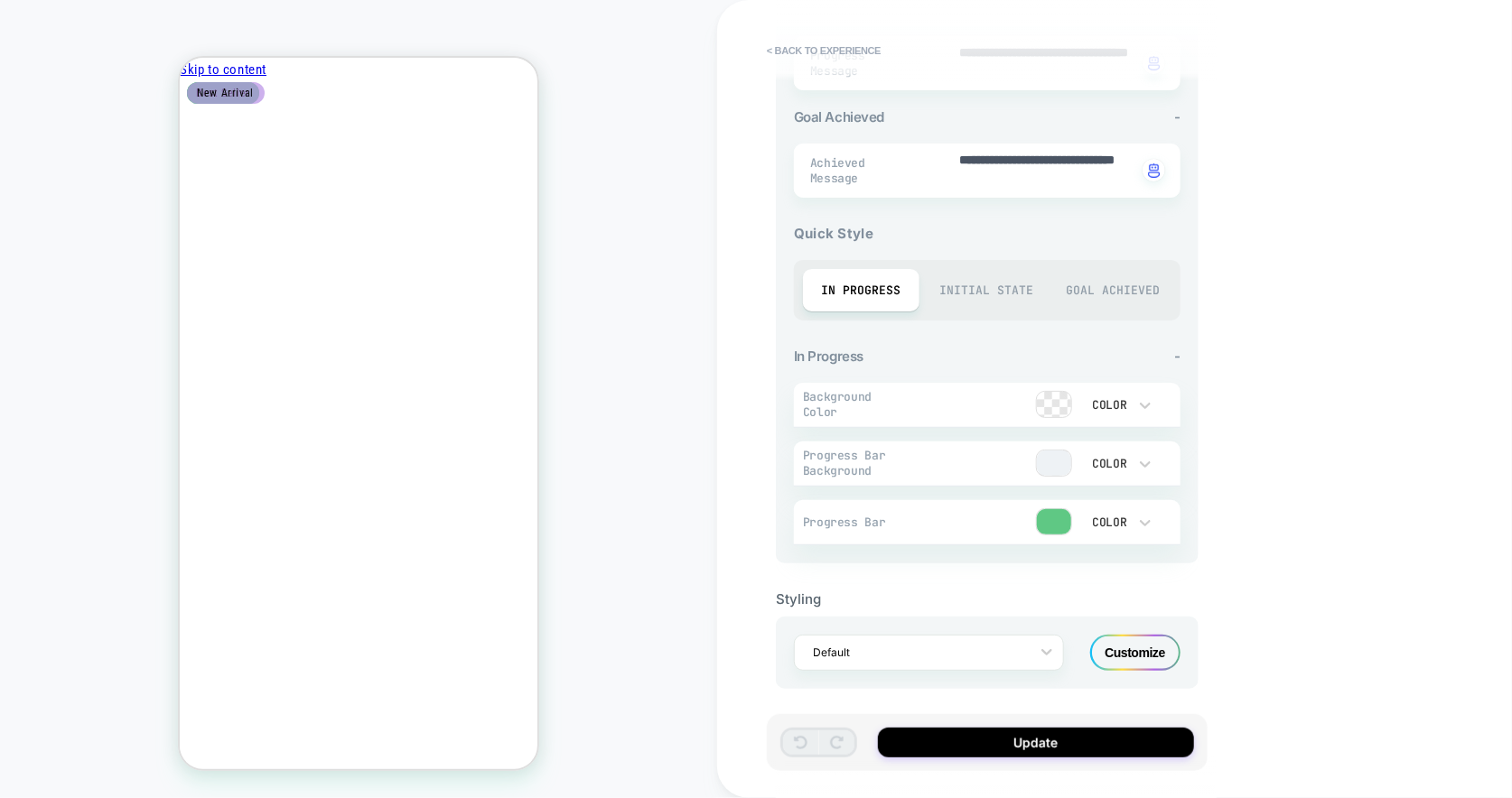 click at bounding box center (1054, 522) 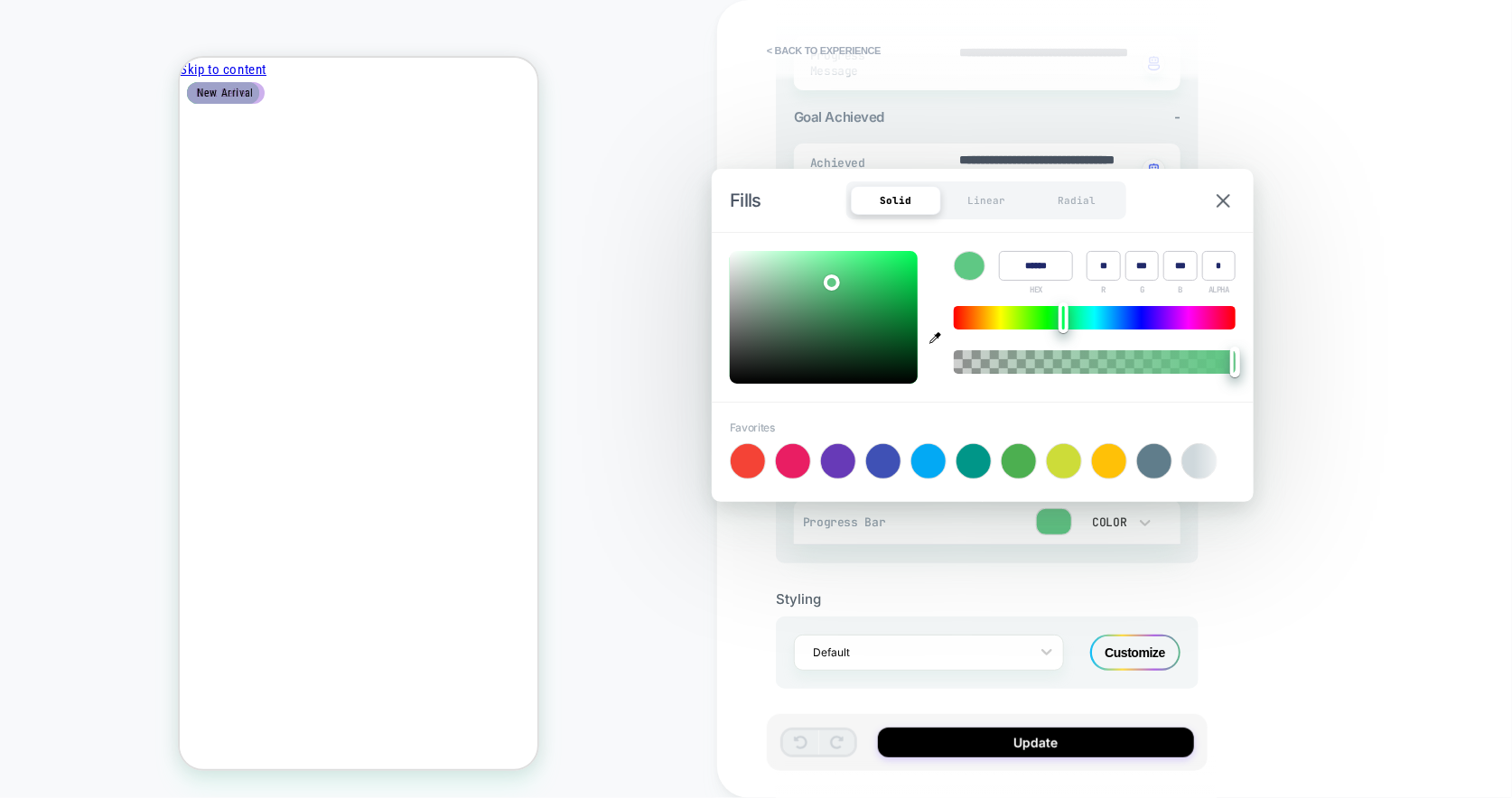 type on "******" 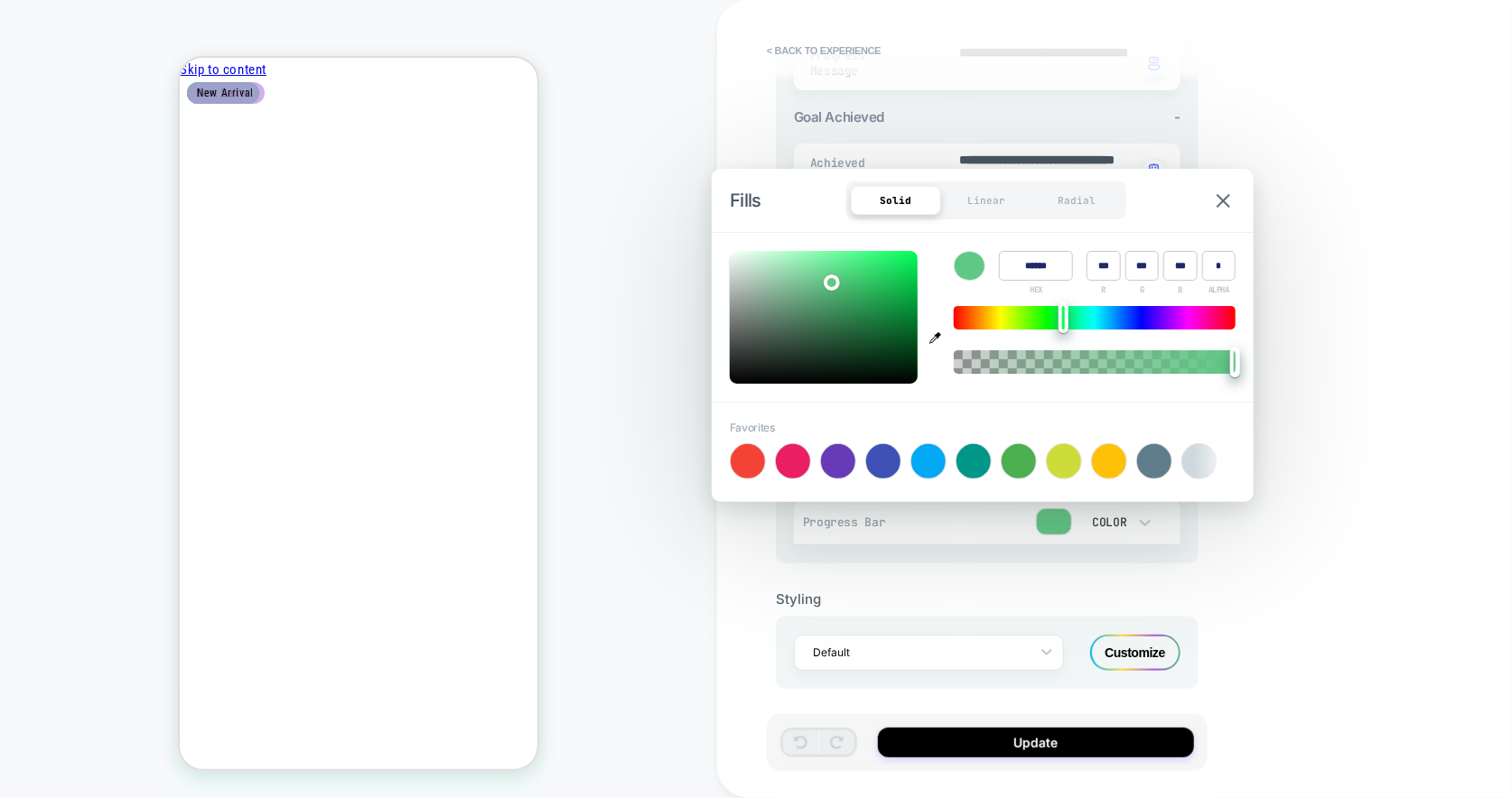 type on "*" 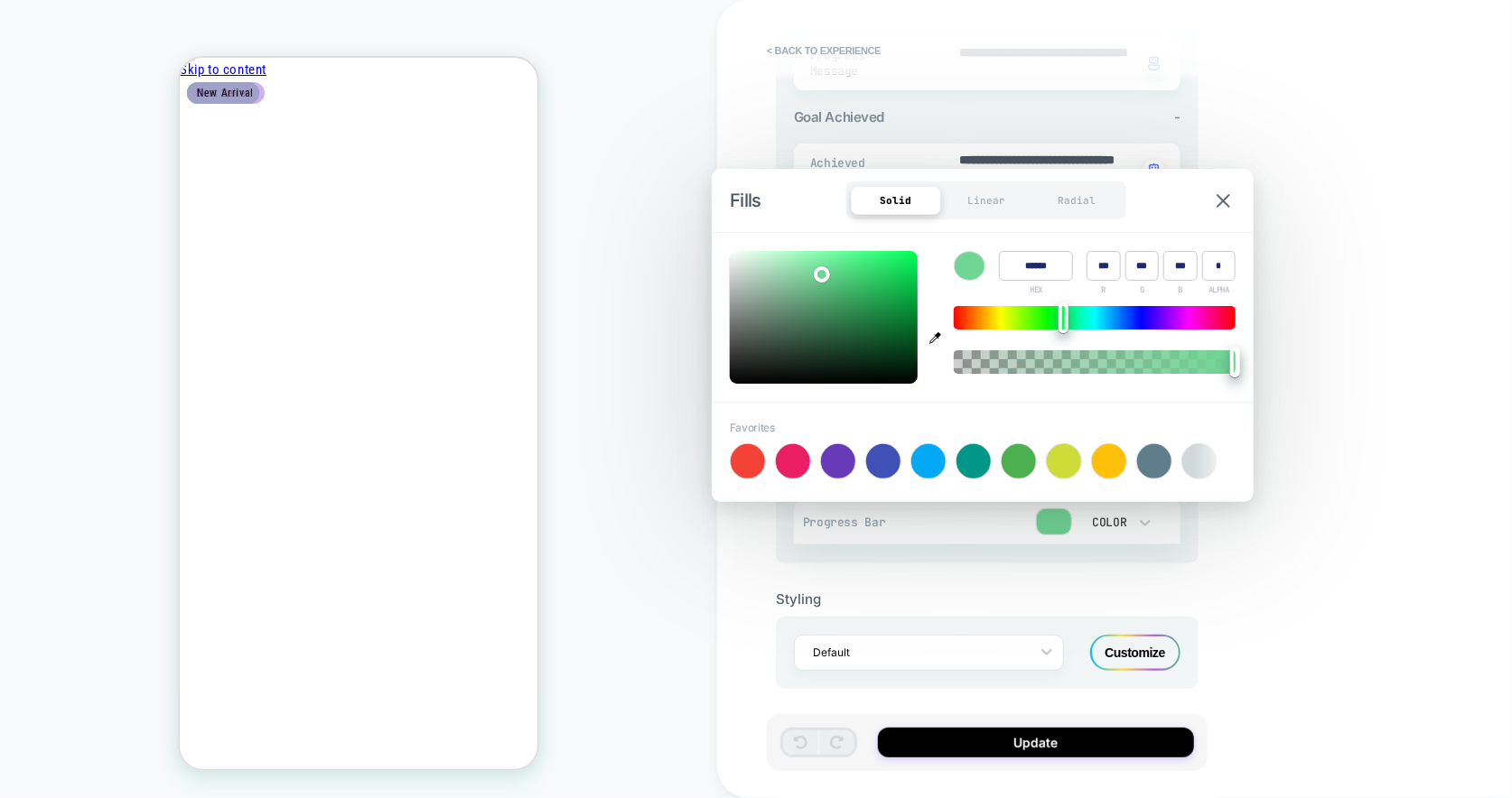 type on "******" 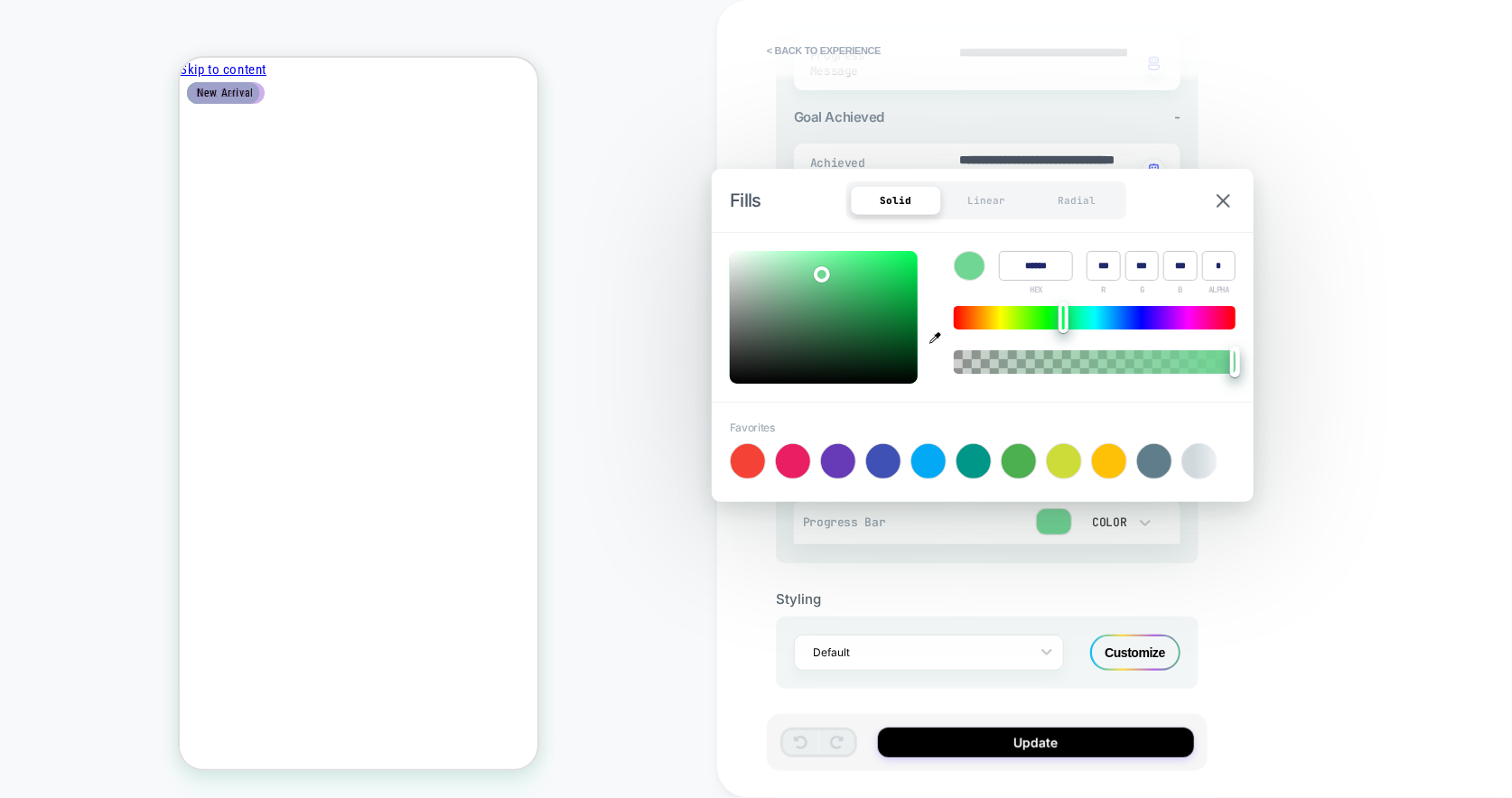 type on "******" 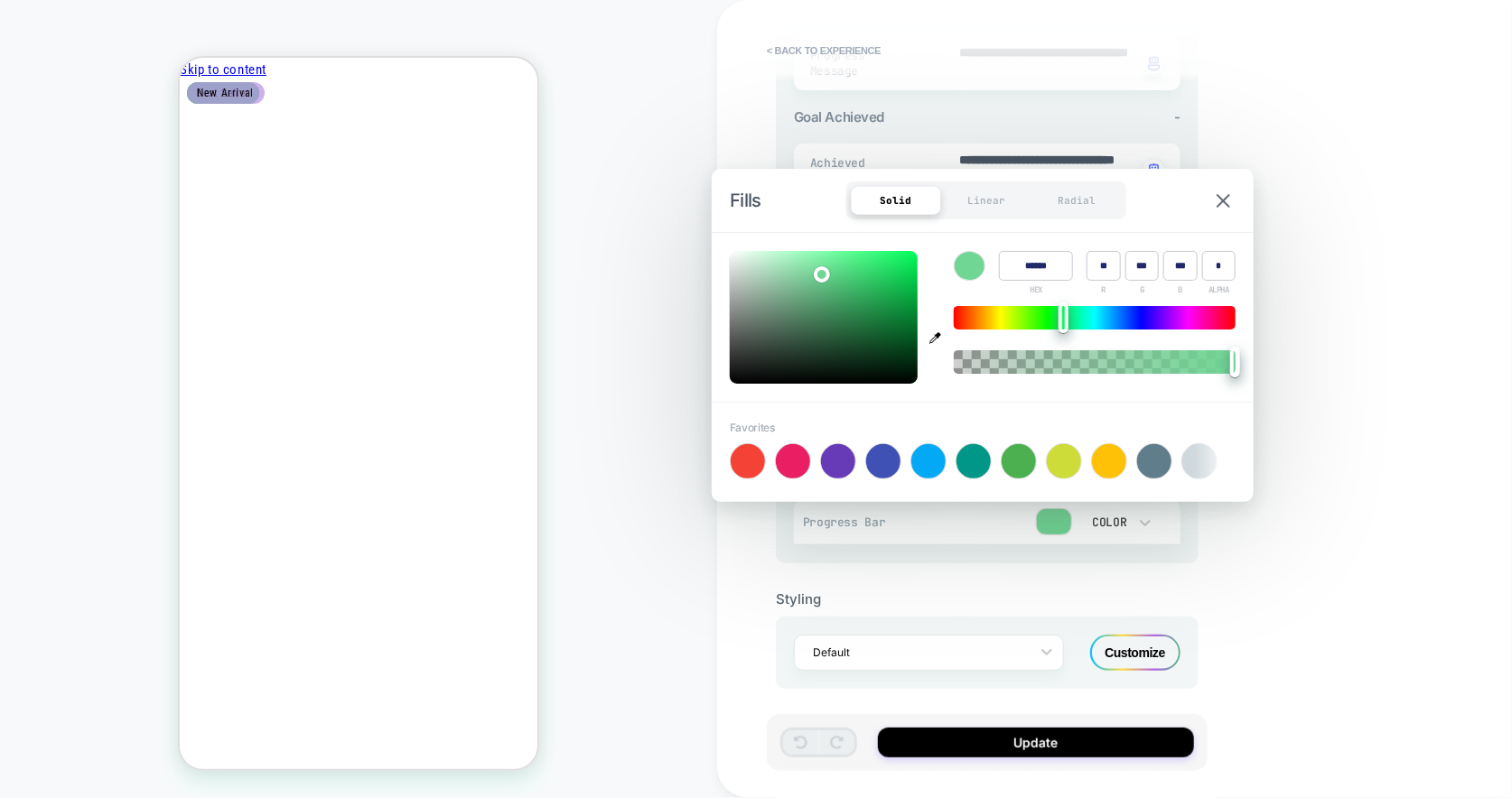 type on "******" 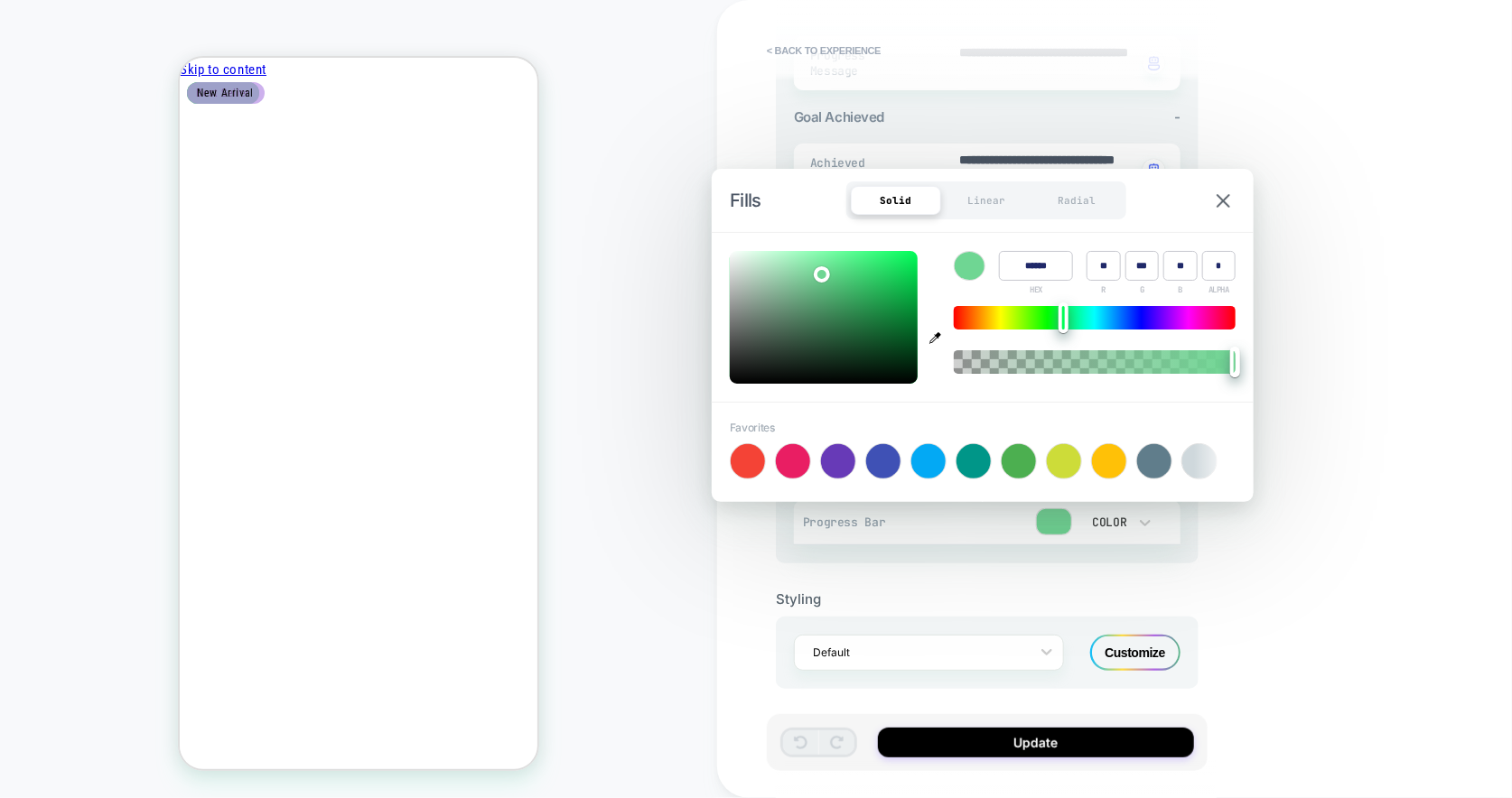 type on "******" 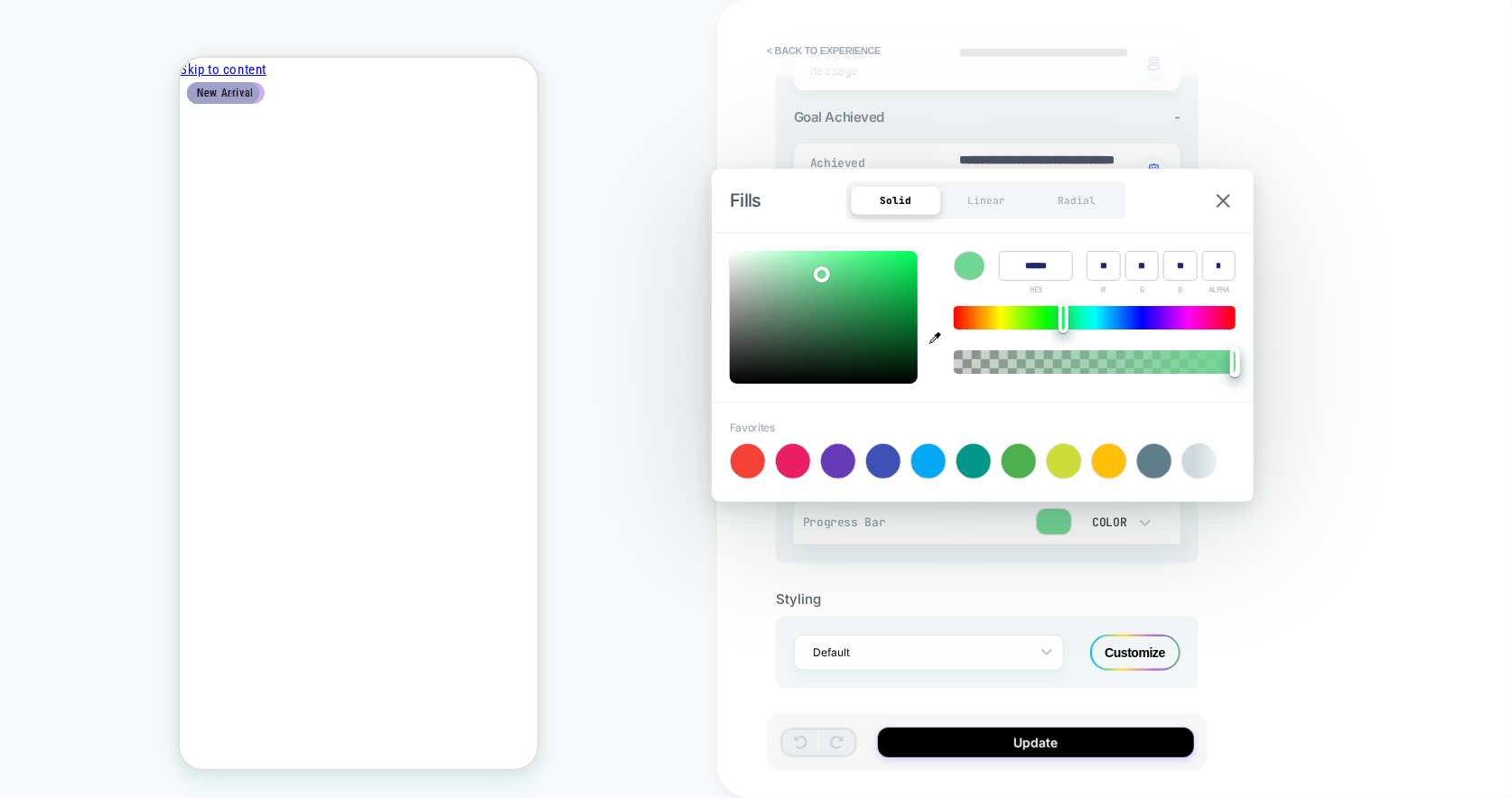 type on "******" 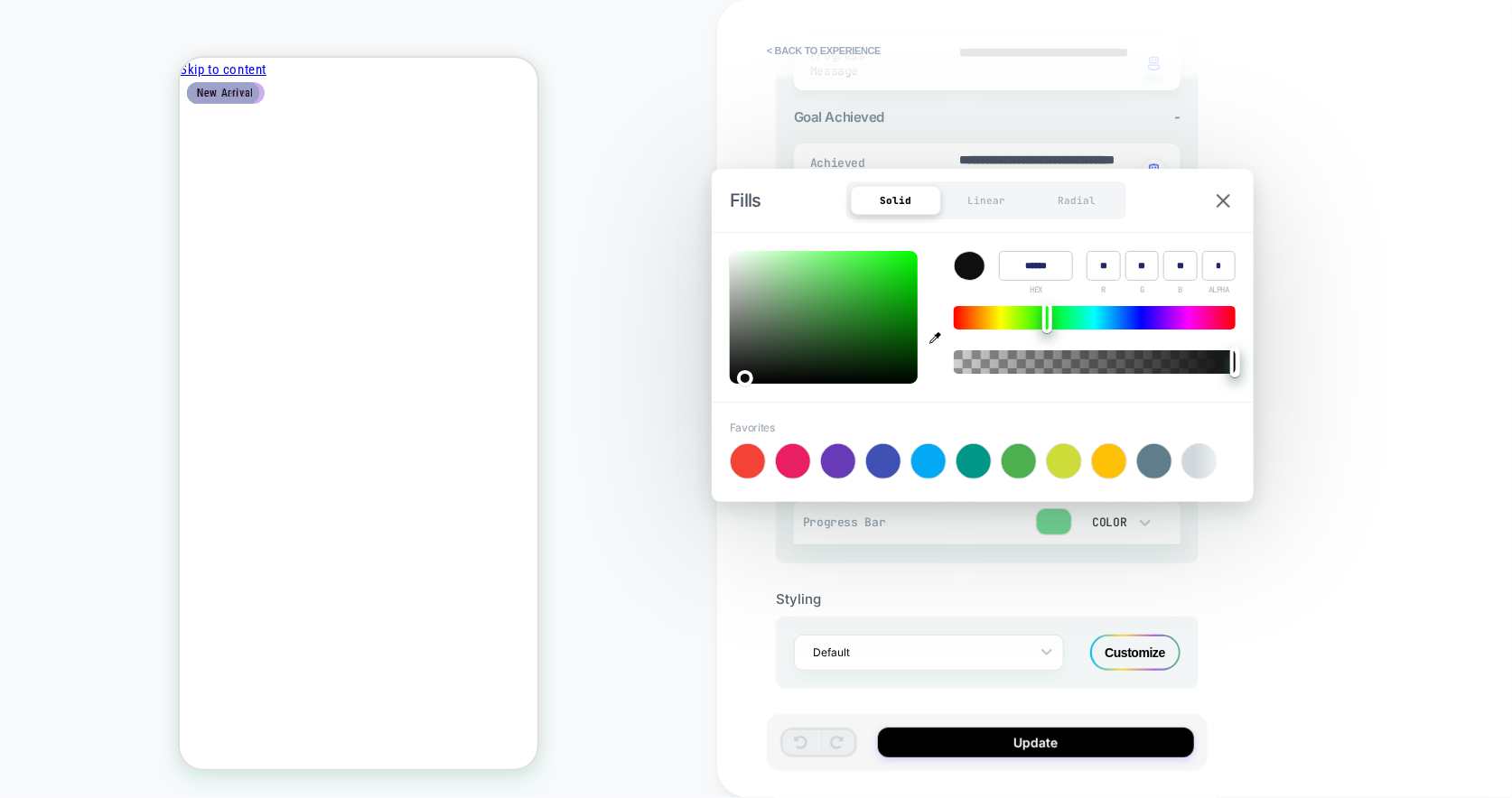 type on "*" 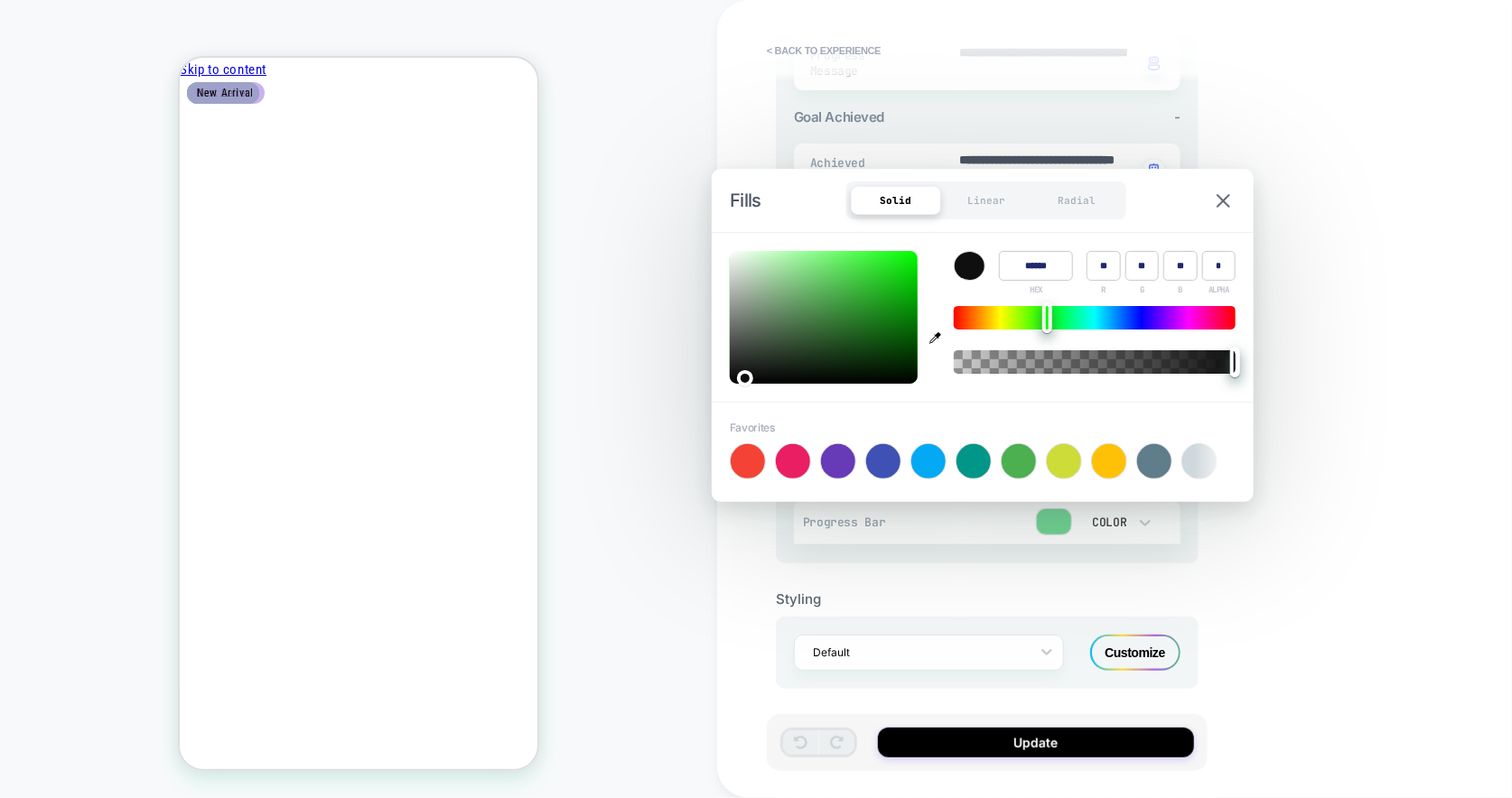 type on "******" 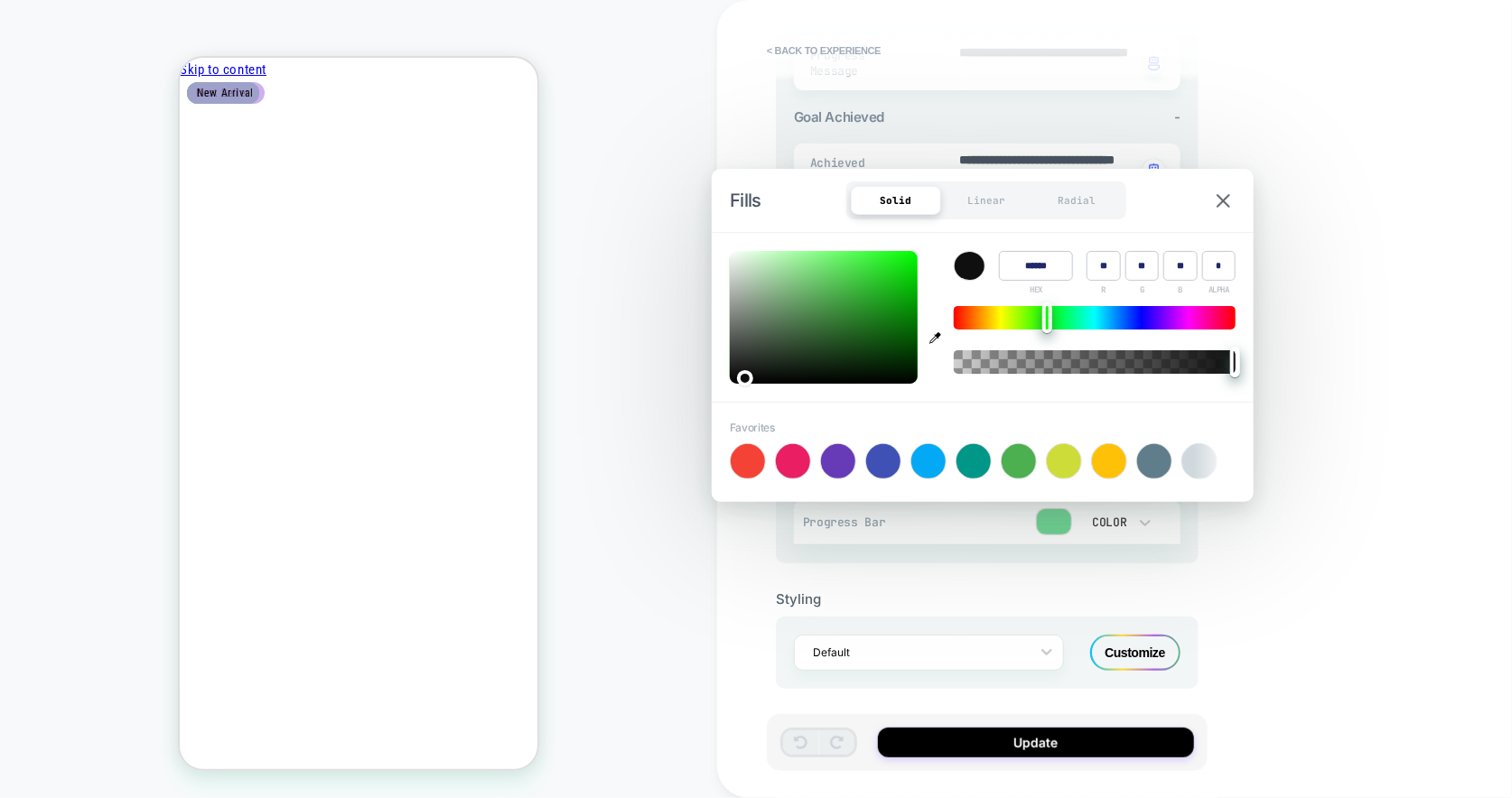 type on "******" 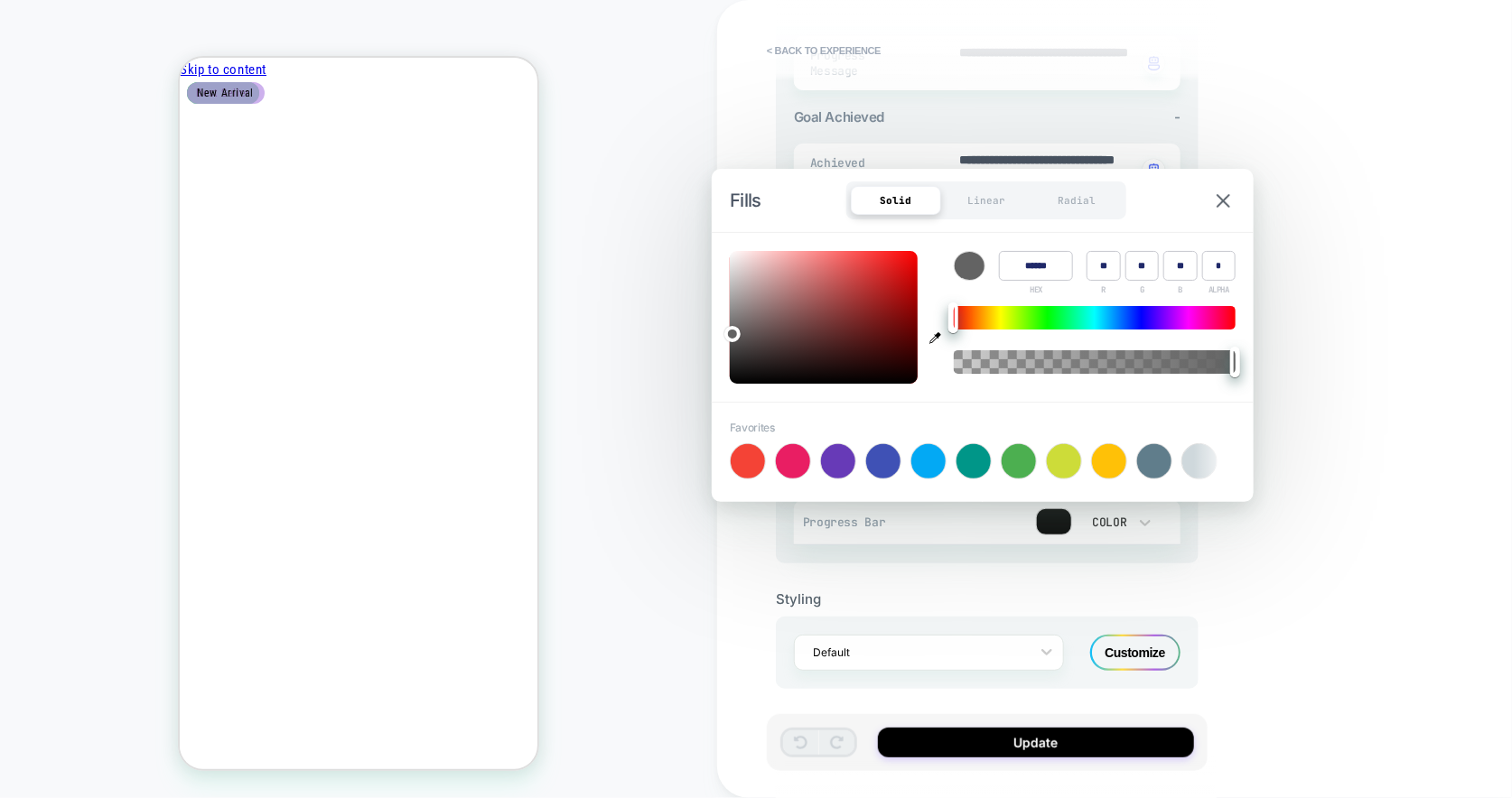 type on "******" 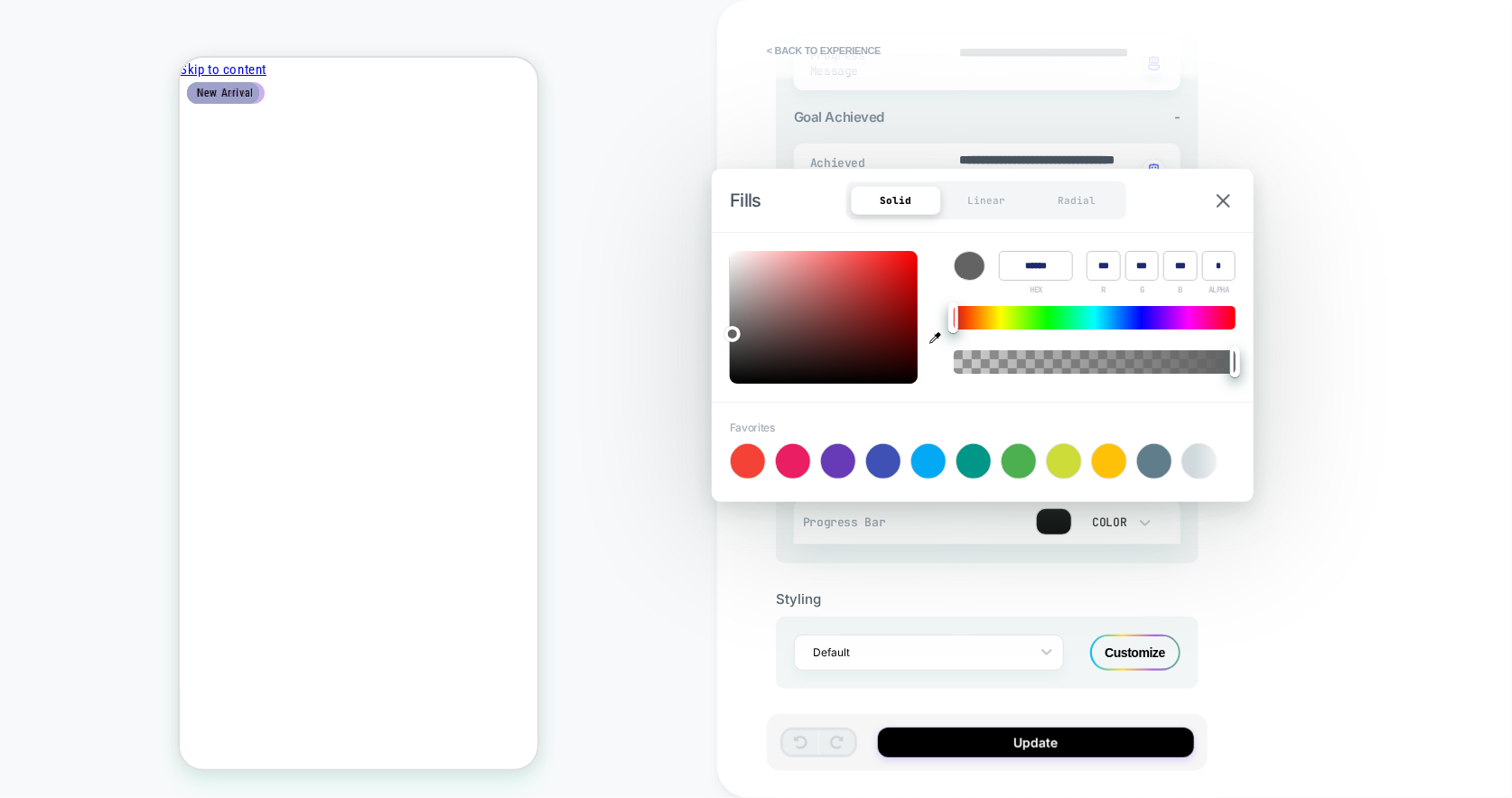type on "******" 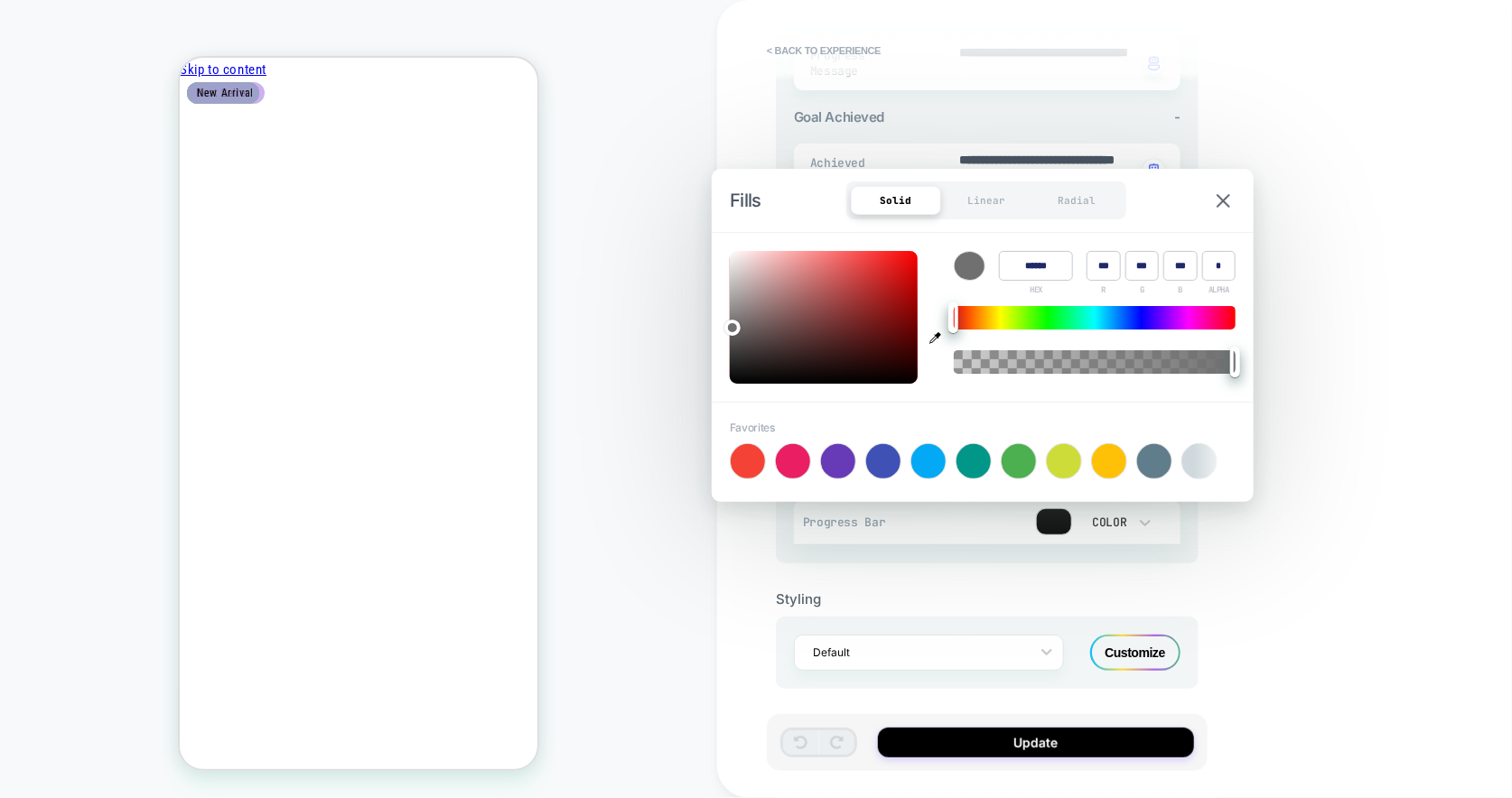 type on "******" 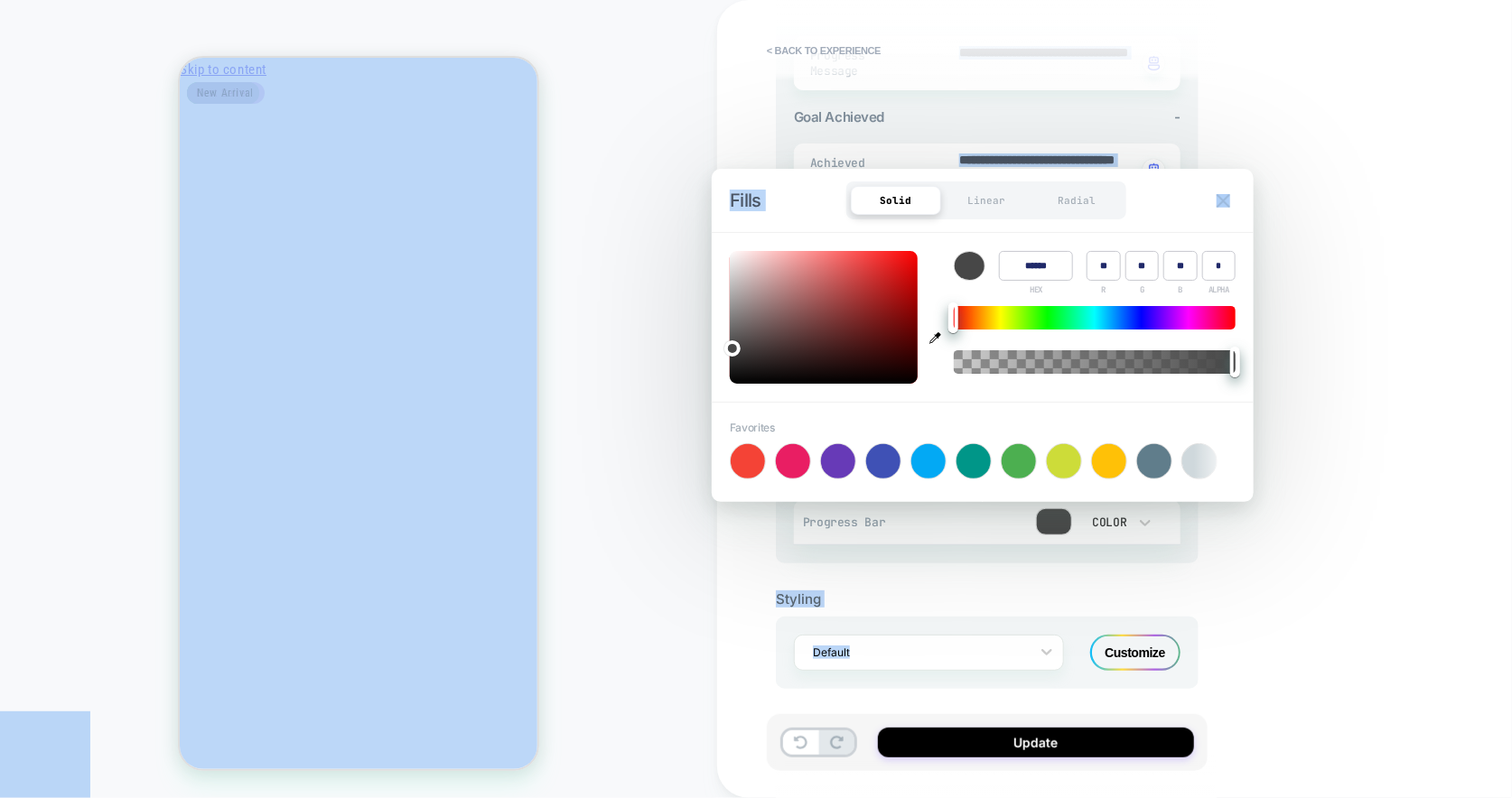 drag, startPoint x: 821, startPoint y: 272, endPoint x: 705, endPoint y: 344, distance: 136.52839 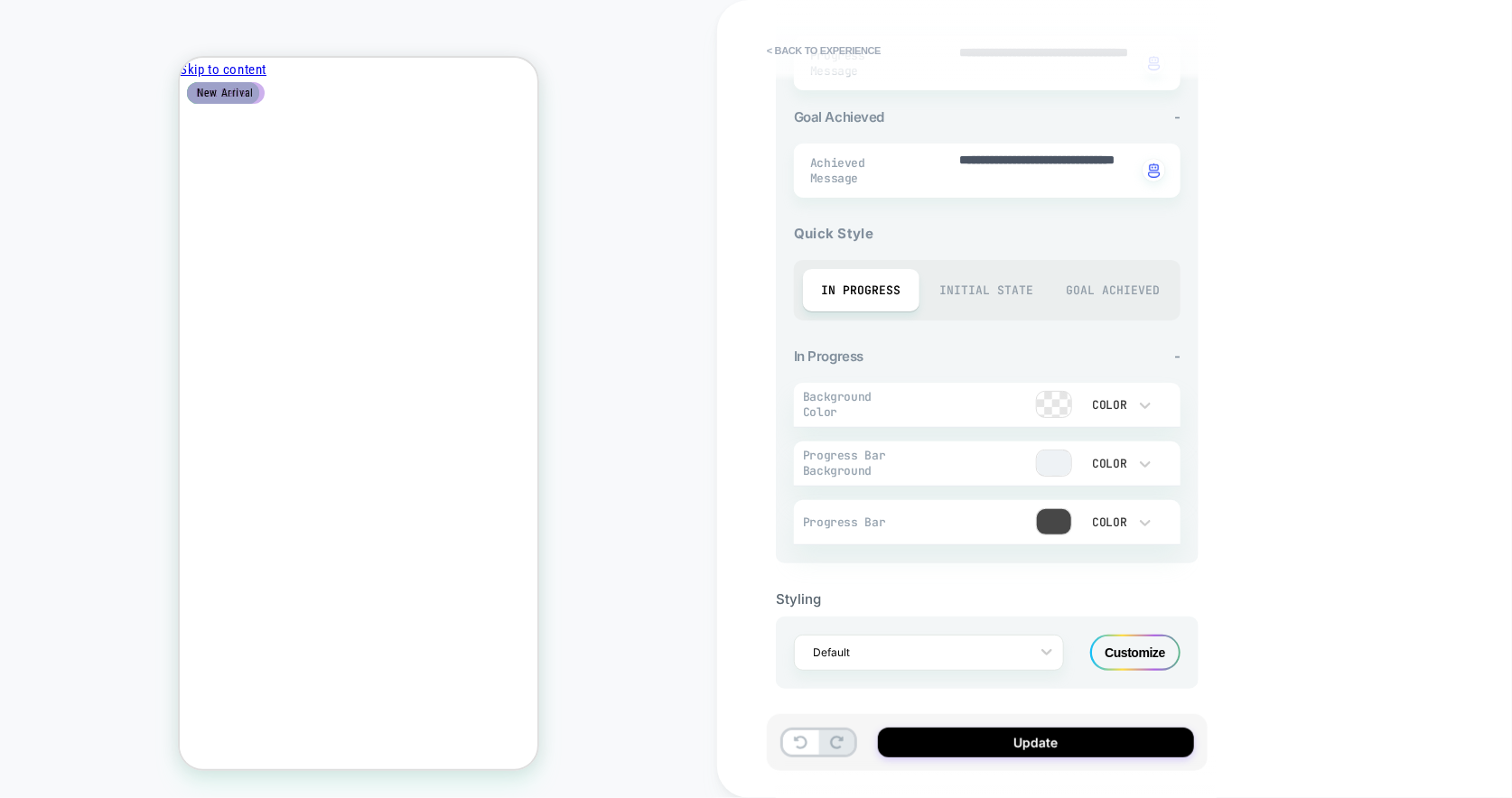 click on "HOMEPAGE" at bounding box center (359, 399) 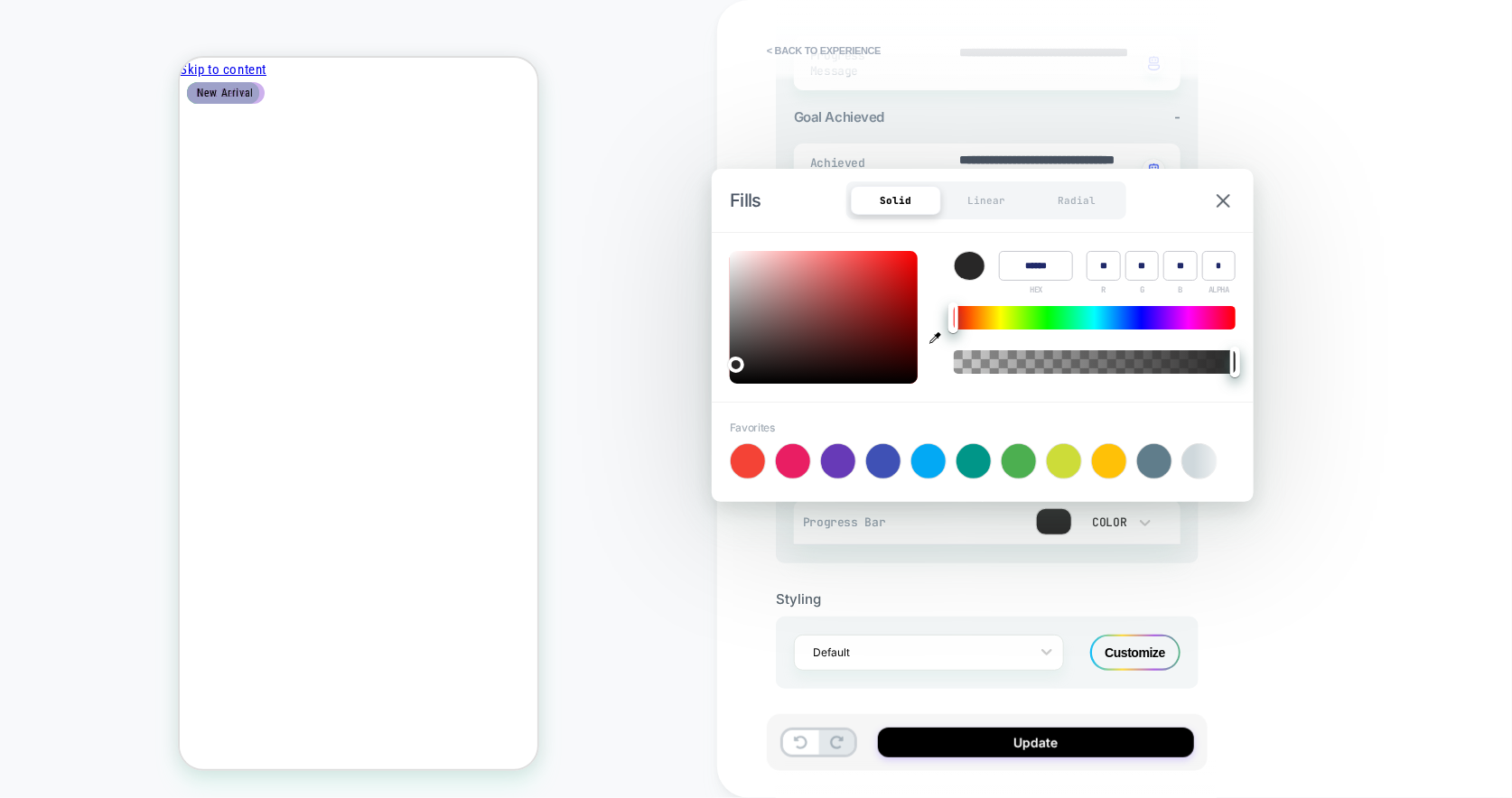drag, startPoint x: 732, startPoint y: 351, endPoint x: 733, endPoint y: 362, distance: 11.045361 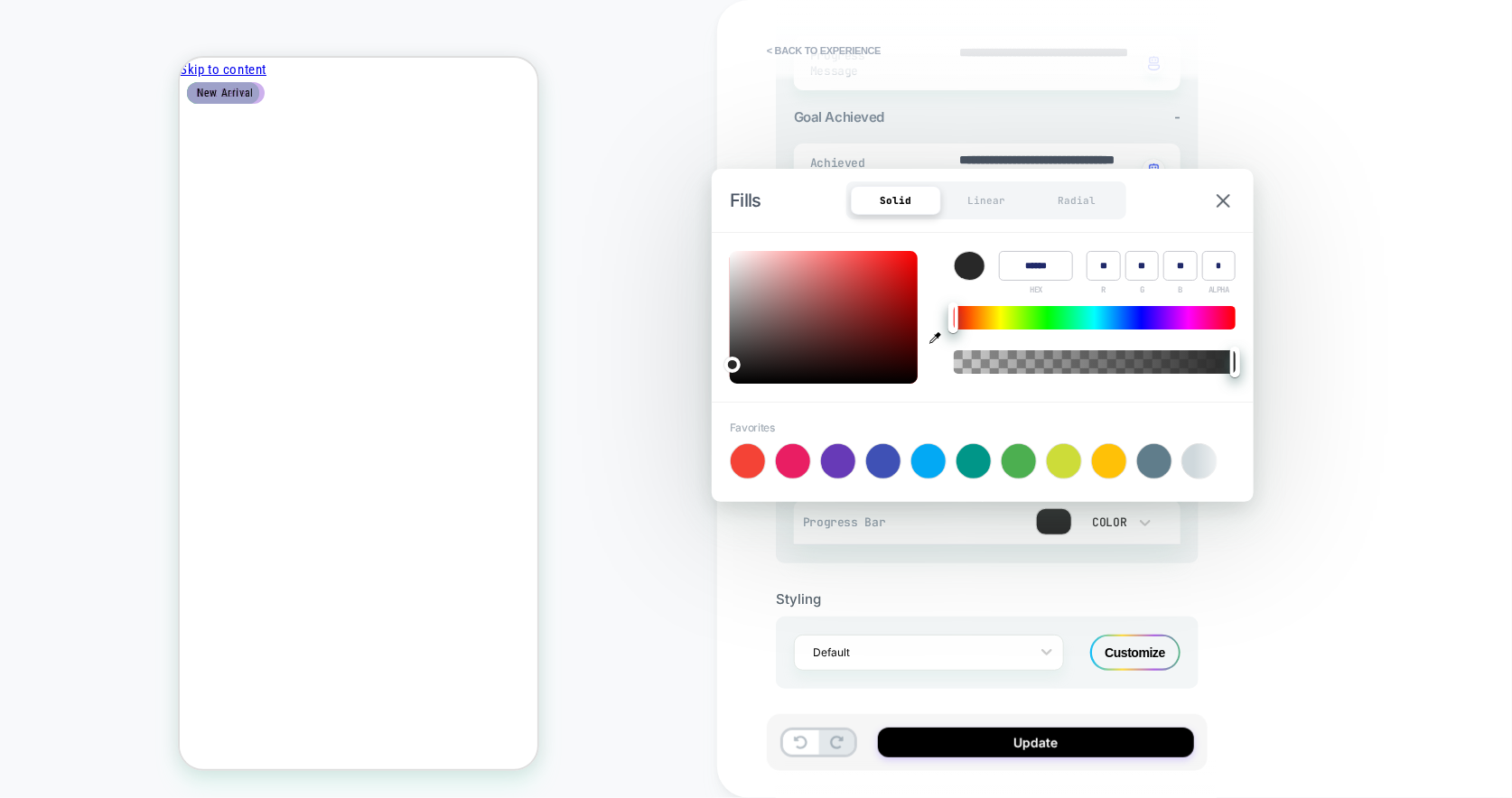 click on "HOMEPAGE" at bounding box center [359, 399] 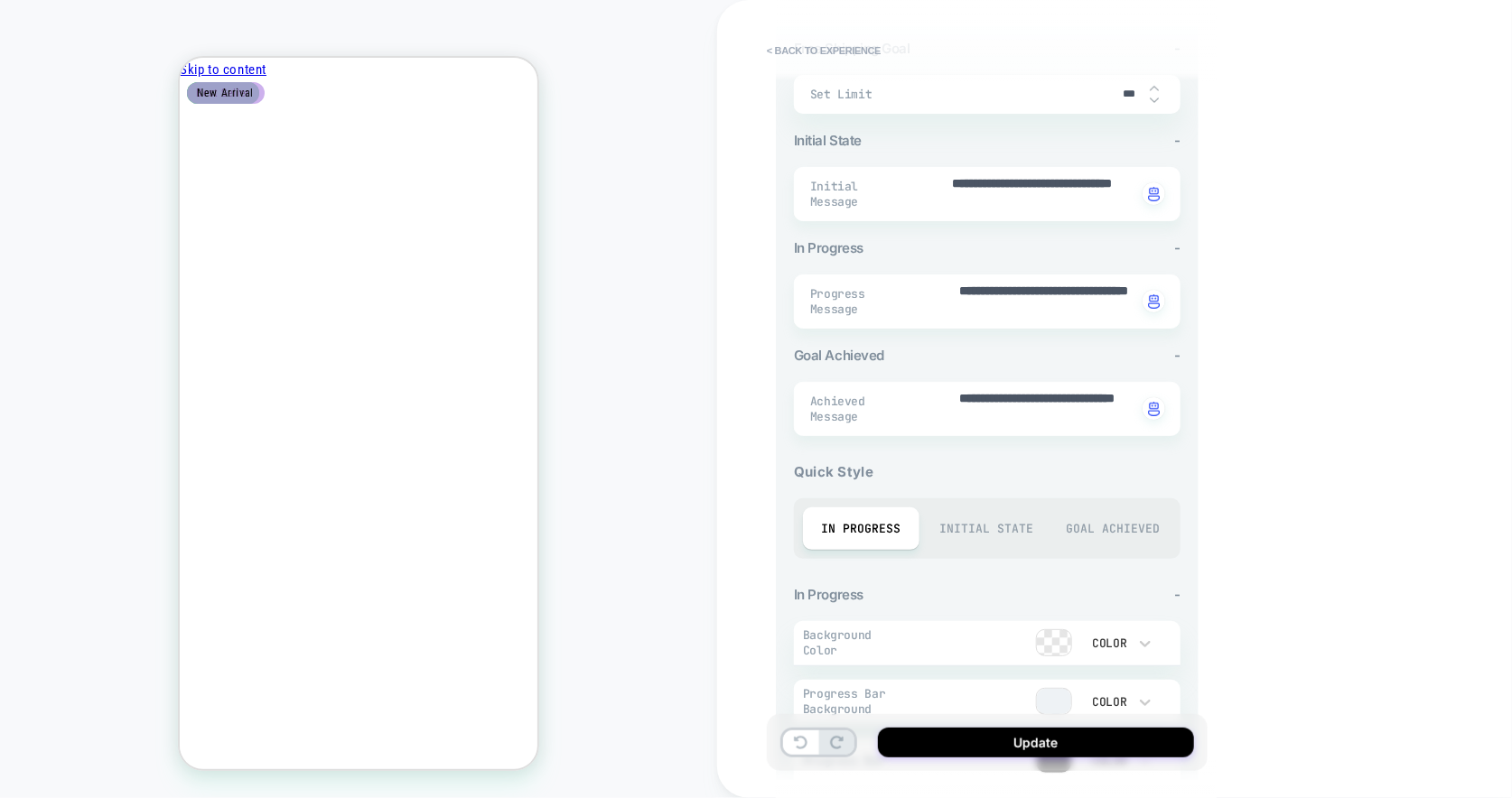 scroll, scrollTop: 135, scrollLeft: 0, axis: vertical 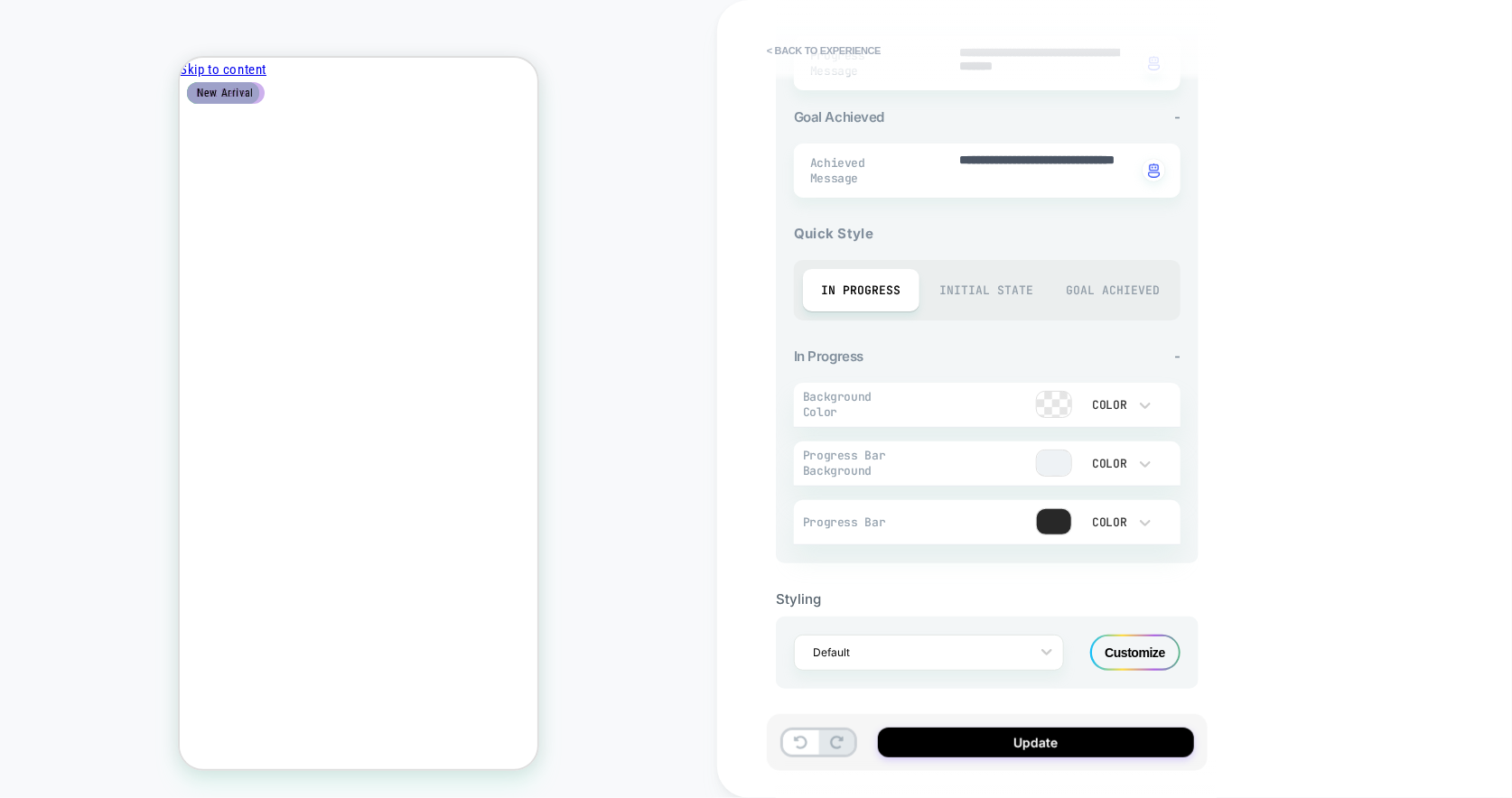click on "Customize" at bounding box center [1135, 653] 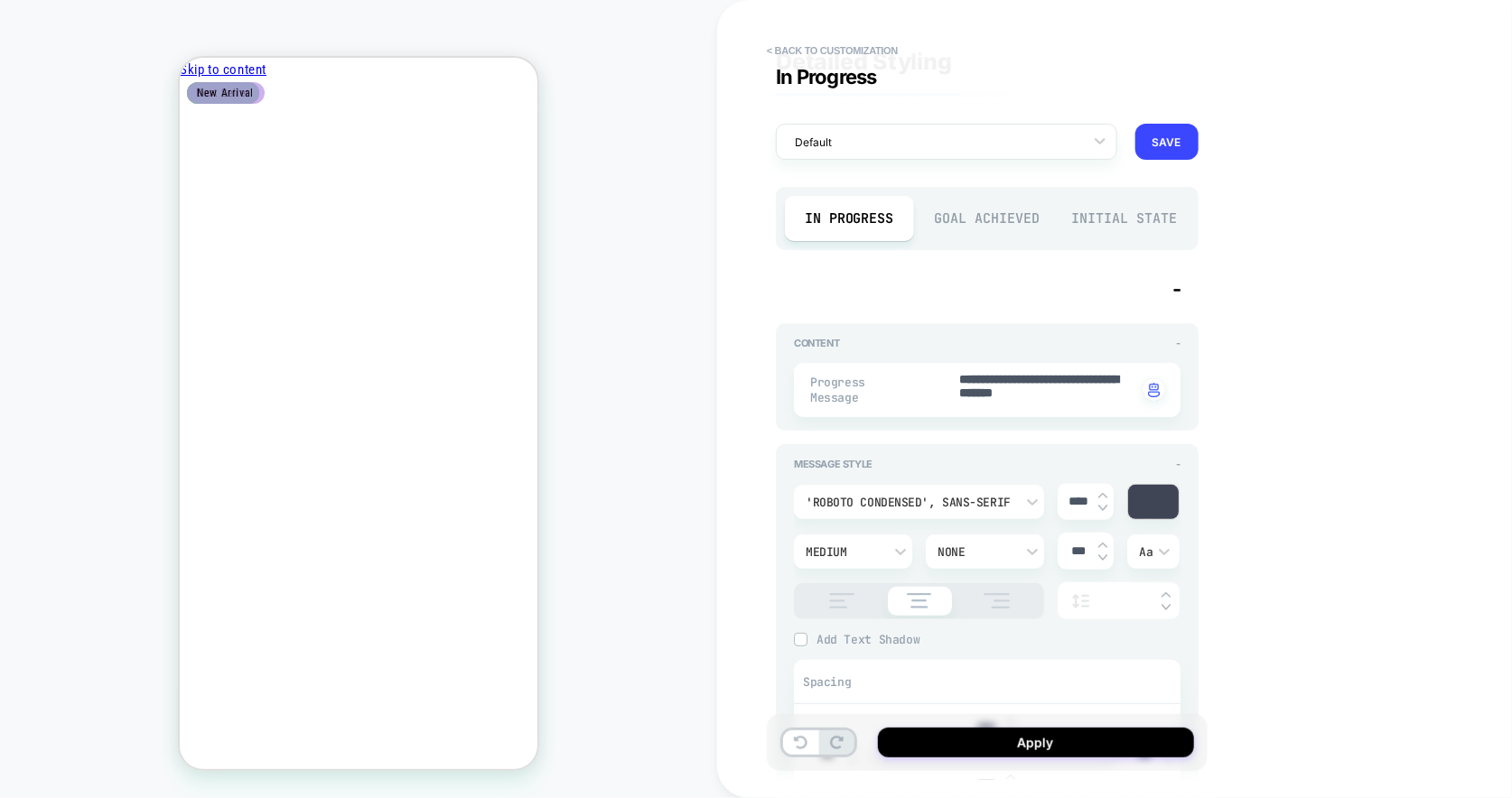 scroll, scrollTop: 0, scrollLeft: 0, axis: both 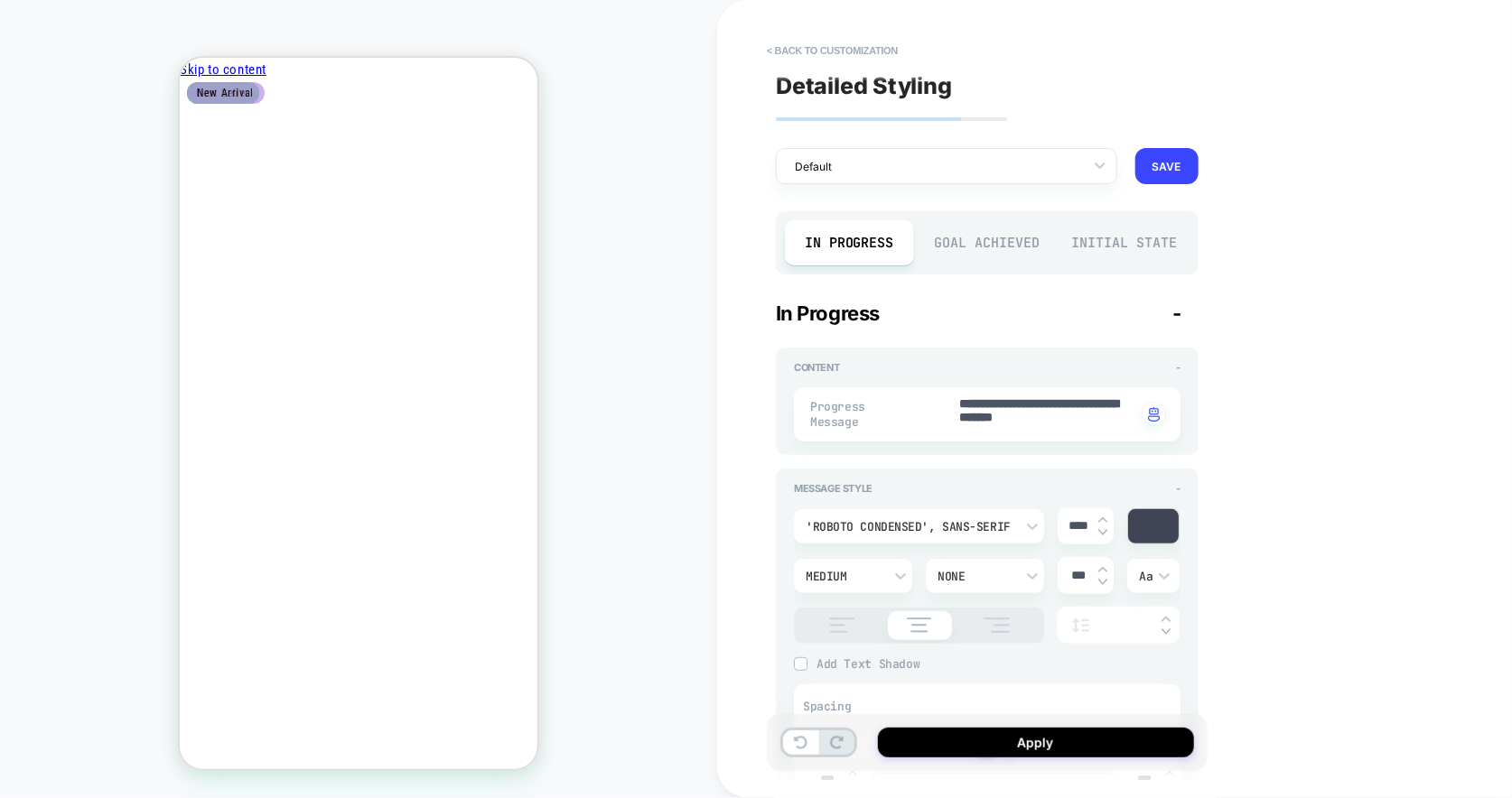 click on "Initial State" at bounding box center (1125, 243) 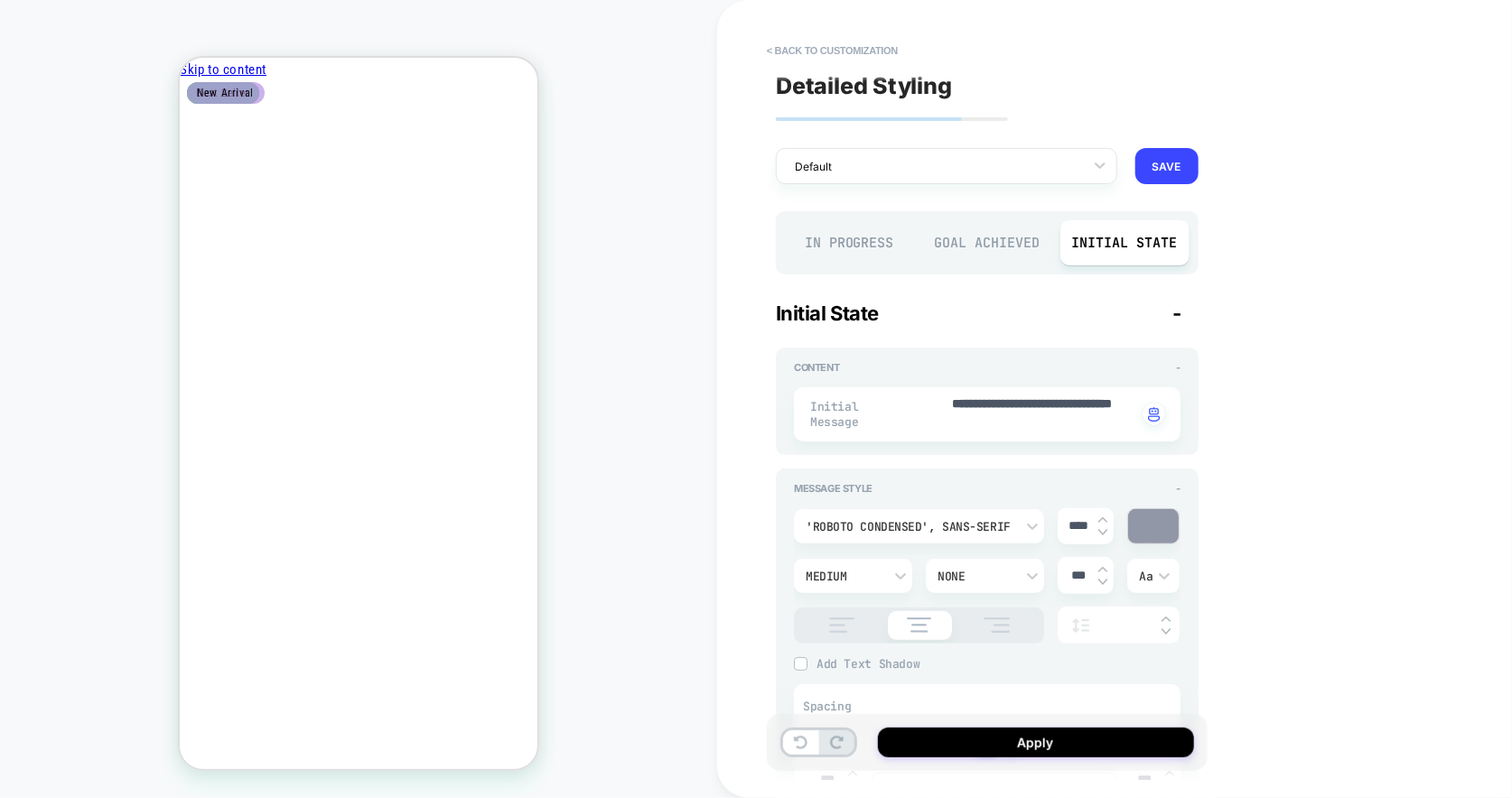 click on "Goal Achieved" at bounding box center [987, 243] 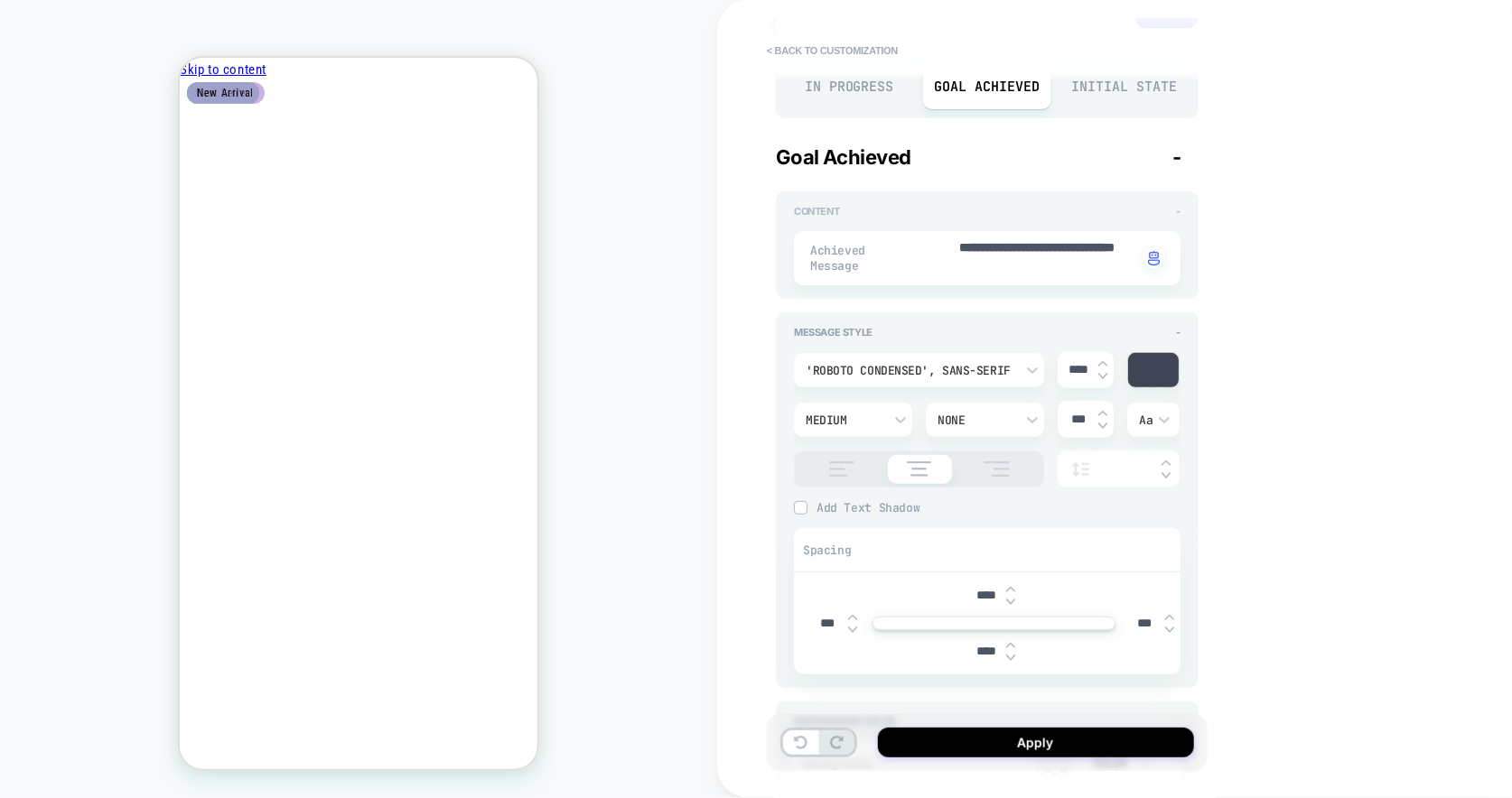 scroll, scrollTop: 161, scrollLeft: 0, axis: vertical 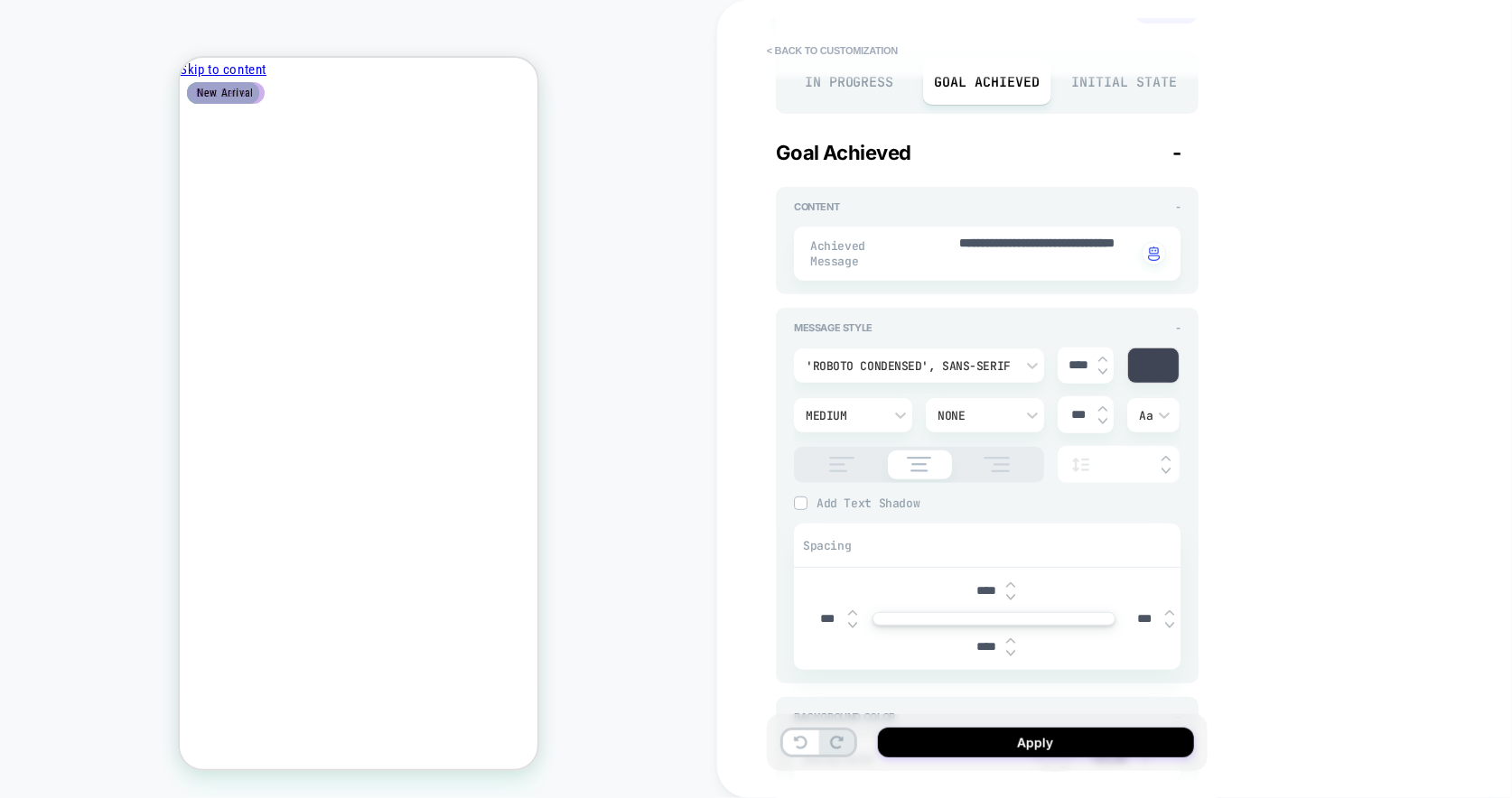 click at bounding box center [1153, 366] 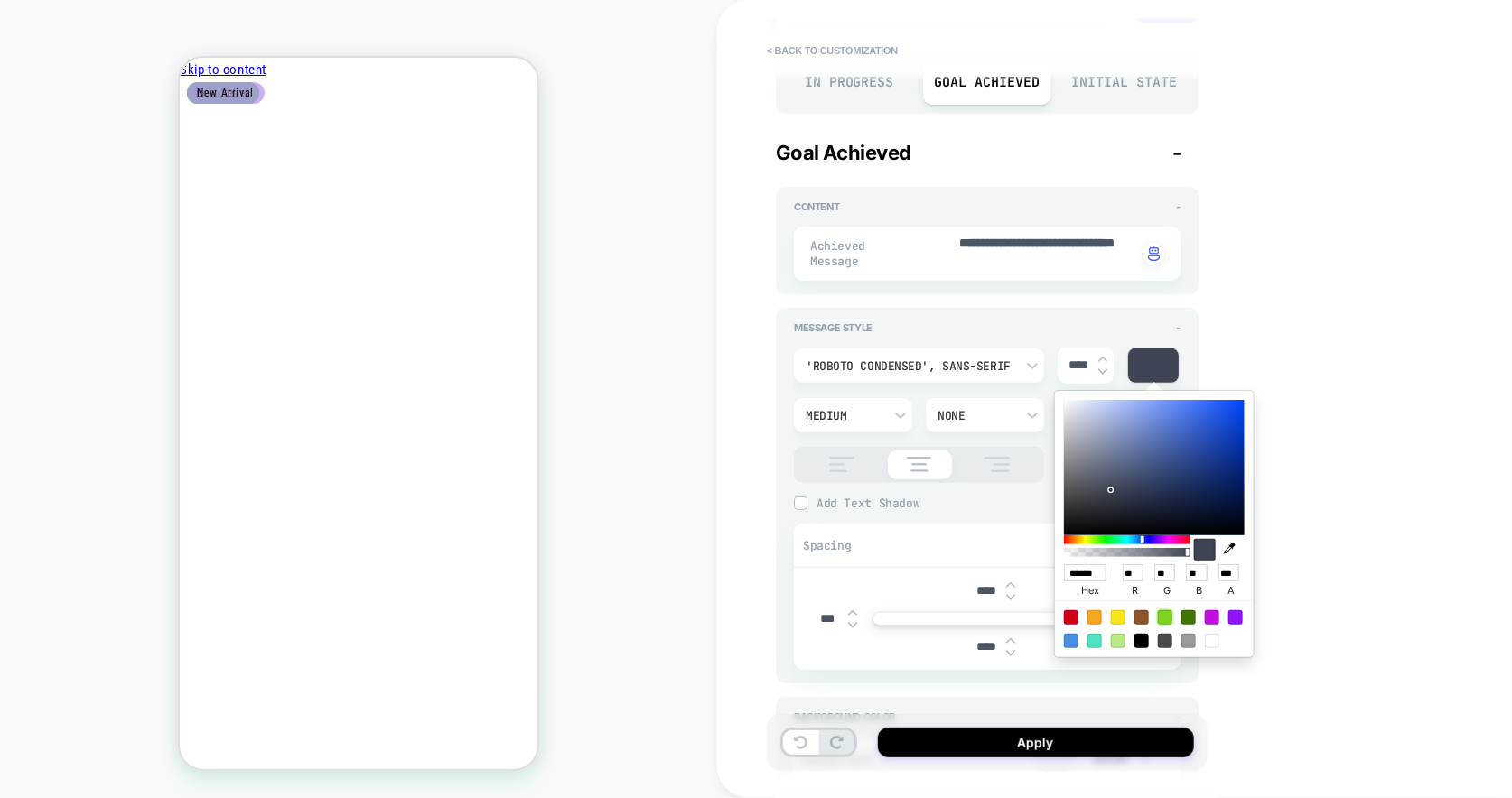 click at bounding box center [1165, 617] 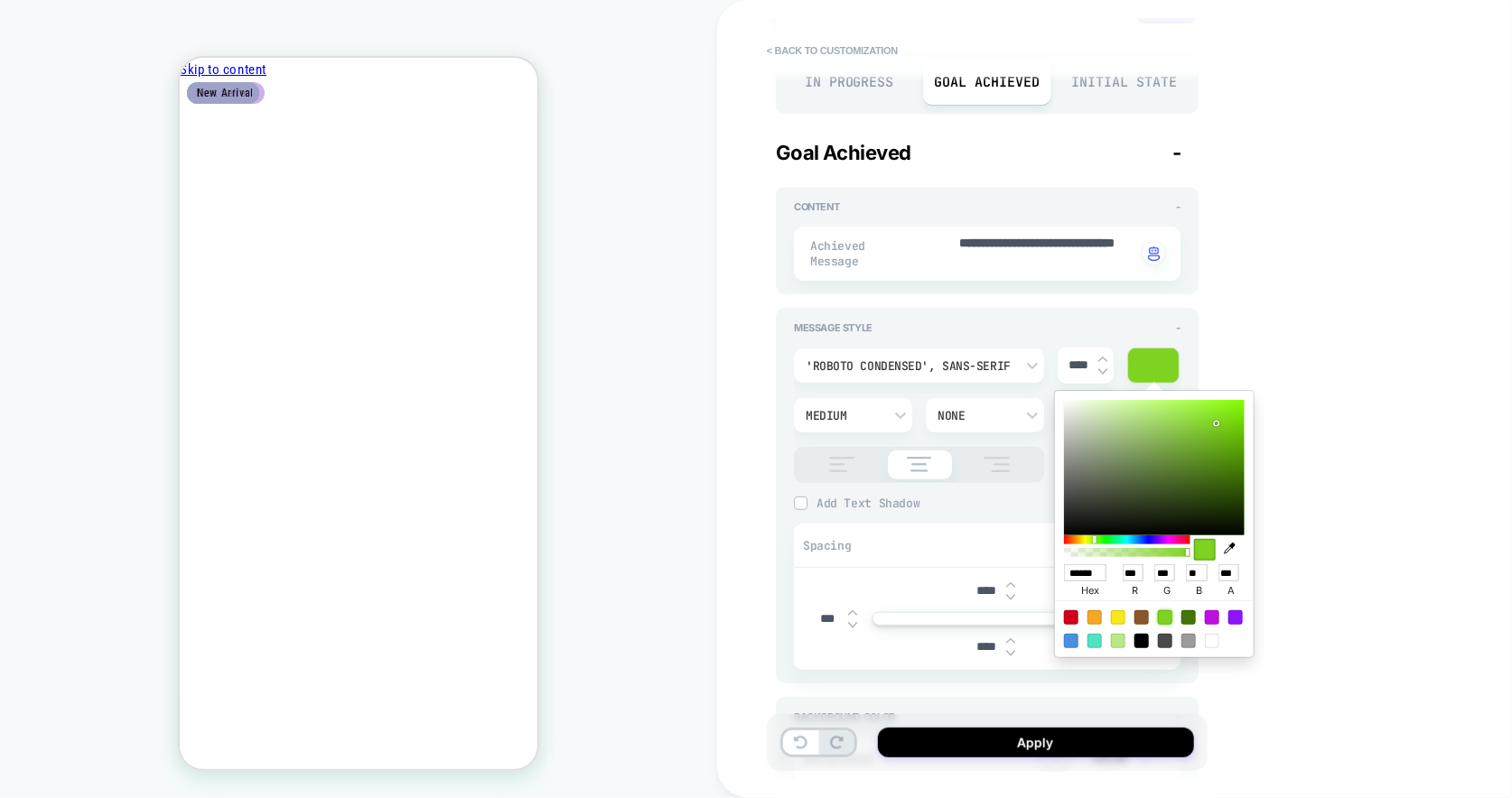 click on "******" at bounding box center [1085, 572] 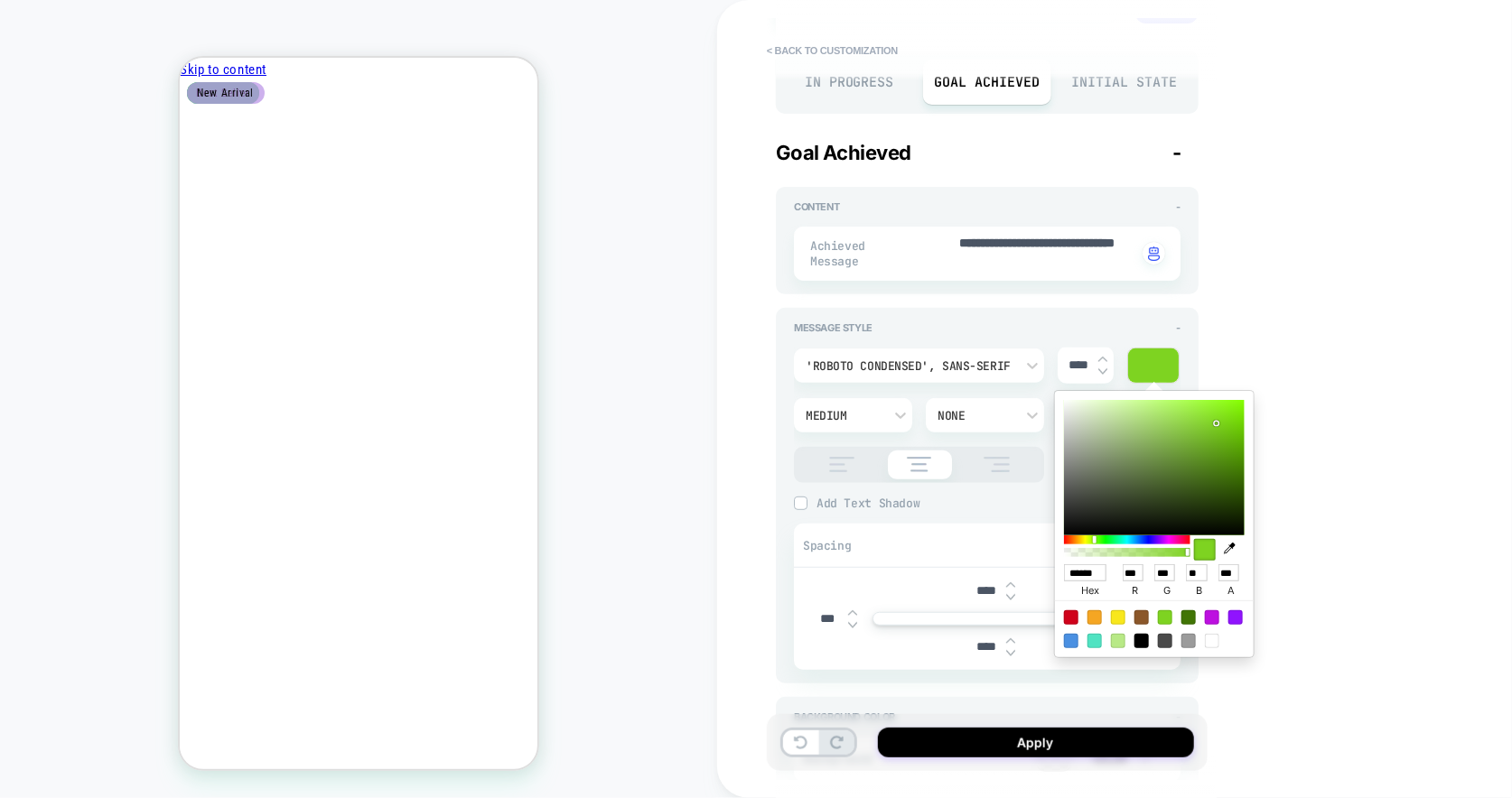 click on "******" at bounding box center [1085, 572] 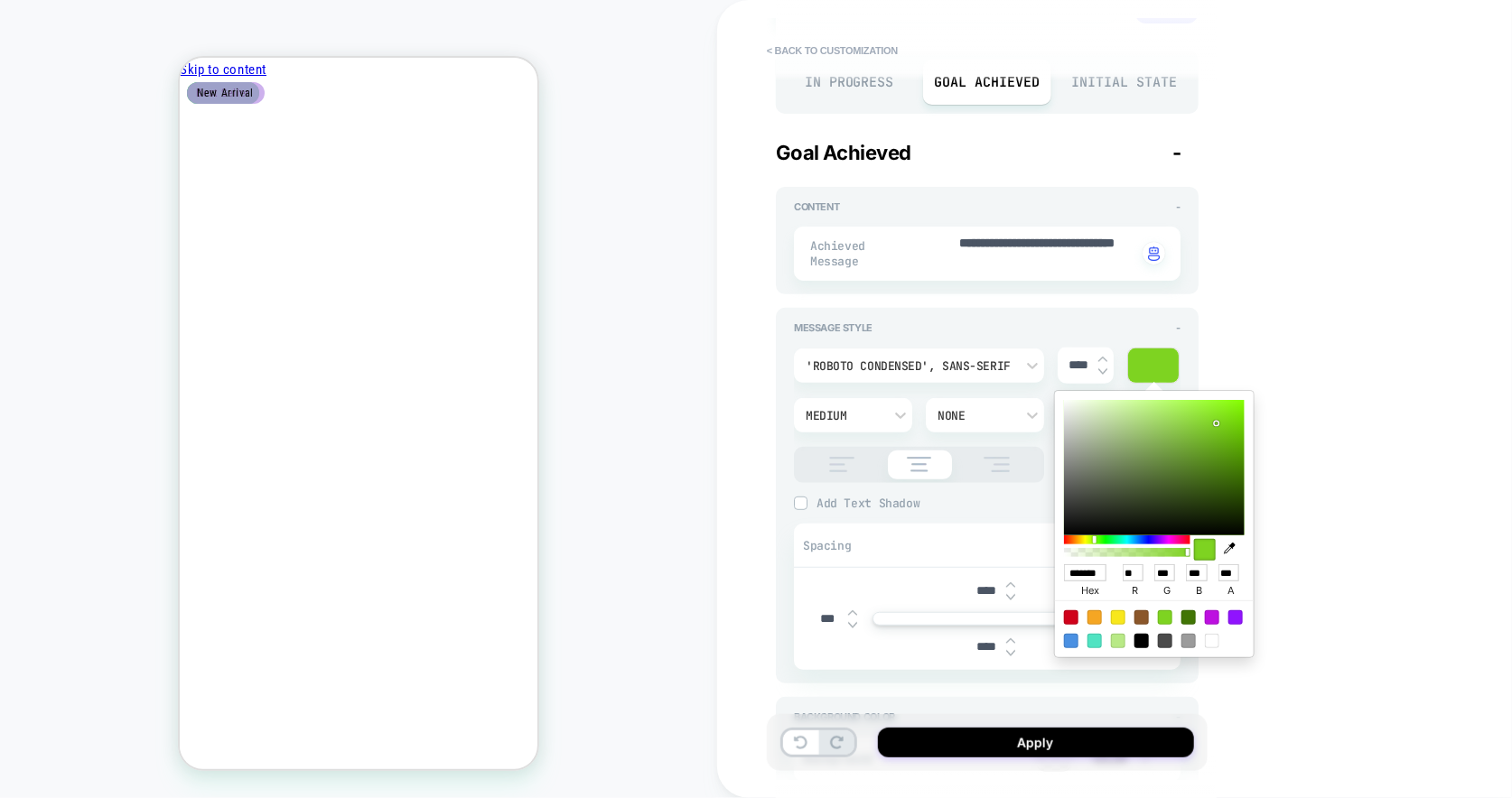 scroll, scrollTop: 0, scrollLeft: 3, axis: horizontal 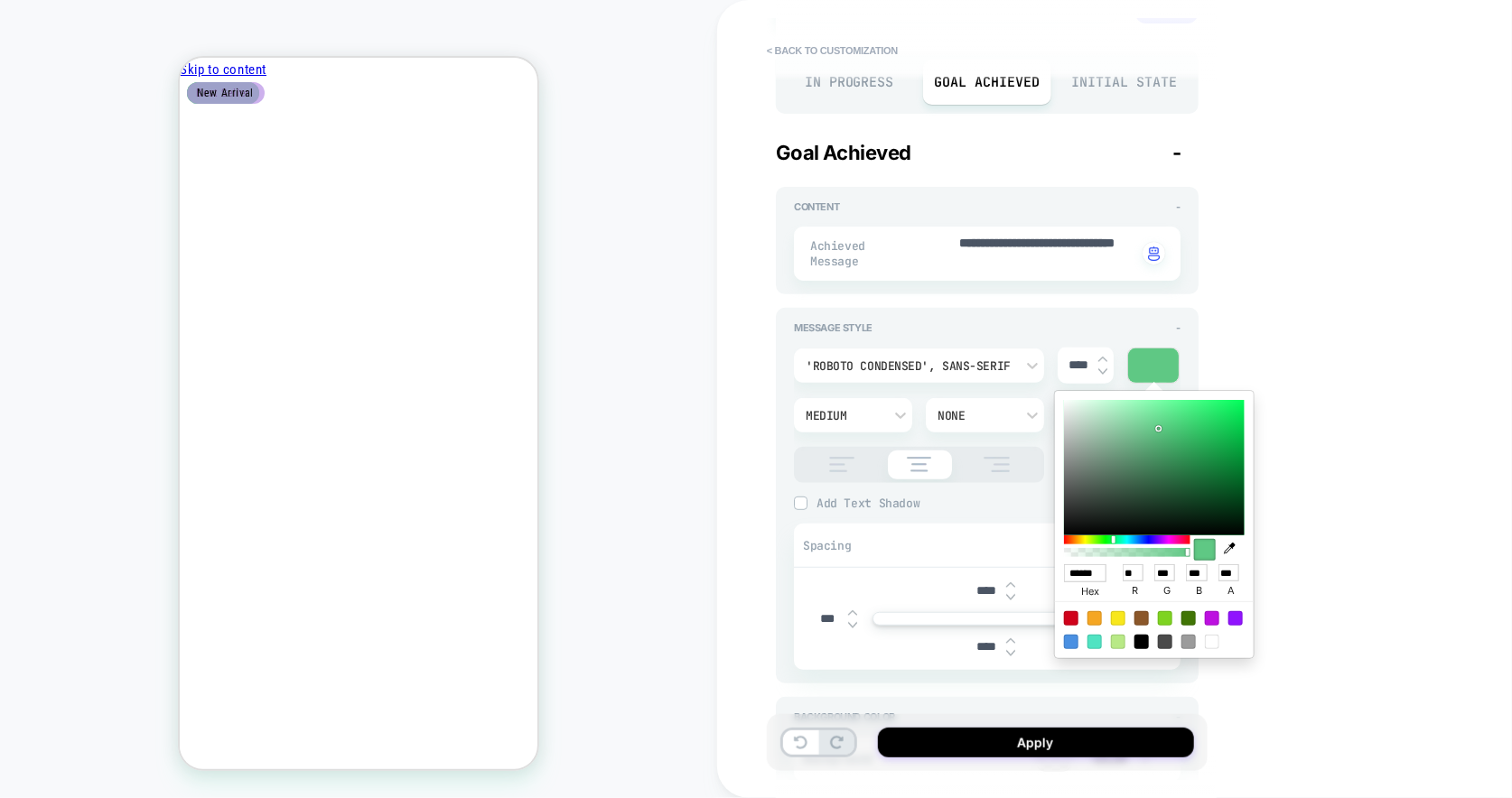 click on "**********" at bounding box center (1115, 399) 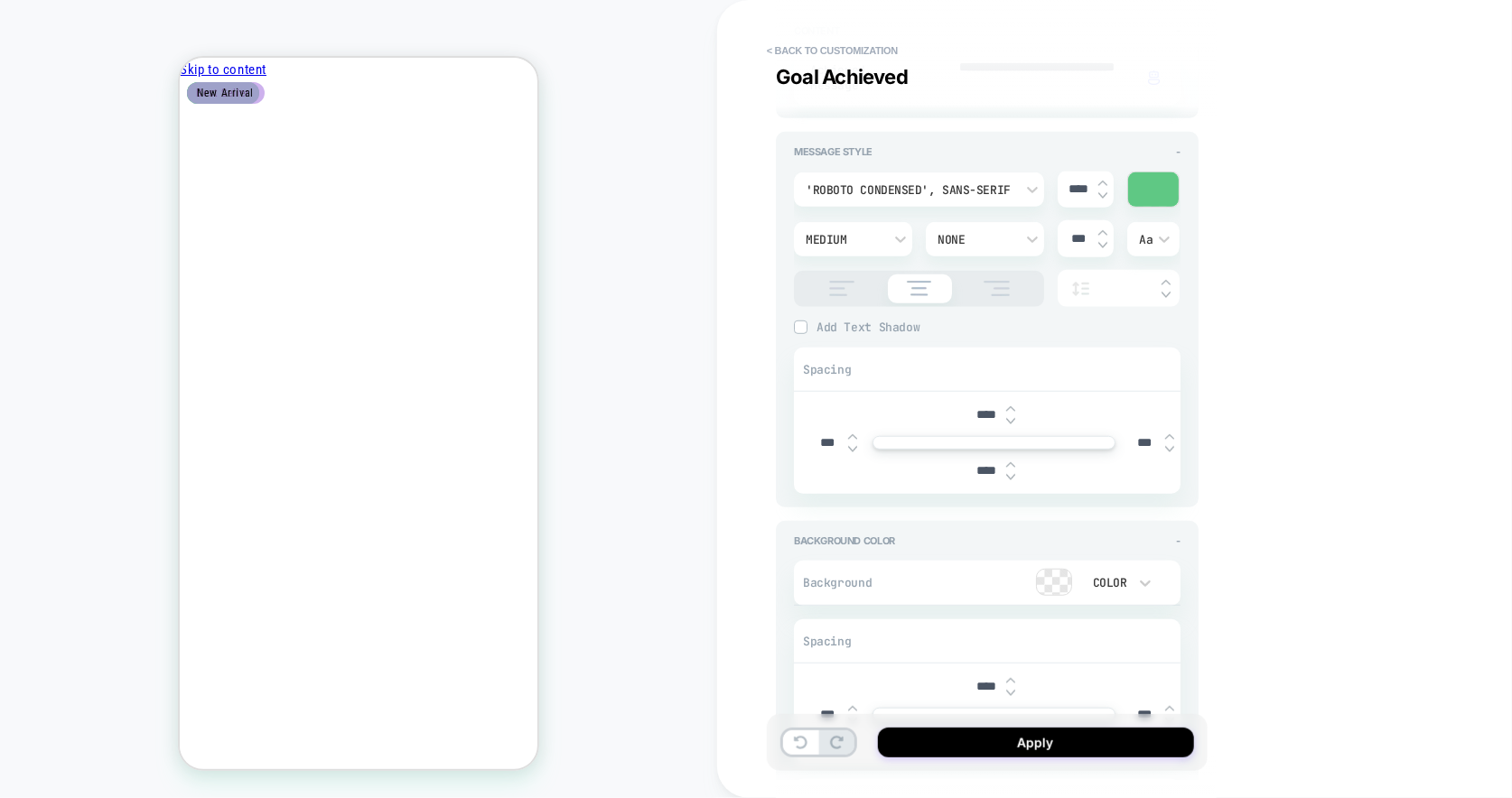 scroll, scrollTop: 221, scrollLeft: 0, axis: vertical 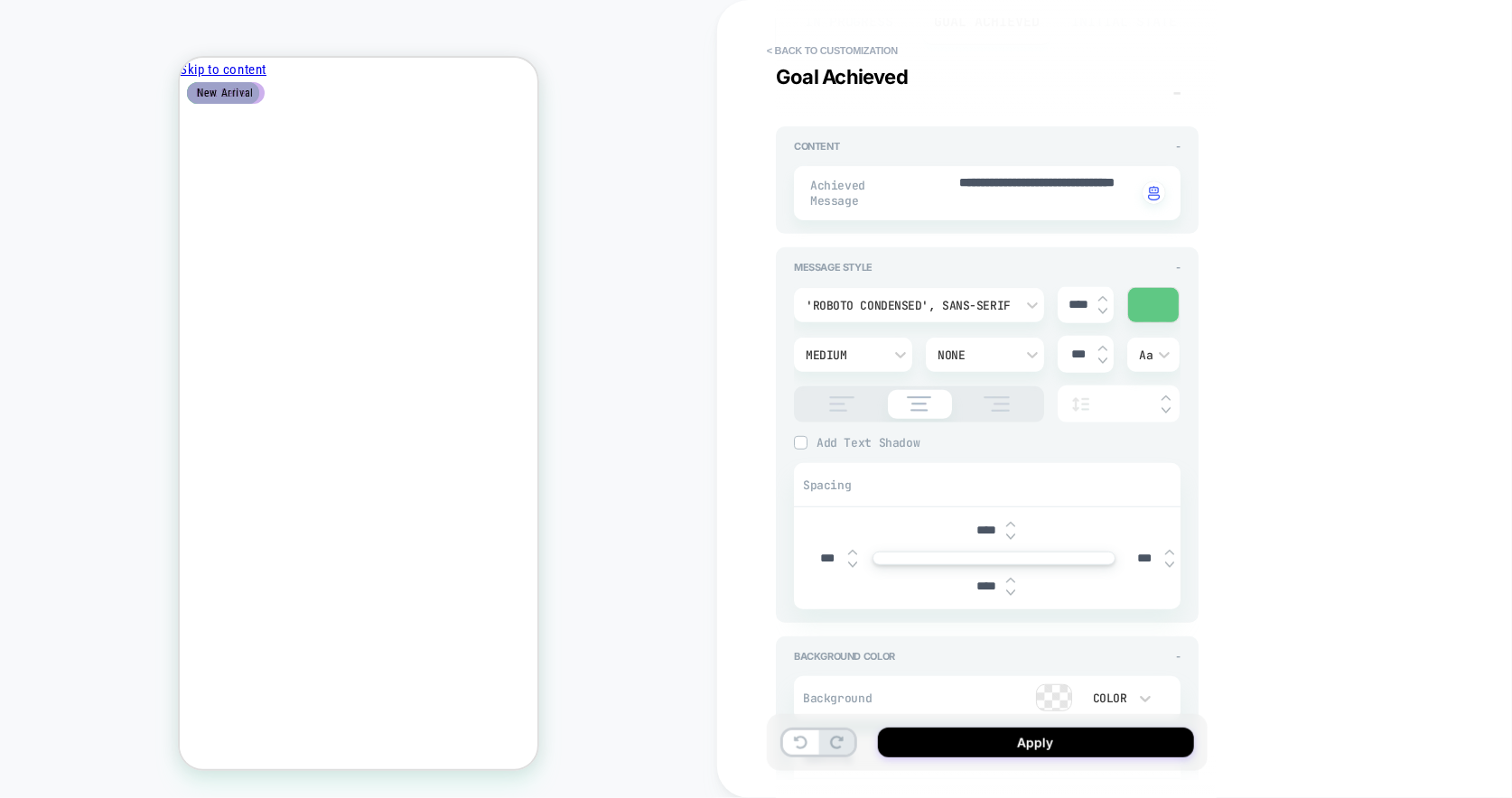 click at bounding box center [1153, 305] 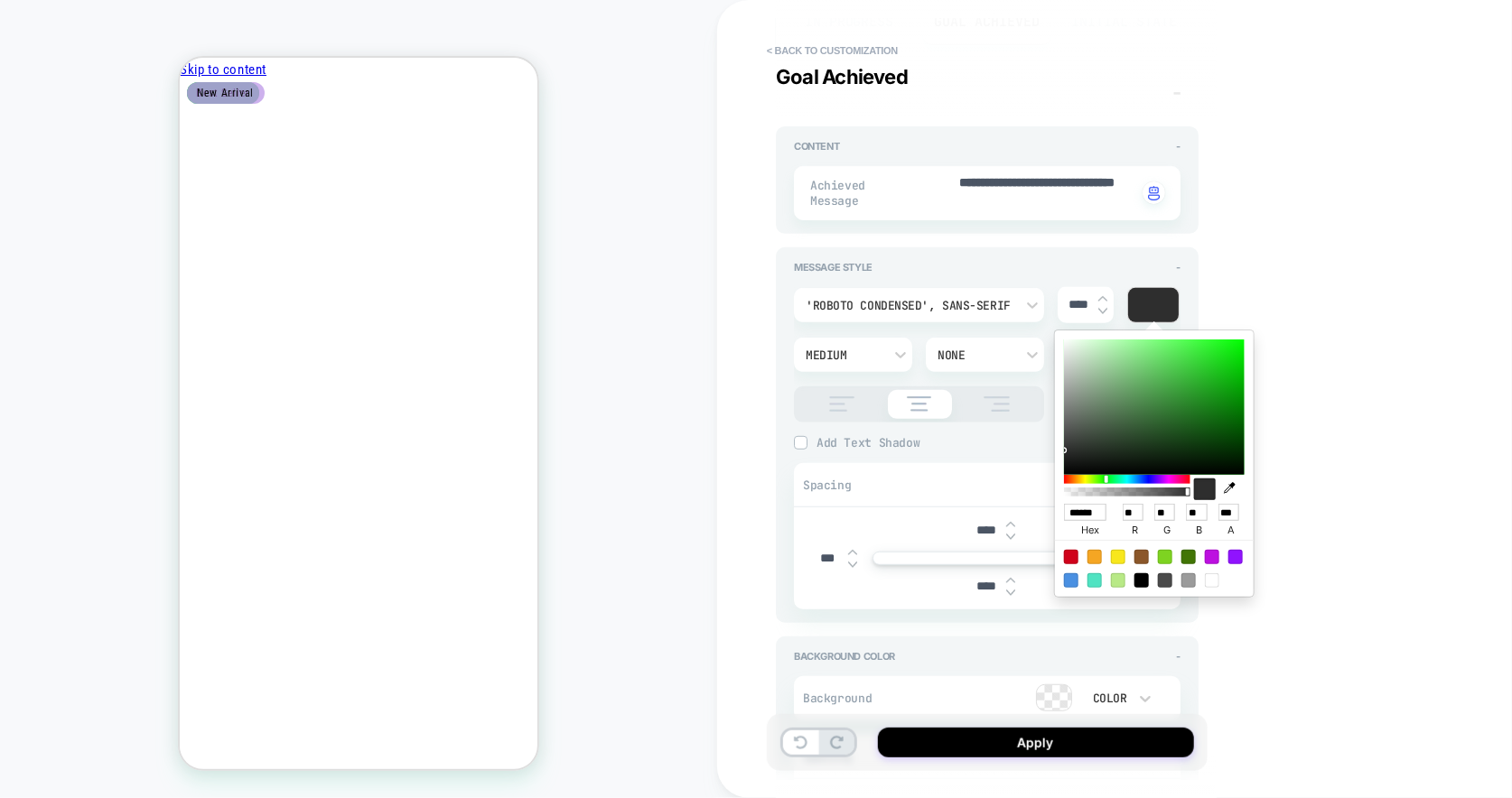 drag, startPoint x: 1081, startPoint y: 378, endPoint x: 1047, endPoint y: 450, distance: 79.62412 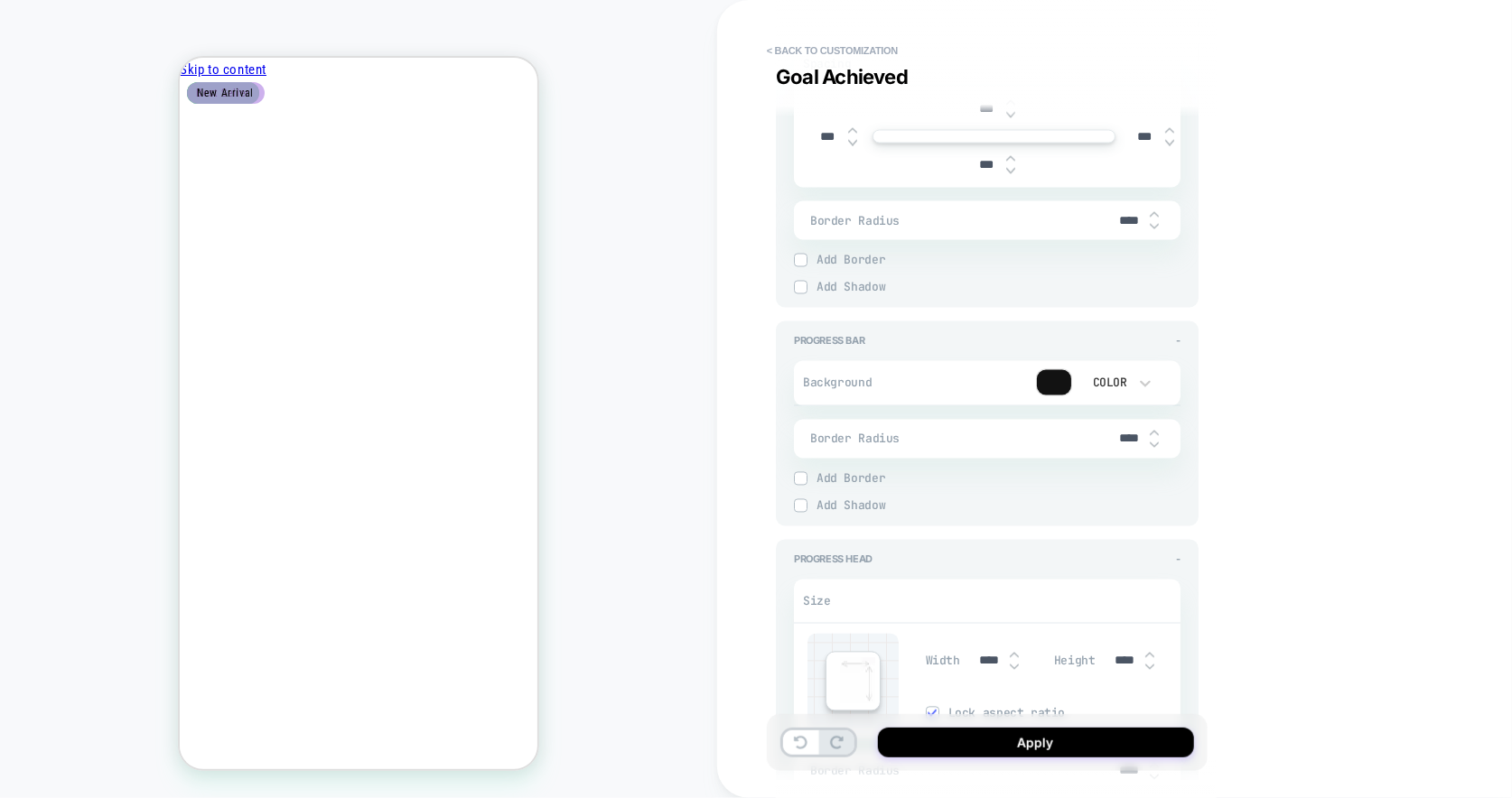 scroll, scrollTop: 1486, scrollLeft: 0, axis: vertical 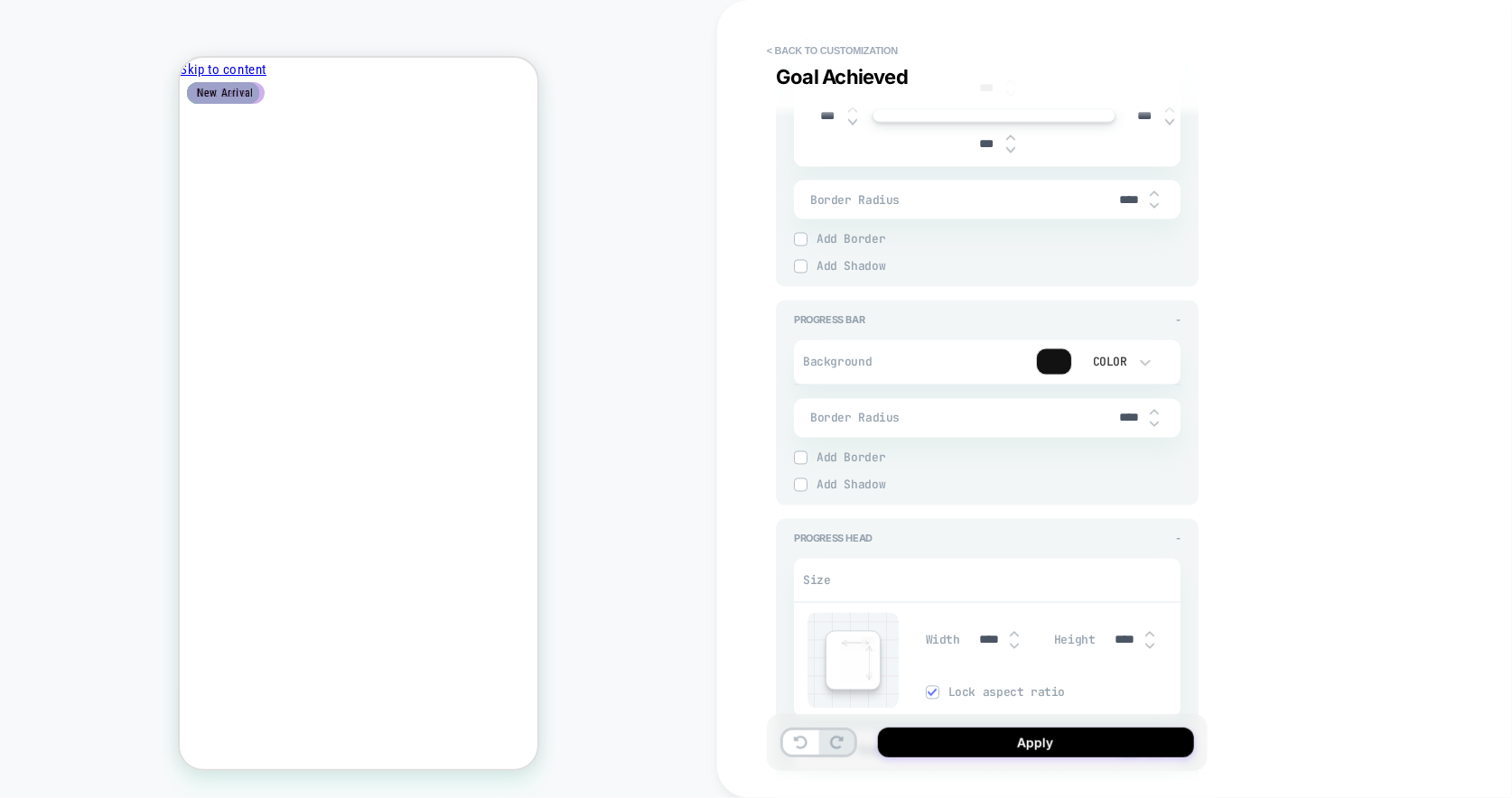 click at bounding box center [1054, 362] 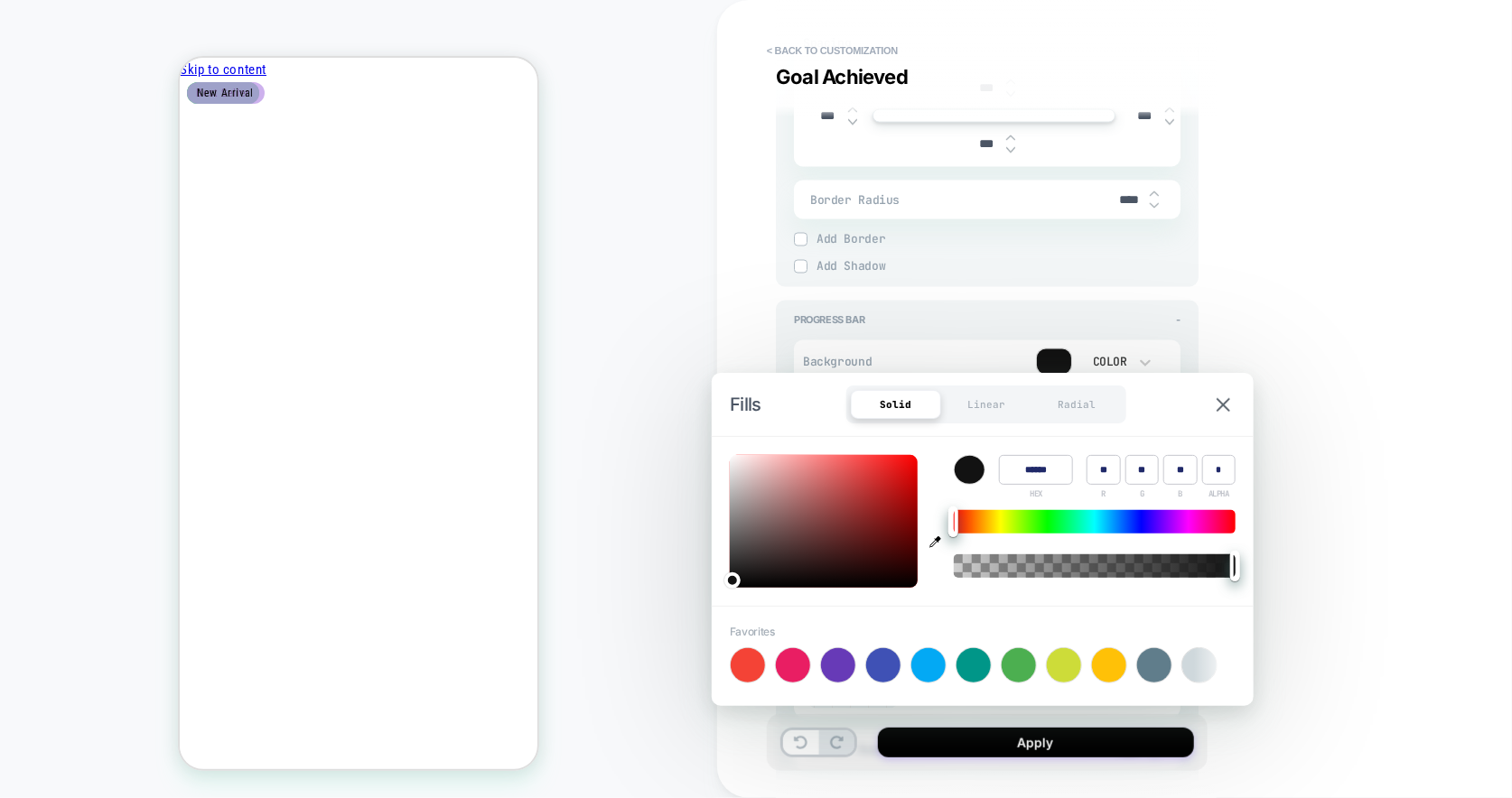 click on "******" at bounding box center (1036, 469) 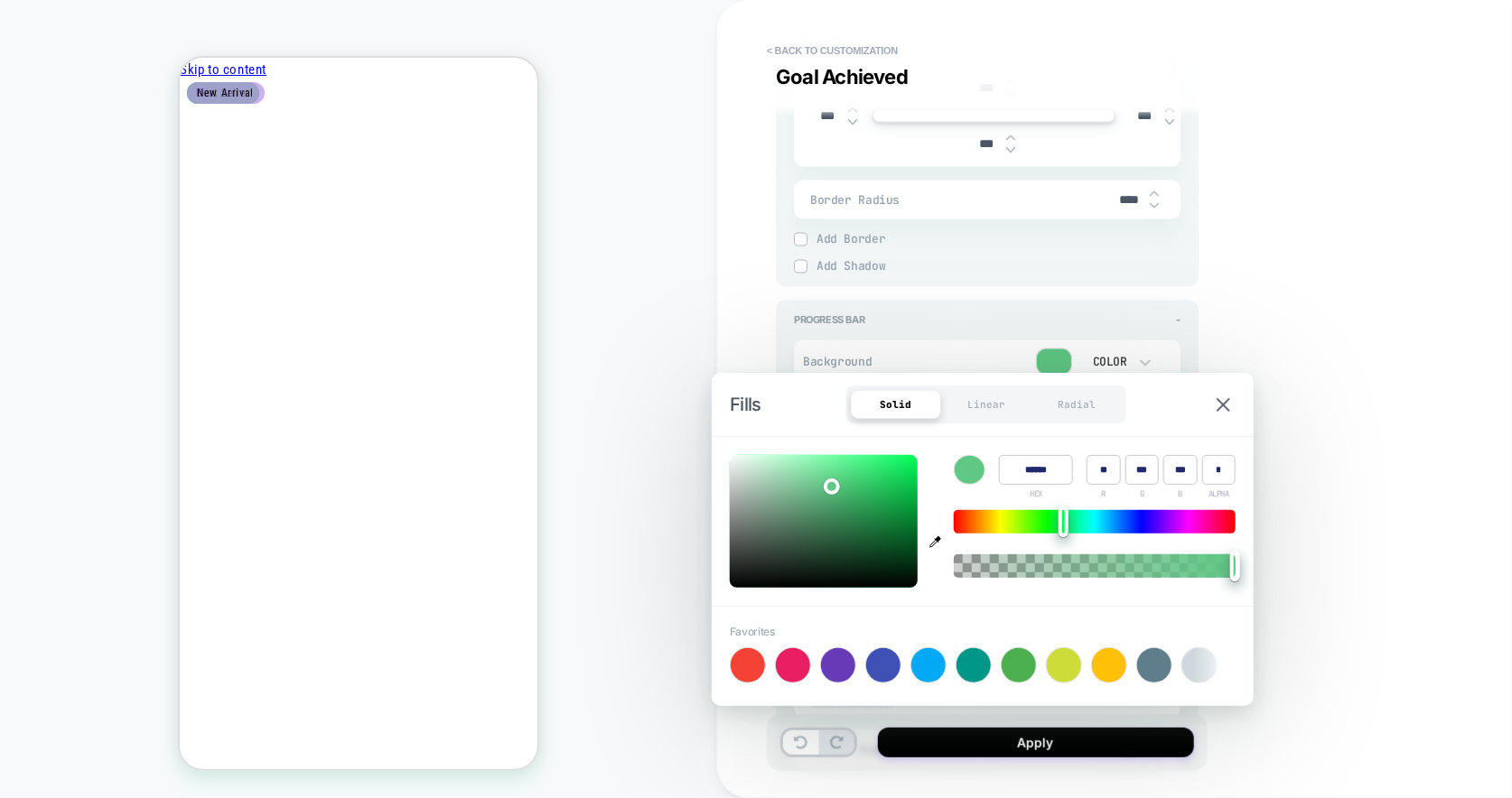 click on "**********" at bounding box center (1115, 399) 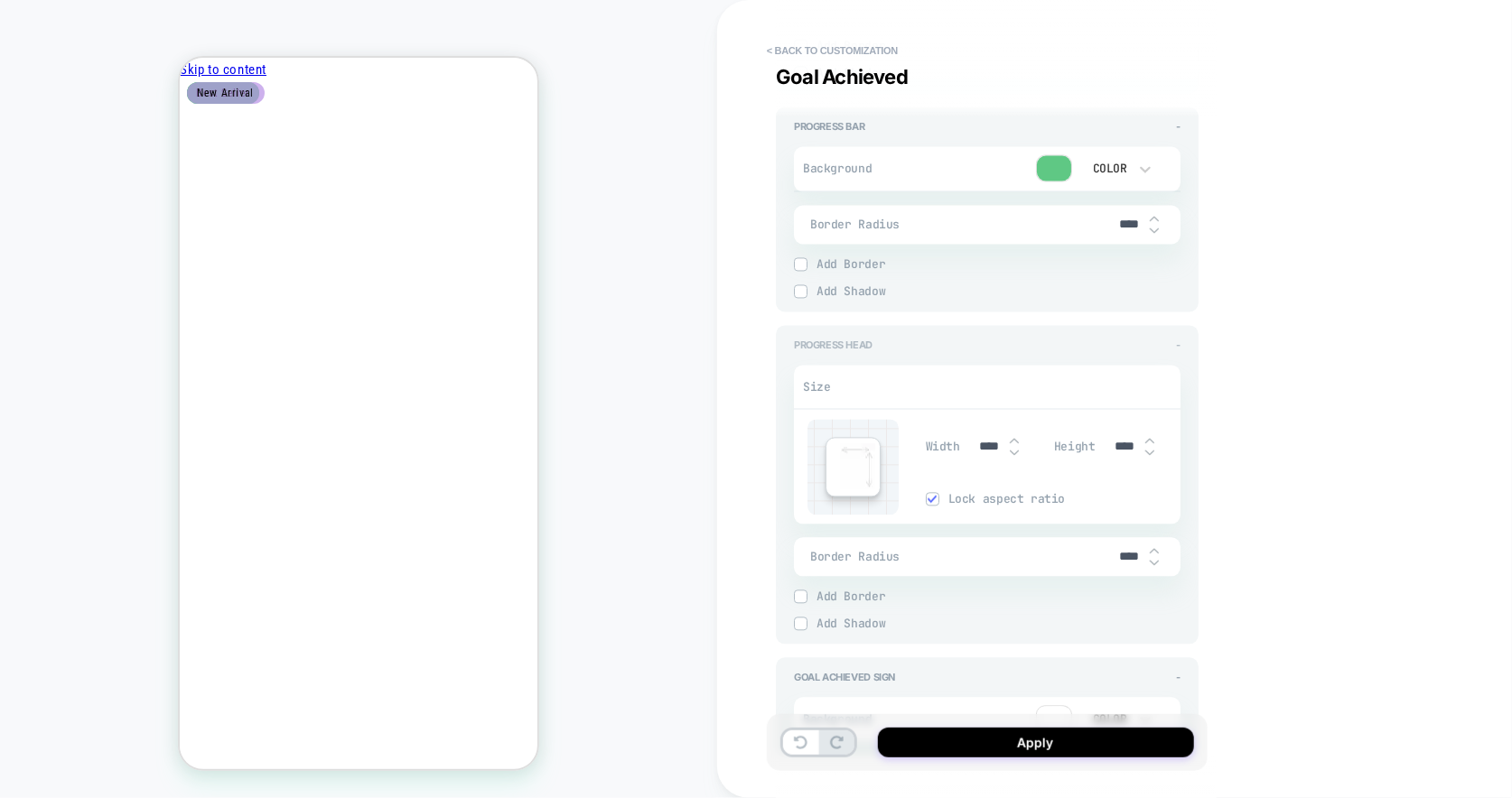 scroll, scrollTop: 1698, scrollLeft: 0, axis: vertical 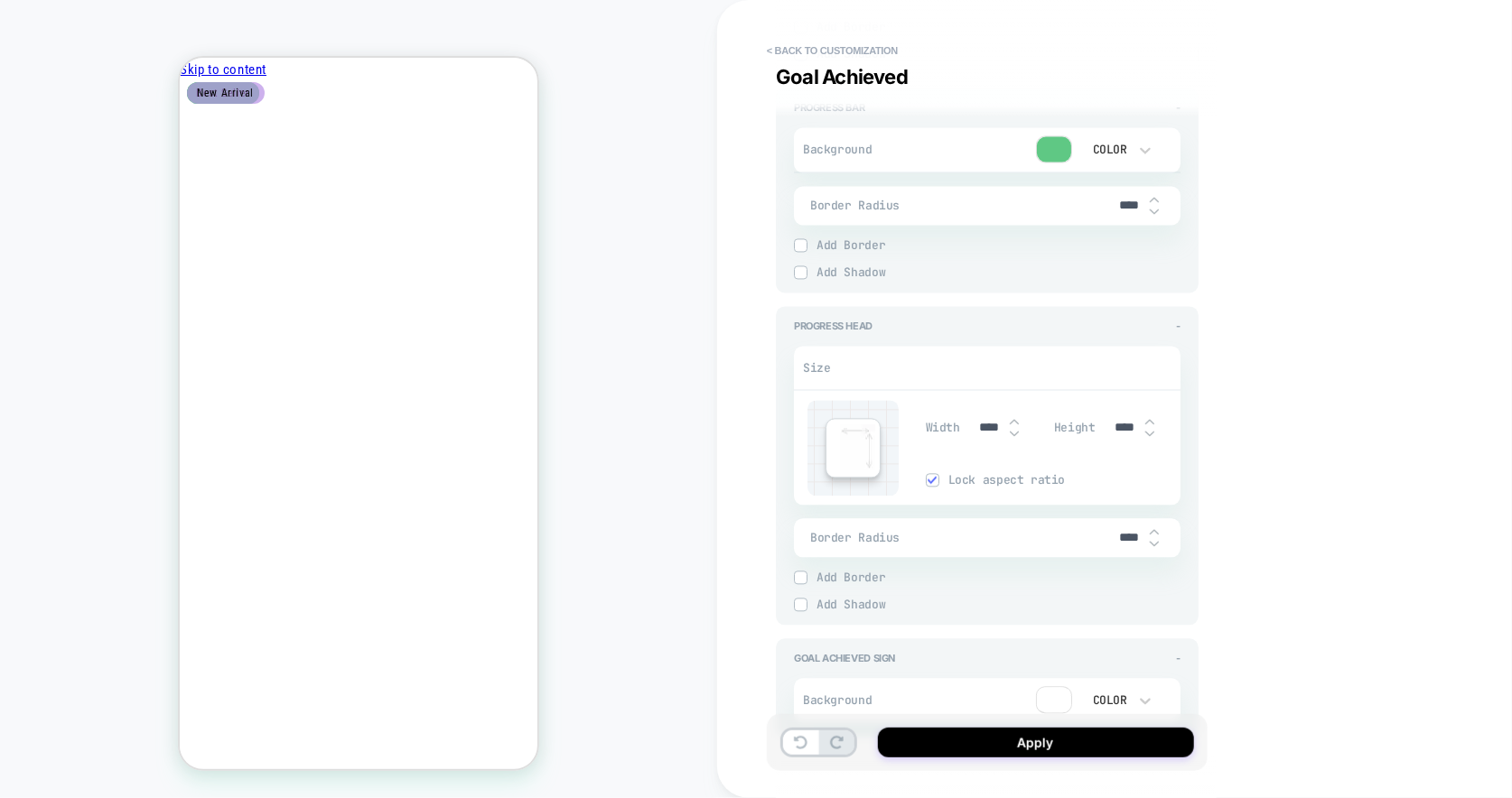 click at bounding box center [1014, 434] 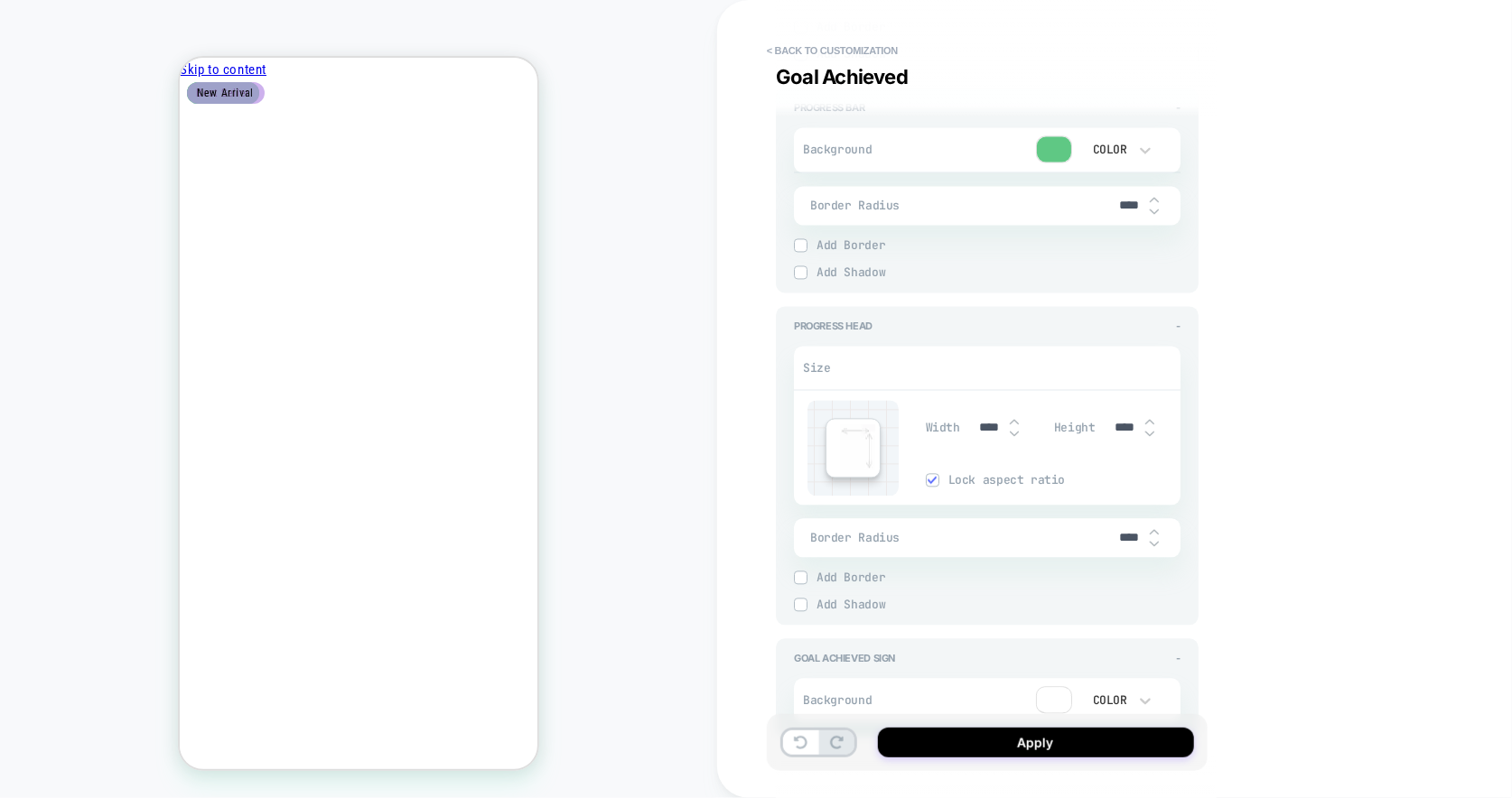 click at bounding box center [1014, 434] 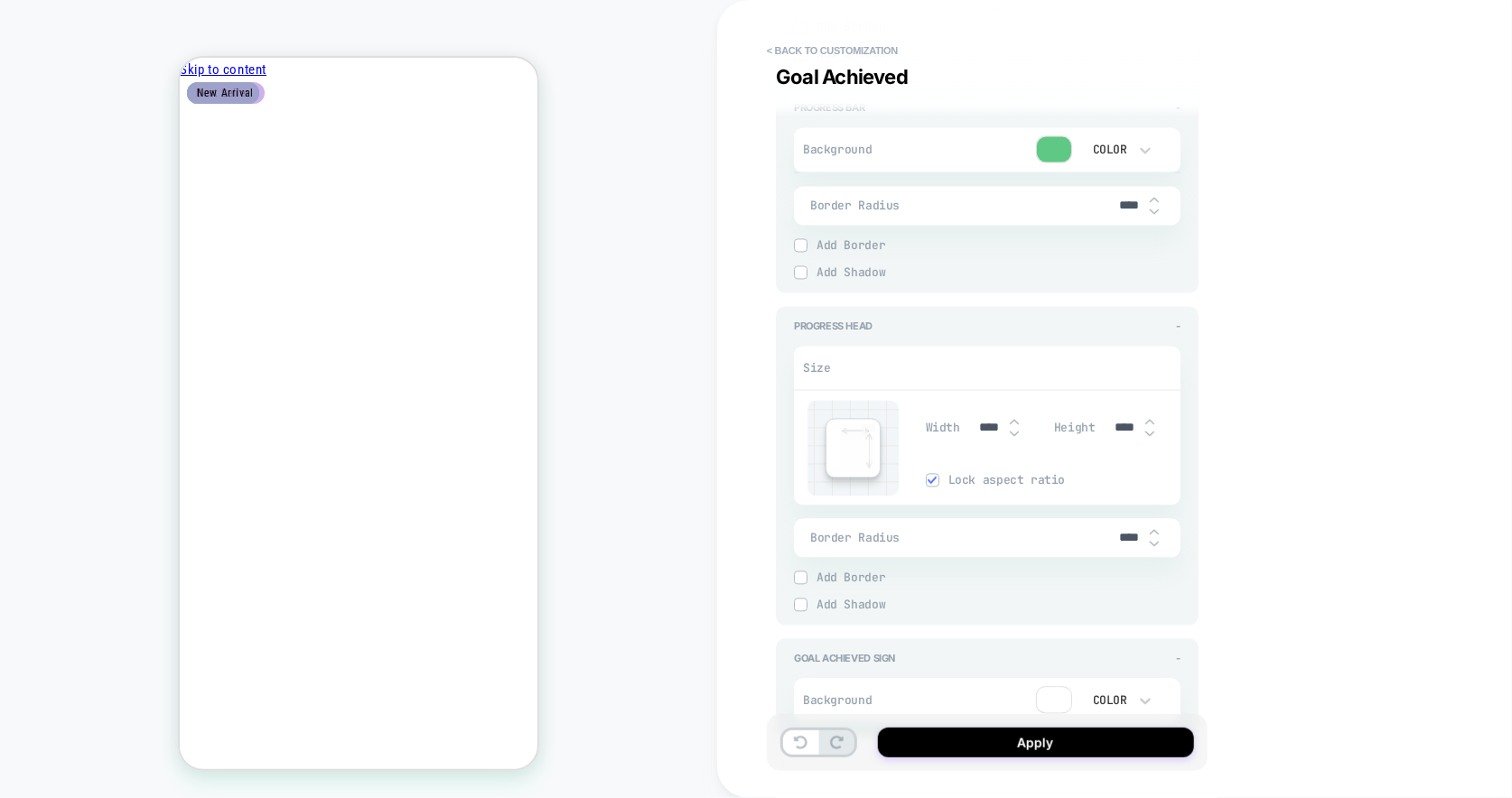 click at bounding box center [1014, 422] 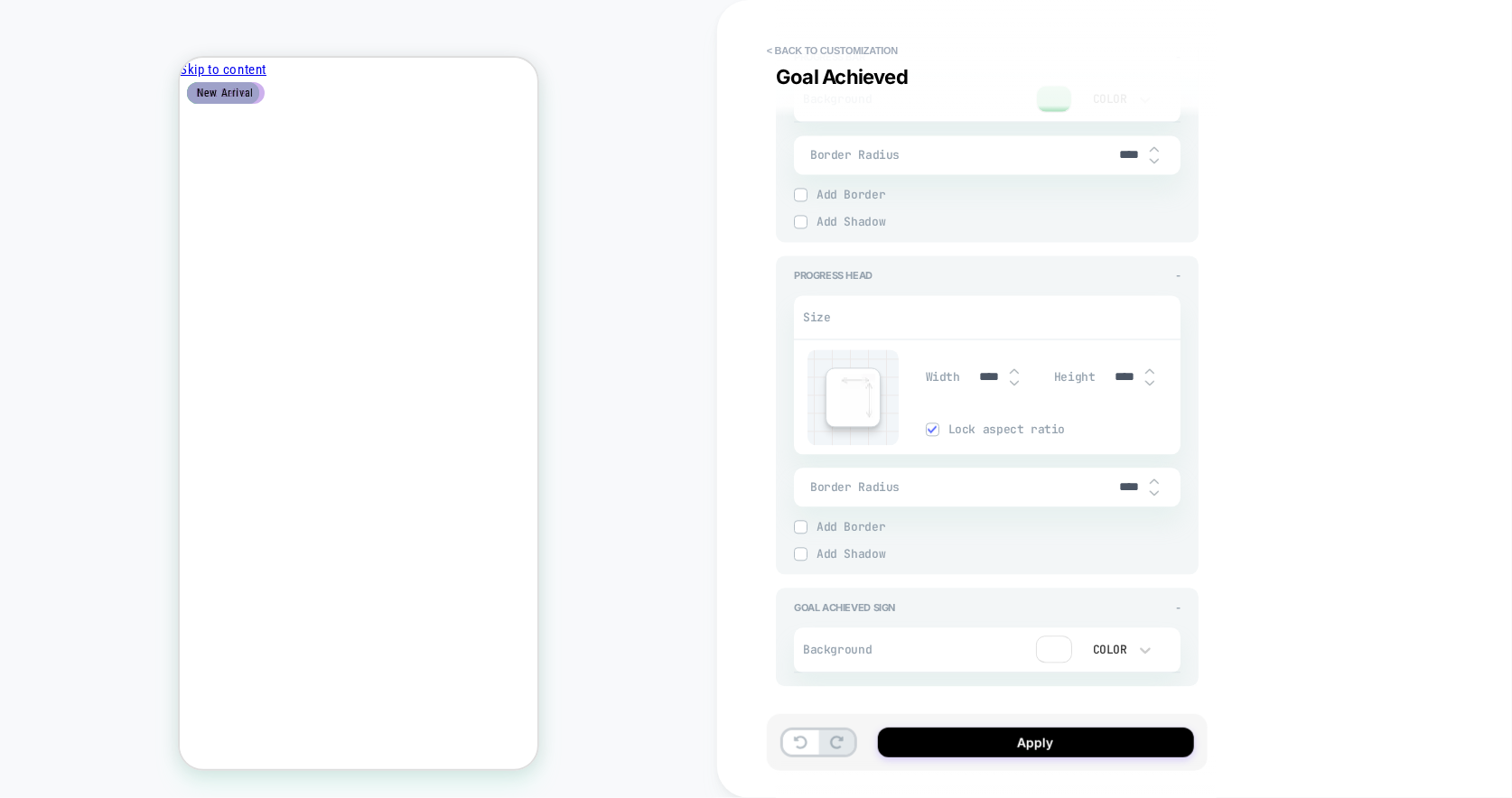 click at bounding box center (1154, 493) 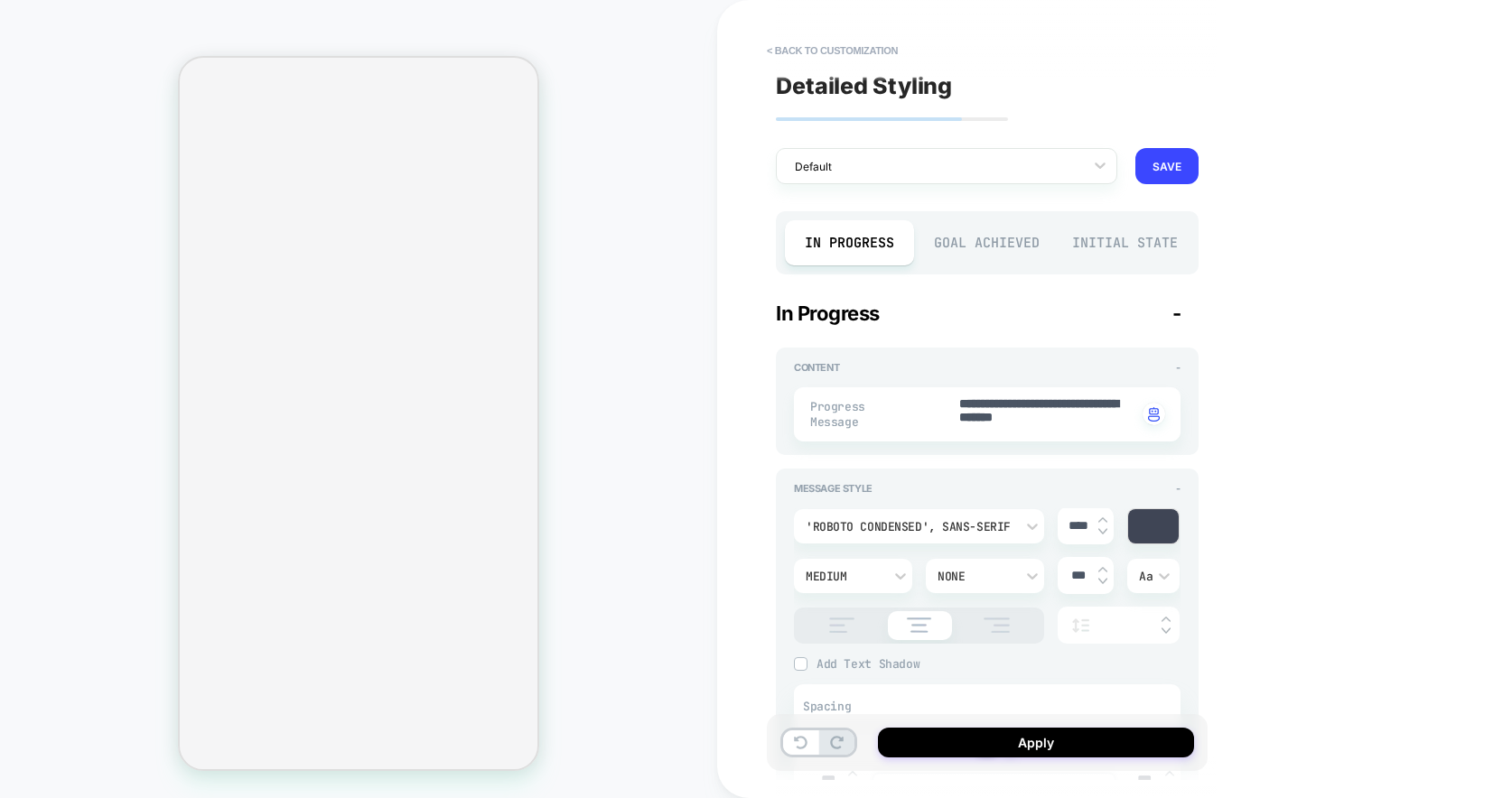 scroll, scrollTop: 0, scrollLeft: 0, axis: both 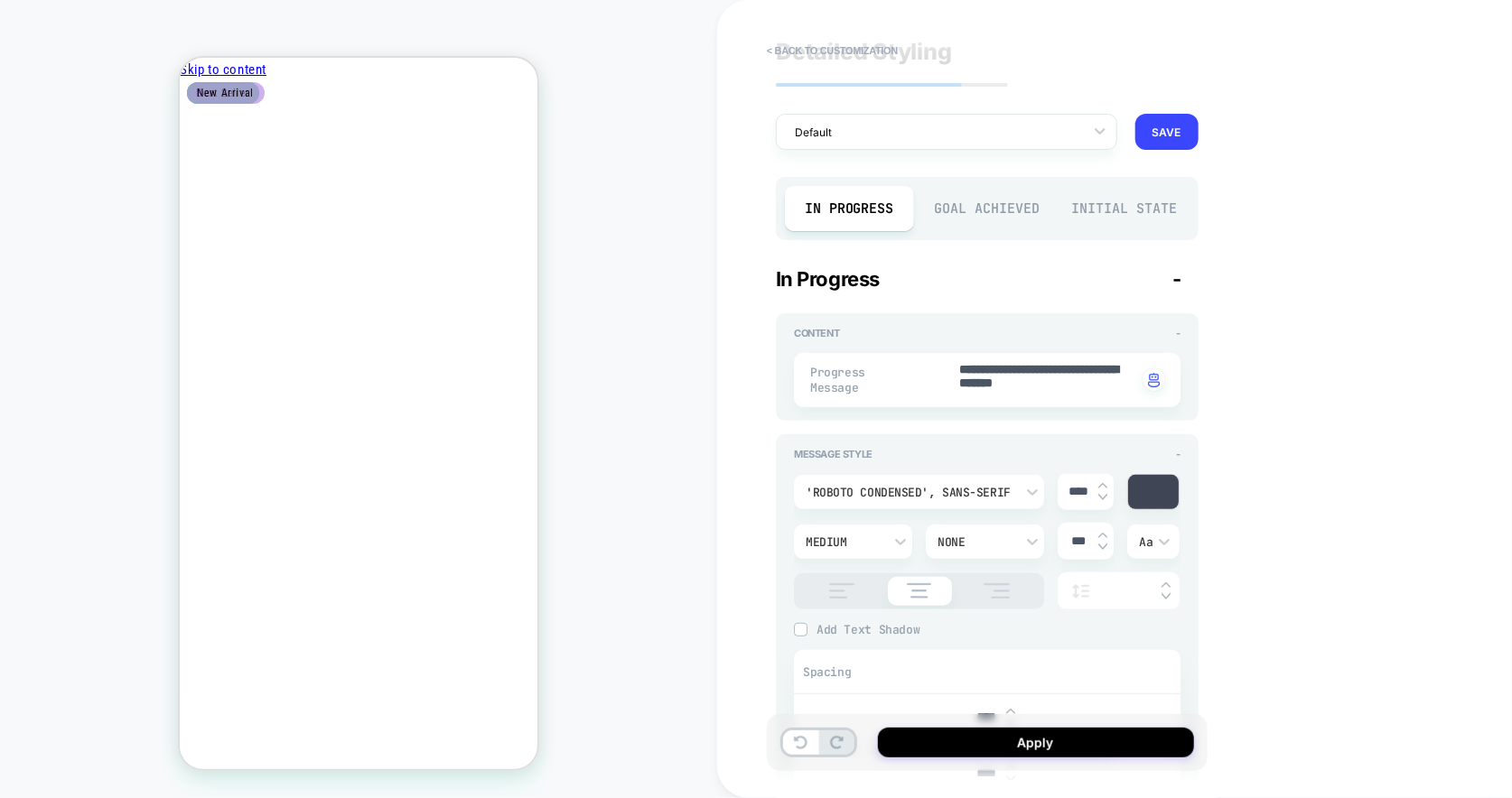 click on "Apply" at bounding box center [1036, 742] 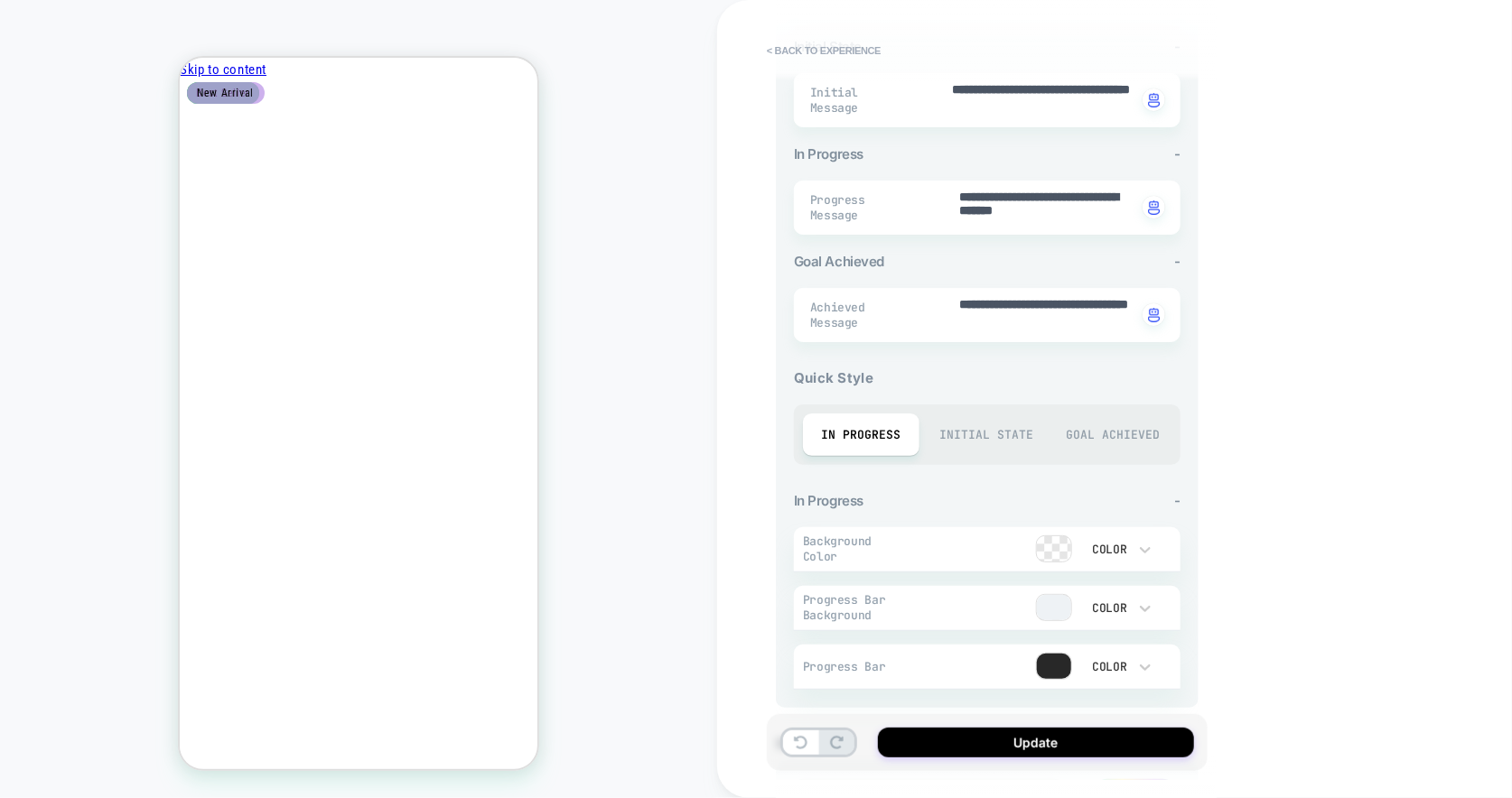scroll, scrollTop: 533, scrollLeft: 0, axis: vertical 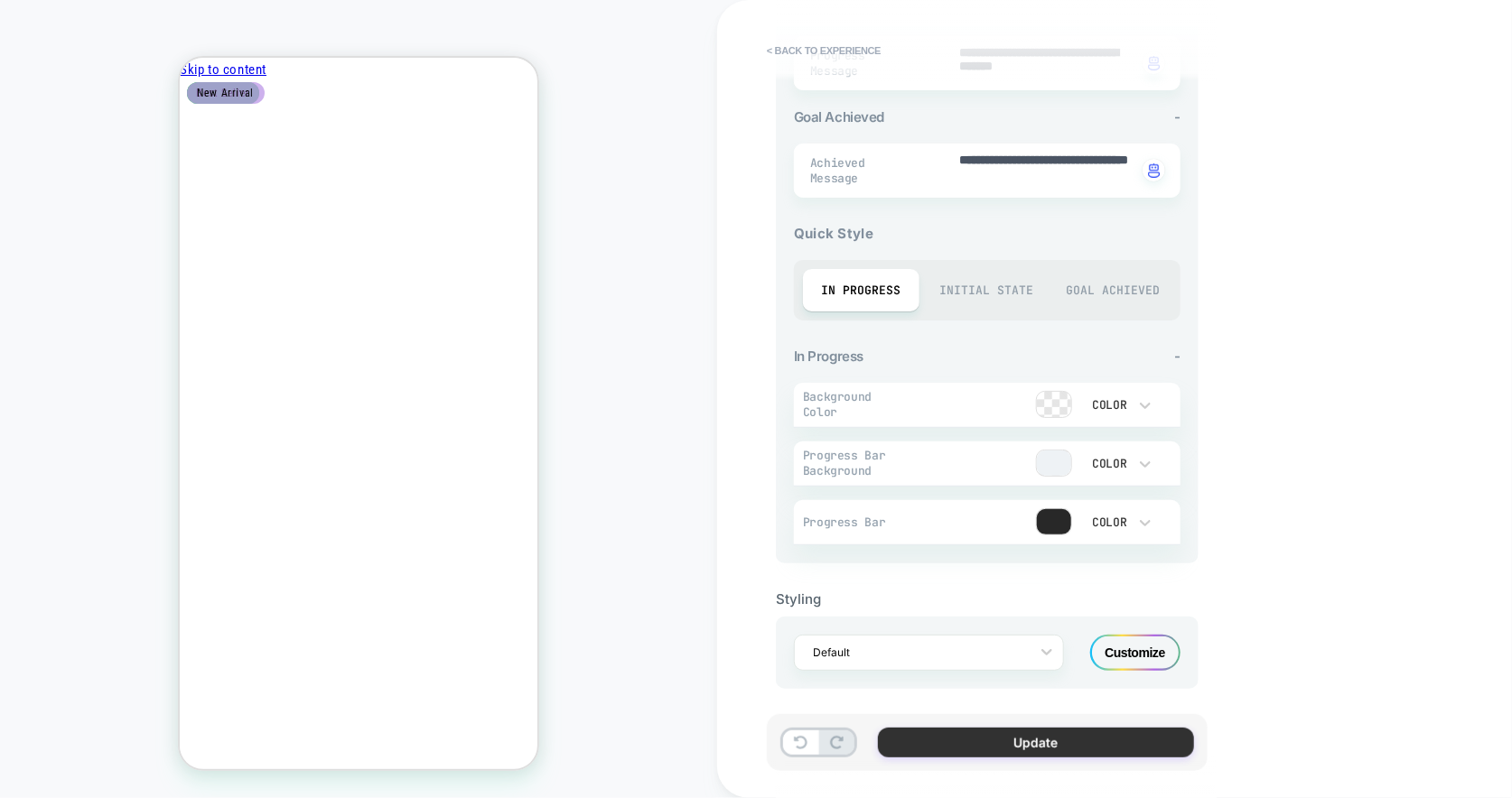 click on "Update" at bounding box center [1036, 742] 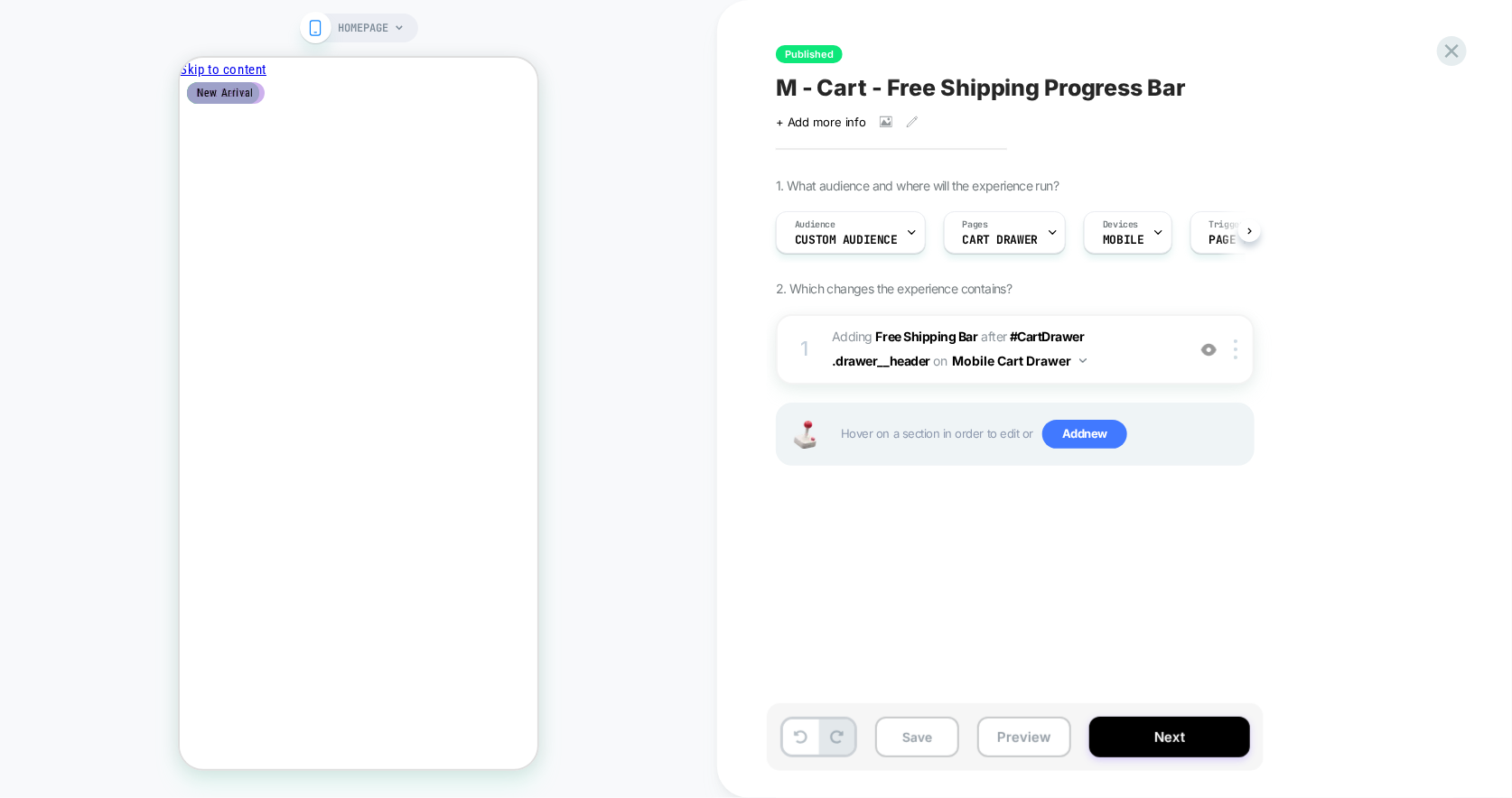 scroll, scrollTop: 0, scrollLeft: 1, axis: horizontal 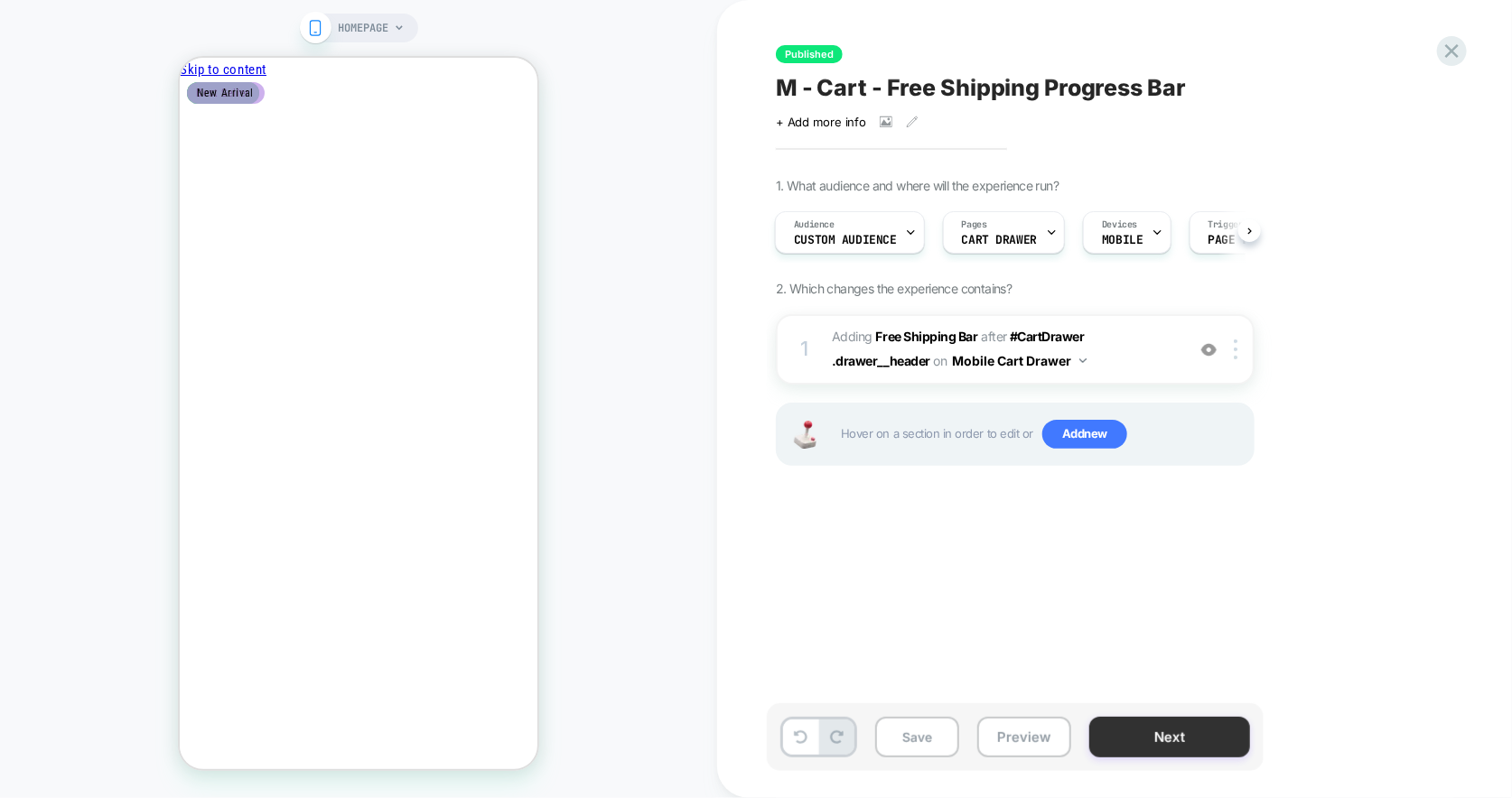 click on "Next" at bounding box center (1170, 737) 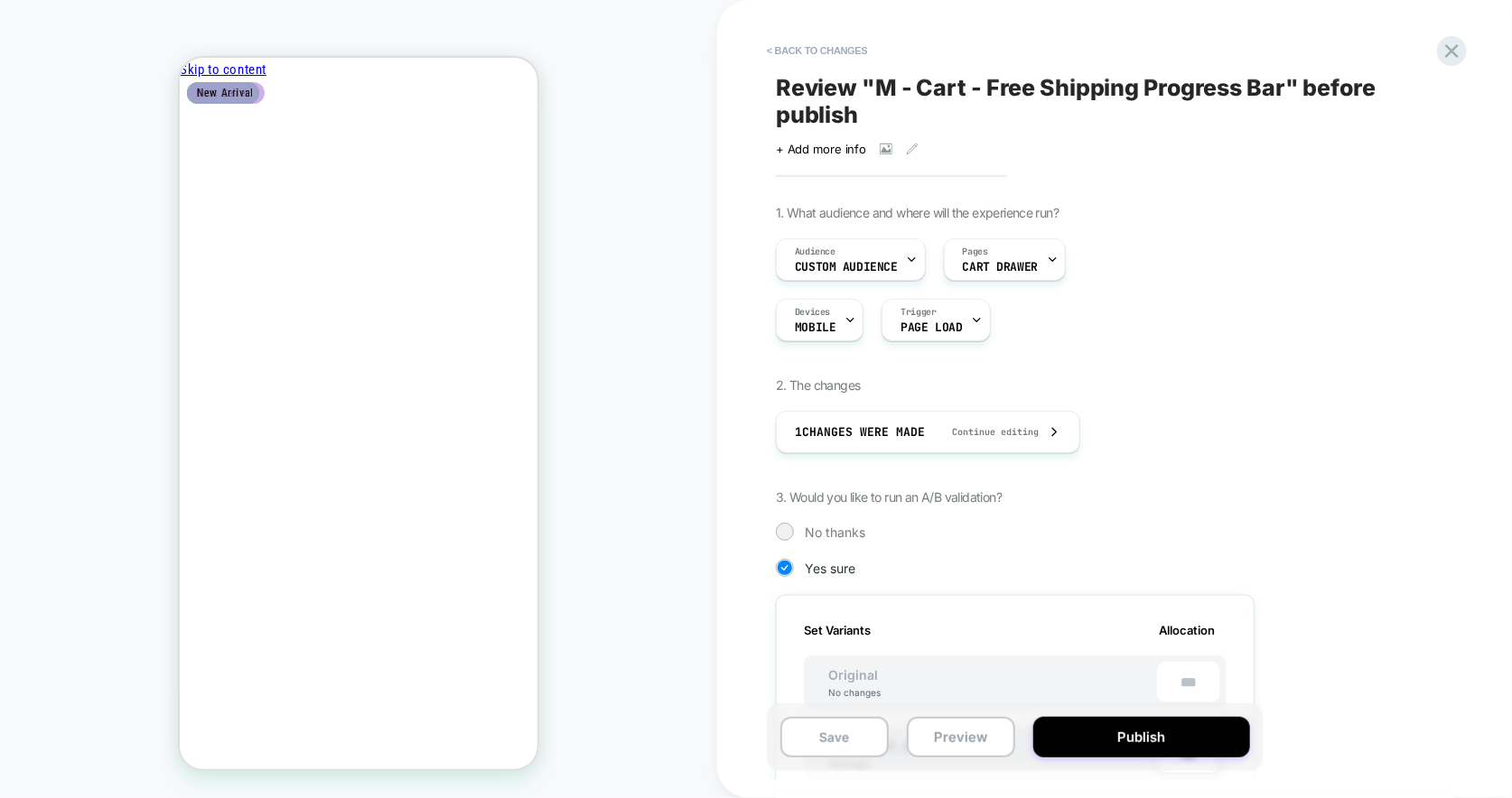 click on "Publish" at bounding box center (1142, 737) 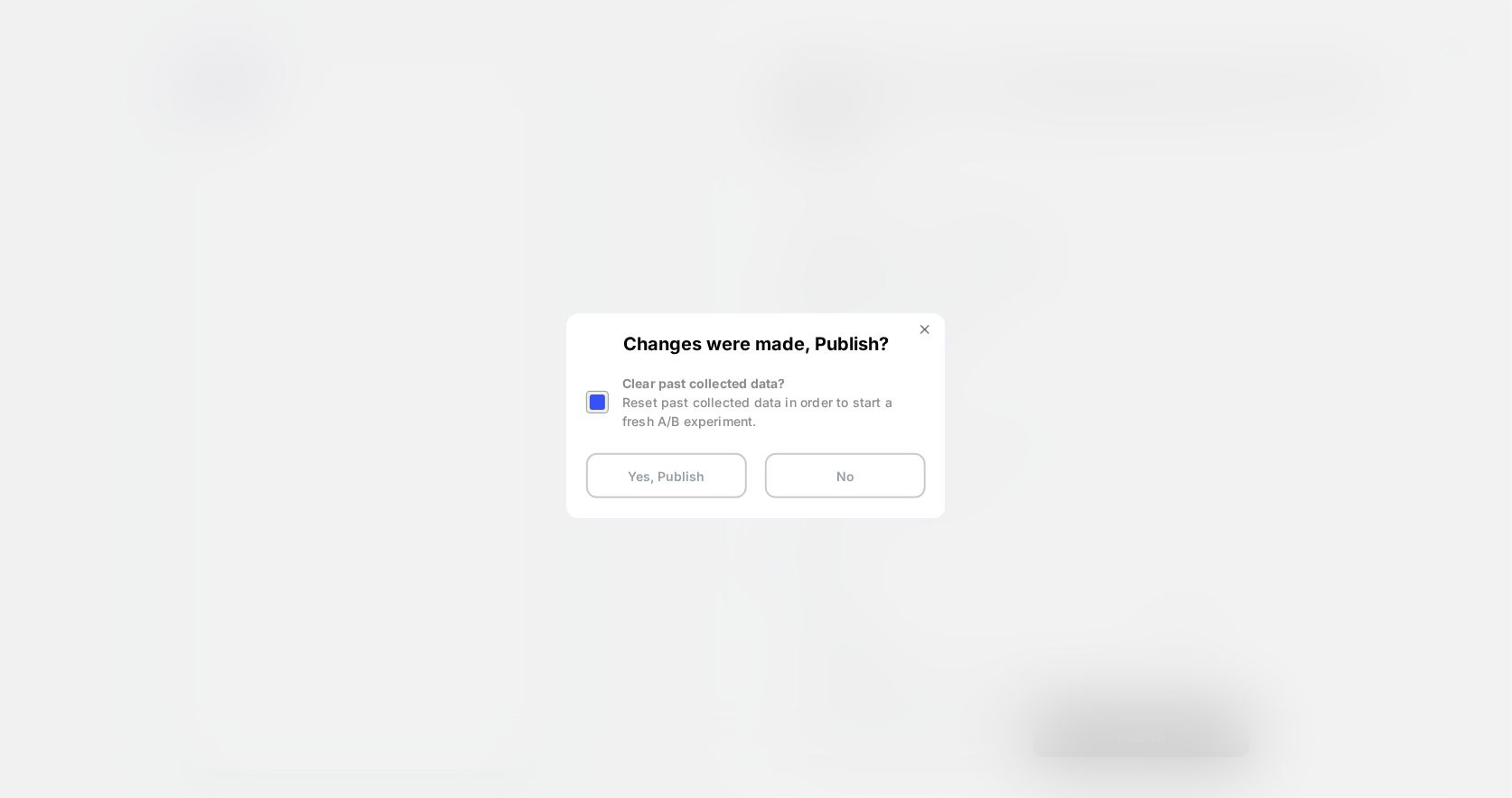 click at bounding box center (597, 402) 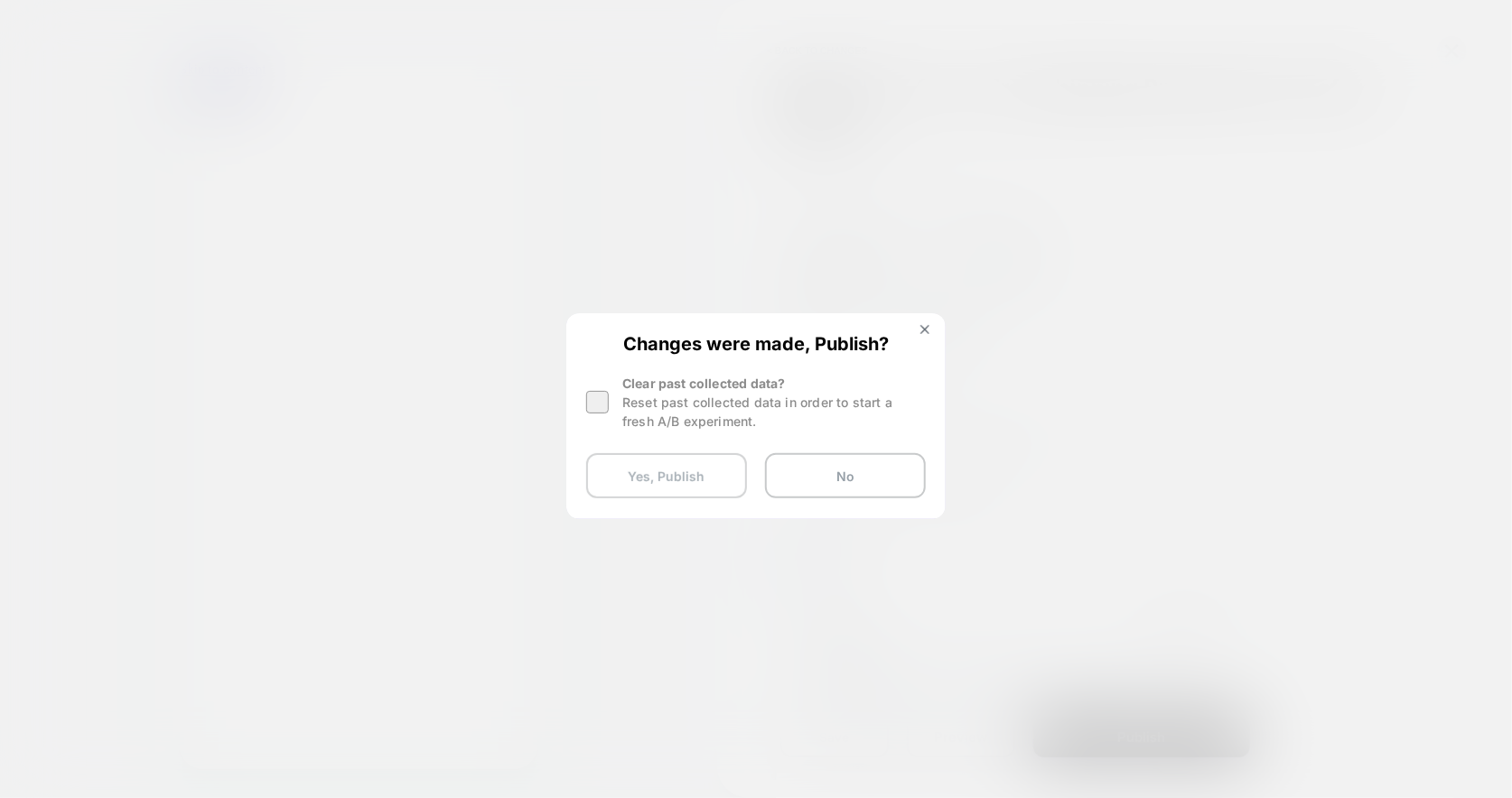 click on "Yes, Publish" at bounding box center (667, 476) 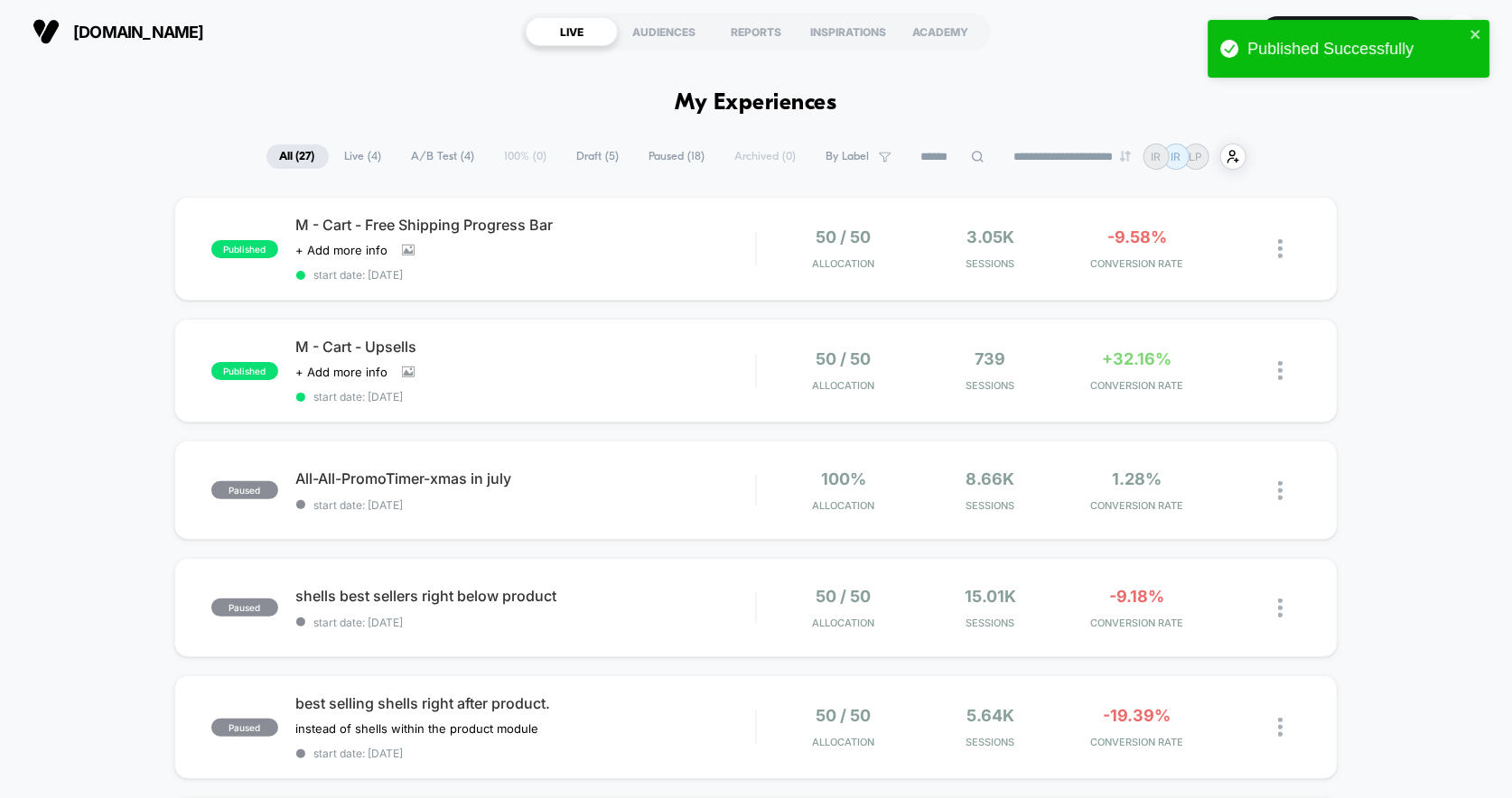 scroll, scrollTop: 0, scrollLeft: 0, axis: both 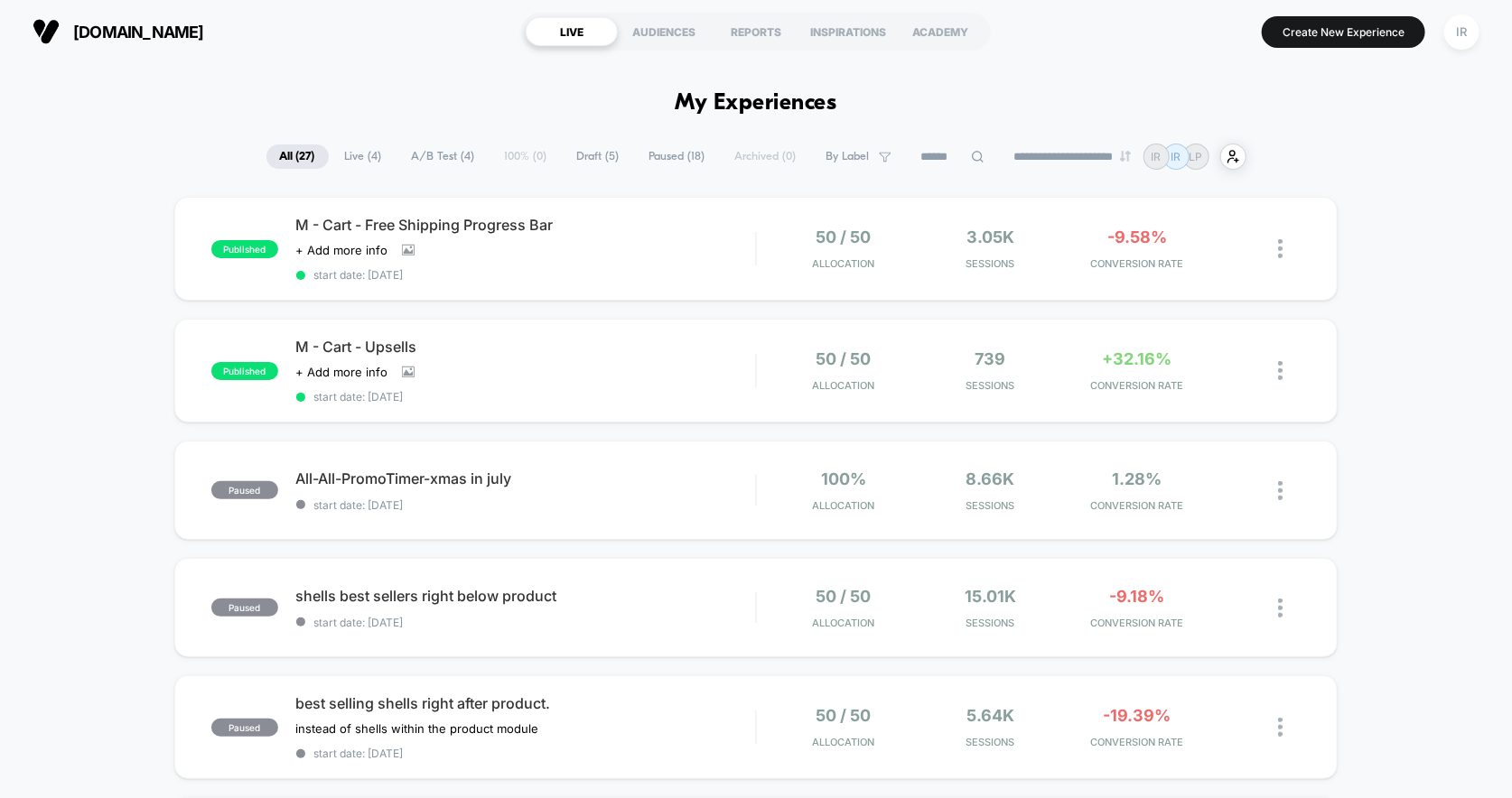 click on "published M - Cart - Free Shipping Progress Bar Click to view images Click to edit experience details + Add more info start date: 7/24/2025 50 / 50 Allocation 3.05k Sessions -9.58% CONVERSION RATE published M - Cart - Upsells Click to view images Click to edit experience details + Add more info start date: 7/25/2025 50 / 50 Allocation 739 Sessions +32.16% CONVERSION RATE paused All-All-PromoTimer-xmas in july start date: 7/23/2025 100% Allocation 8.66k Sessions 1.28% CONVERSION RATE paused shells best sellers right below product start date: 7/22/2025 50 / 50 Allocation 15.01k Sessions -9.18% CONVERSION RATE paused best selling shells right after product.  instead of shells within the product module Click to edit experience details instead of shells within the product module start date: 7/22/2025 50 / 50 Allocation 5.64k Sessions -19.39% CONVERSION RATE paused 'quote' header copy "The sound is unreal I can’t stop listening"  vs  "a must have for every music fan"﻿ Click to edit experience details 50 / 50" at bounding box center [756, 951] 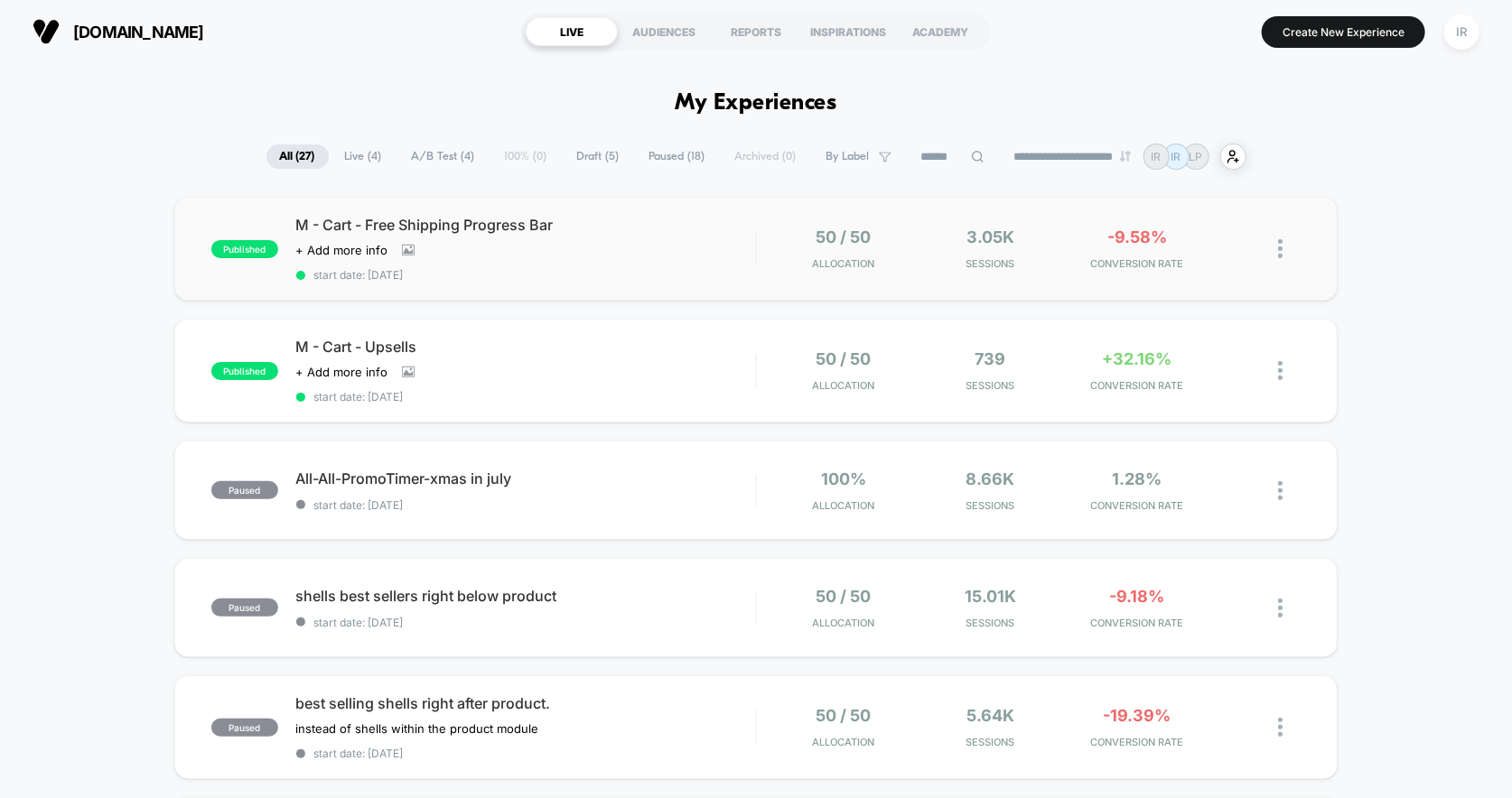 click on "published M - Cart - Free Shipping Progress Bar Click to view images Click to edit experience details + Add more info start date: [DATE] 50 / 50 Allocation 3.05k Sessions -9.58% CONVERSION RATE" at bounding box center [756, 248] 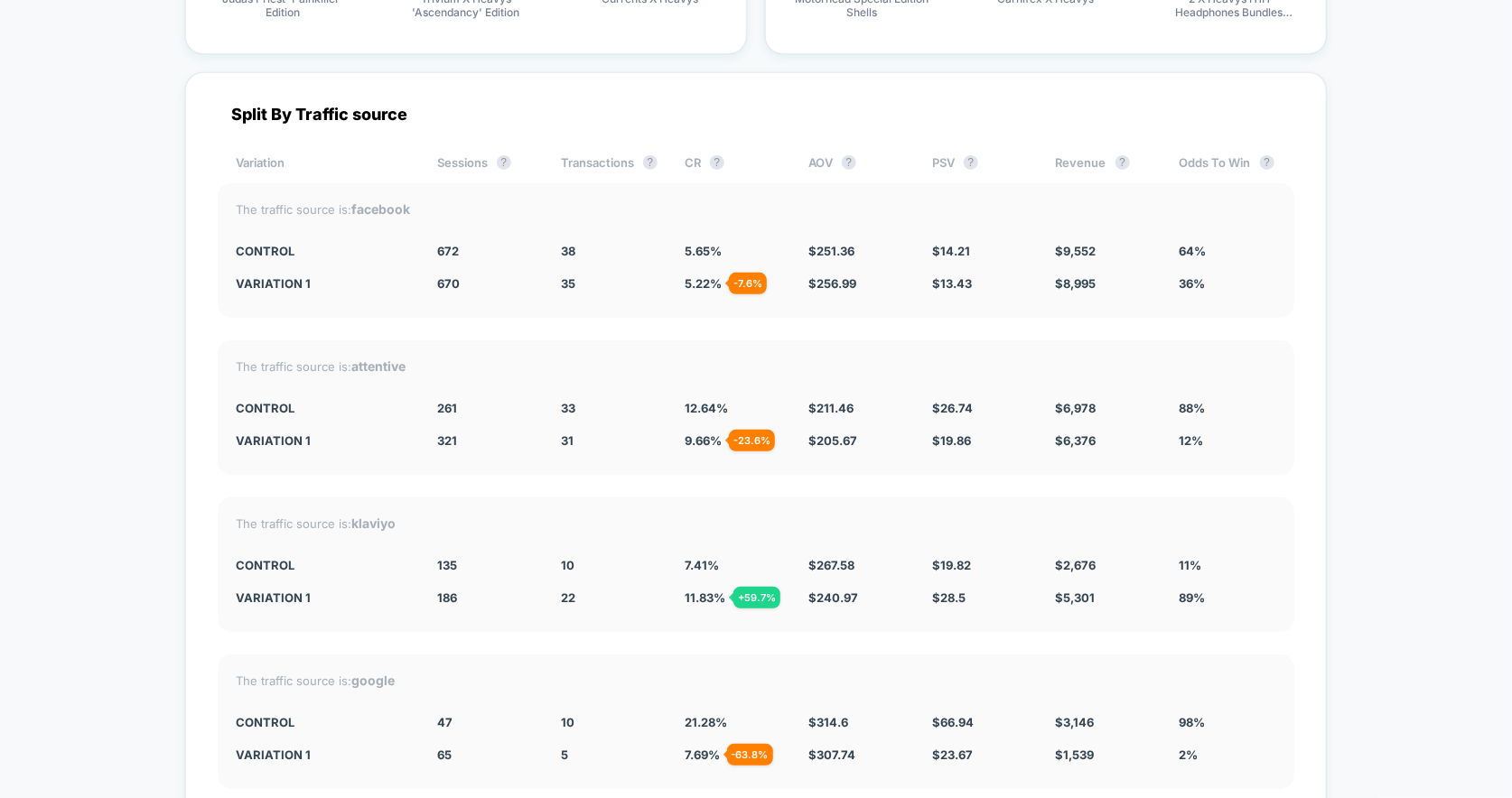 scroll, scrollTop: 3599, scrollLeft: 0, axis: vertical 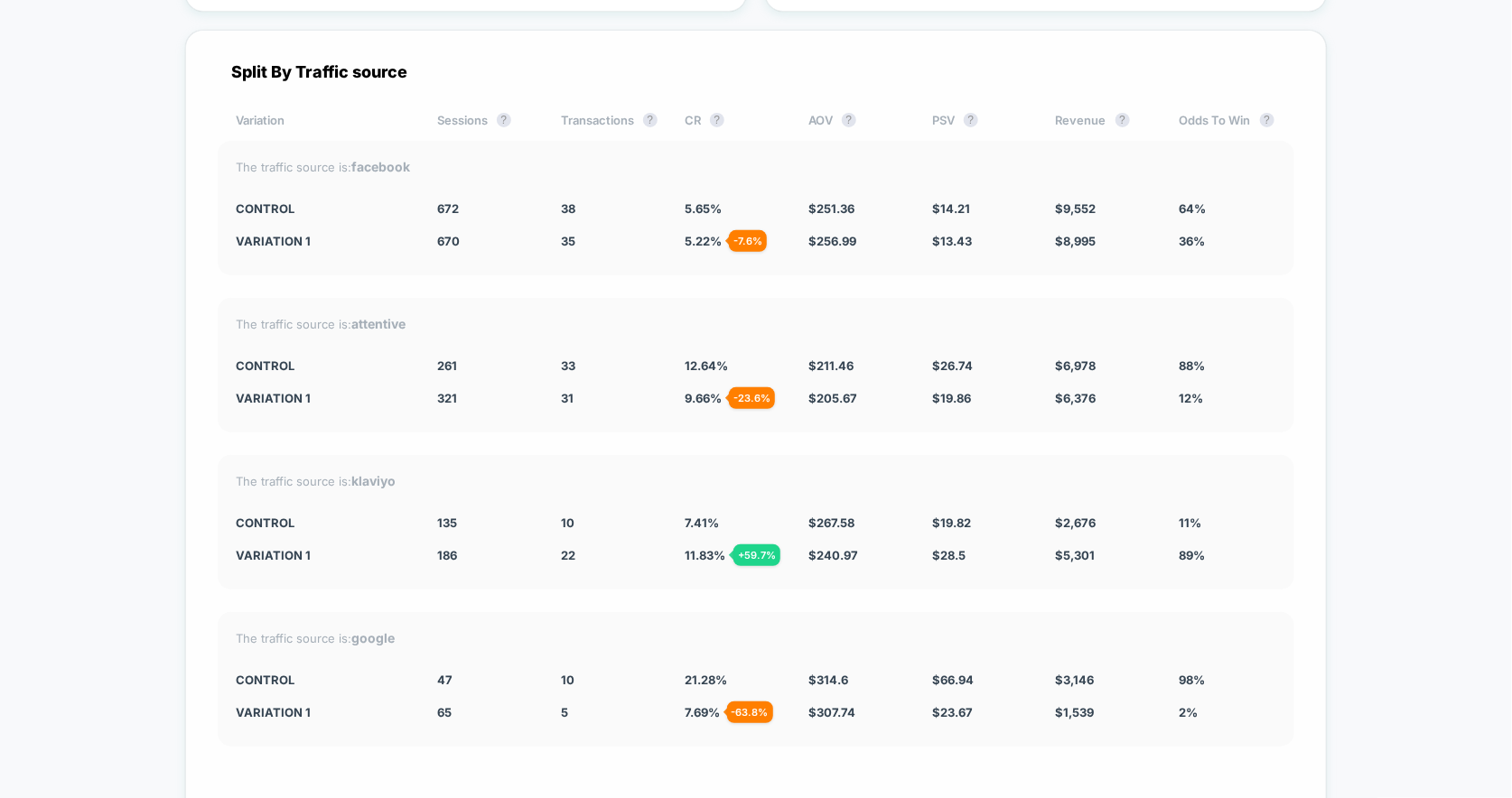 drag, startPoint x: 236, startPoint y: 199, endPoint x: 876, endPoint y: 265, distance: 643.3941 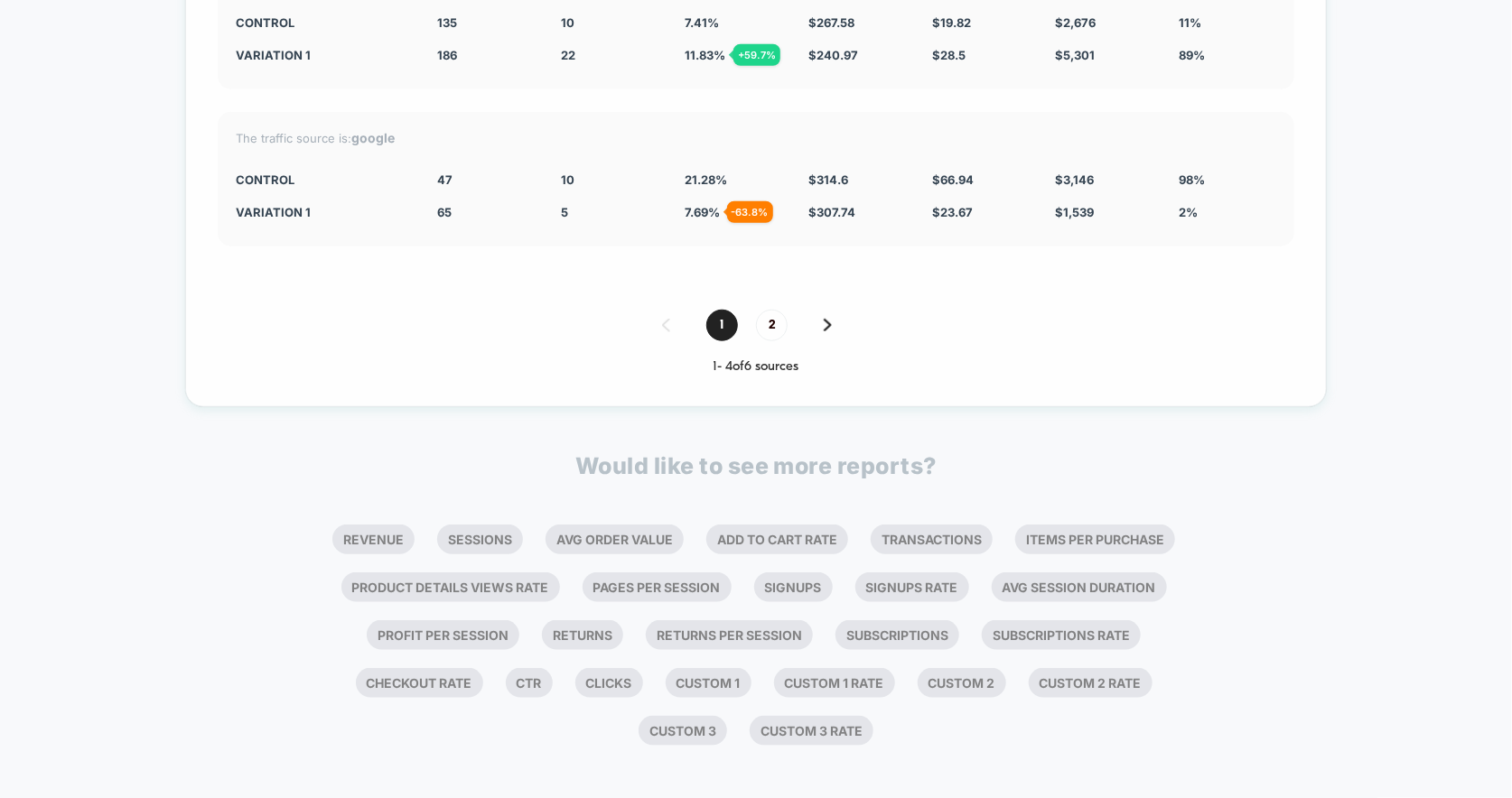scroll, scrollTop: 3754, scrollLeft: 0, axis: vertical 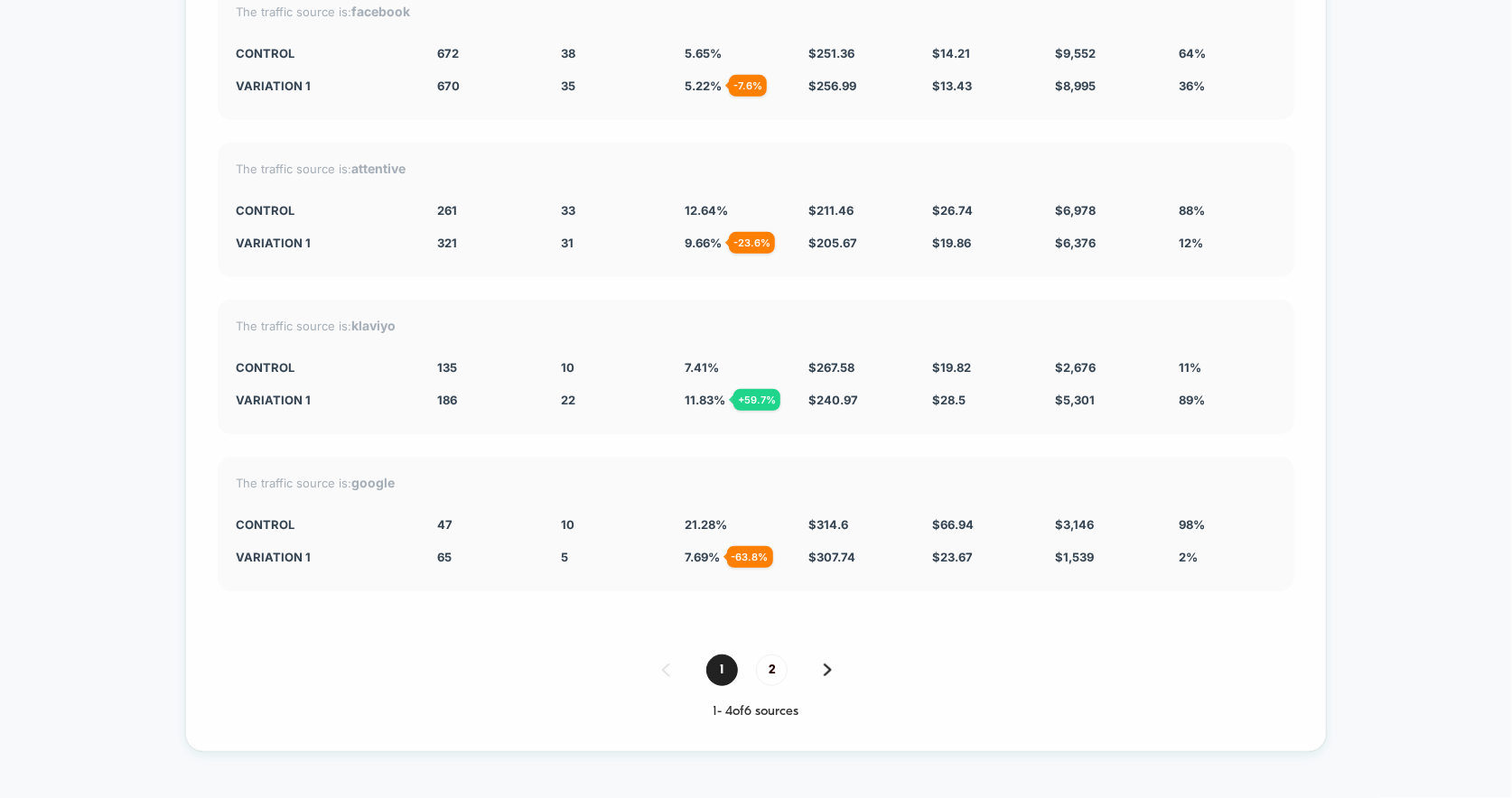 drag, startPoint x: 242, startPoint y: 519, endPoint x: 1093, endPoint y: 606, distance: 855.4356 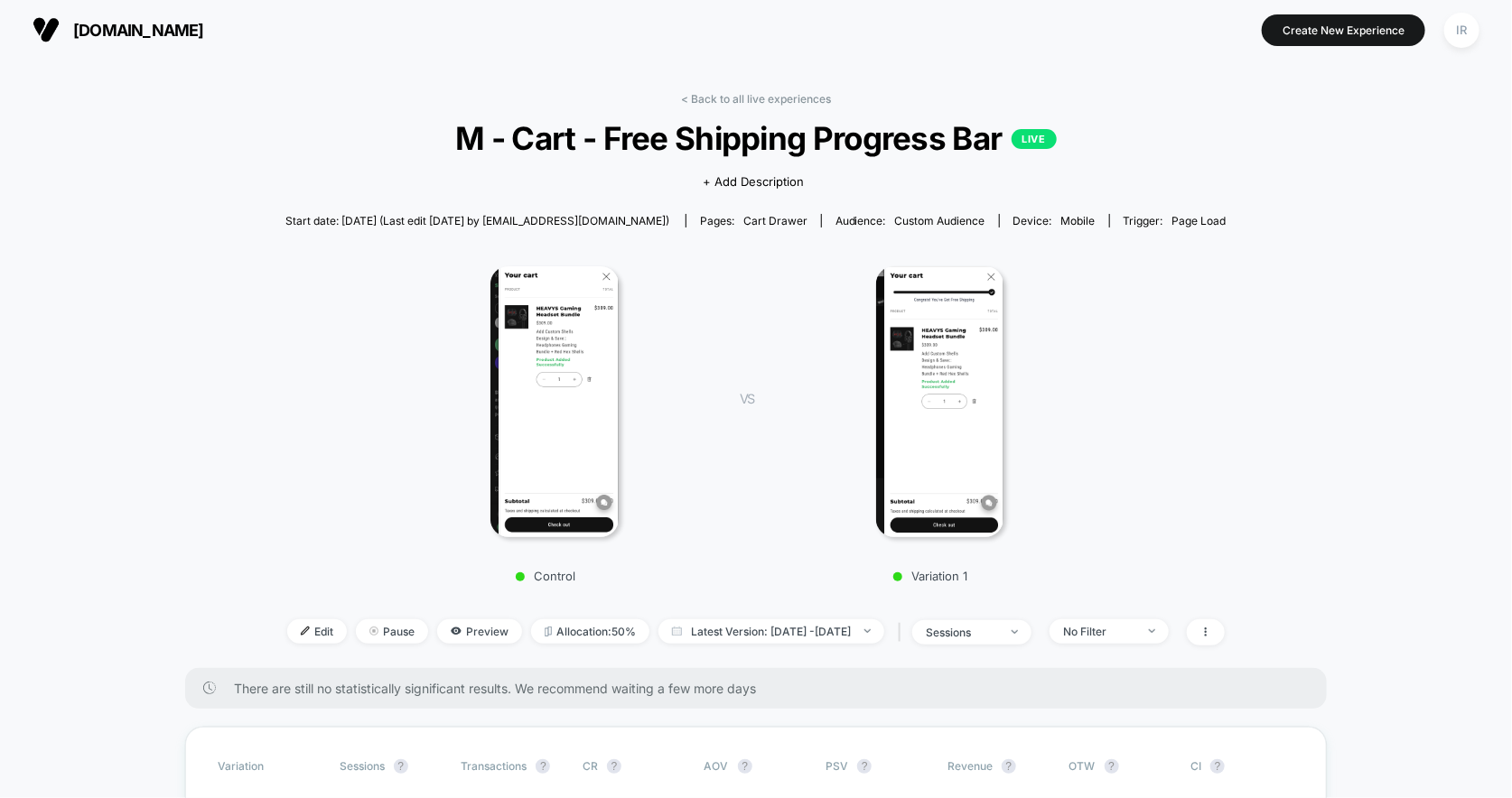scroll, scrollTop: 0, scrollLeft: 0, axis: both 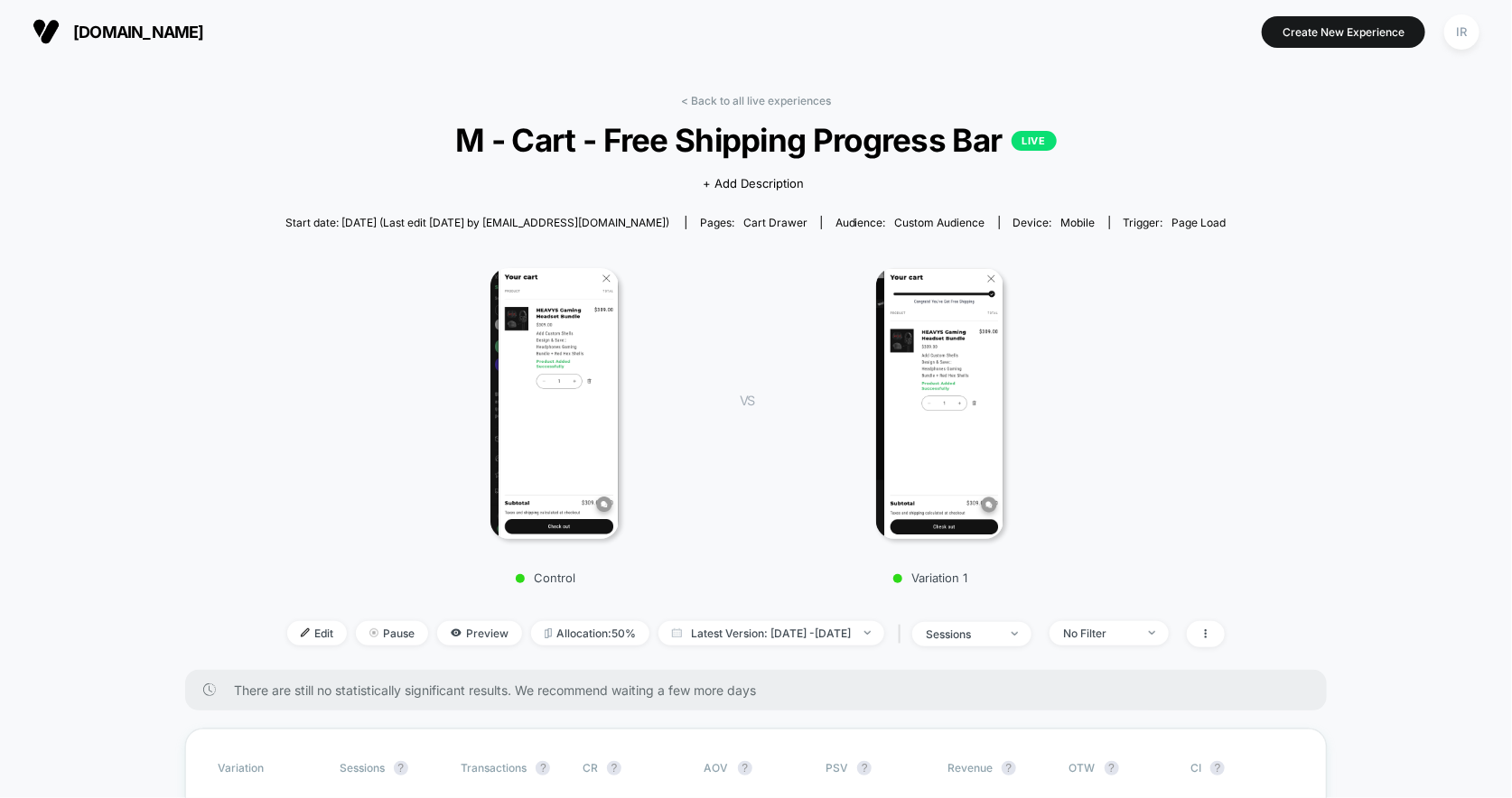 click on "< Back to all live experiences  M - Cart - Free Shipping Progress Bar LIVE Click to view images Click to edit experience details + Add Description Start date: [DATE] (Last edit [DATE] by [EMAIL_ADDRESS][DOMAIN_NAME]) Pages: cart drawer Audience: Custom Audience Device: mobile Trigger: Page Load Control VS Variation 1 Edit Pause  Preview Allocation:  50% Latest Version:     [DATE]    -    [DATE] |   sessions   No Filter" at bounding box center (756, 382) 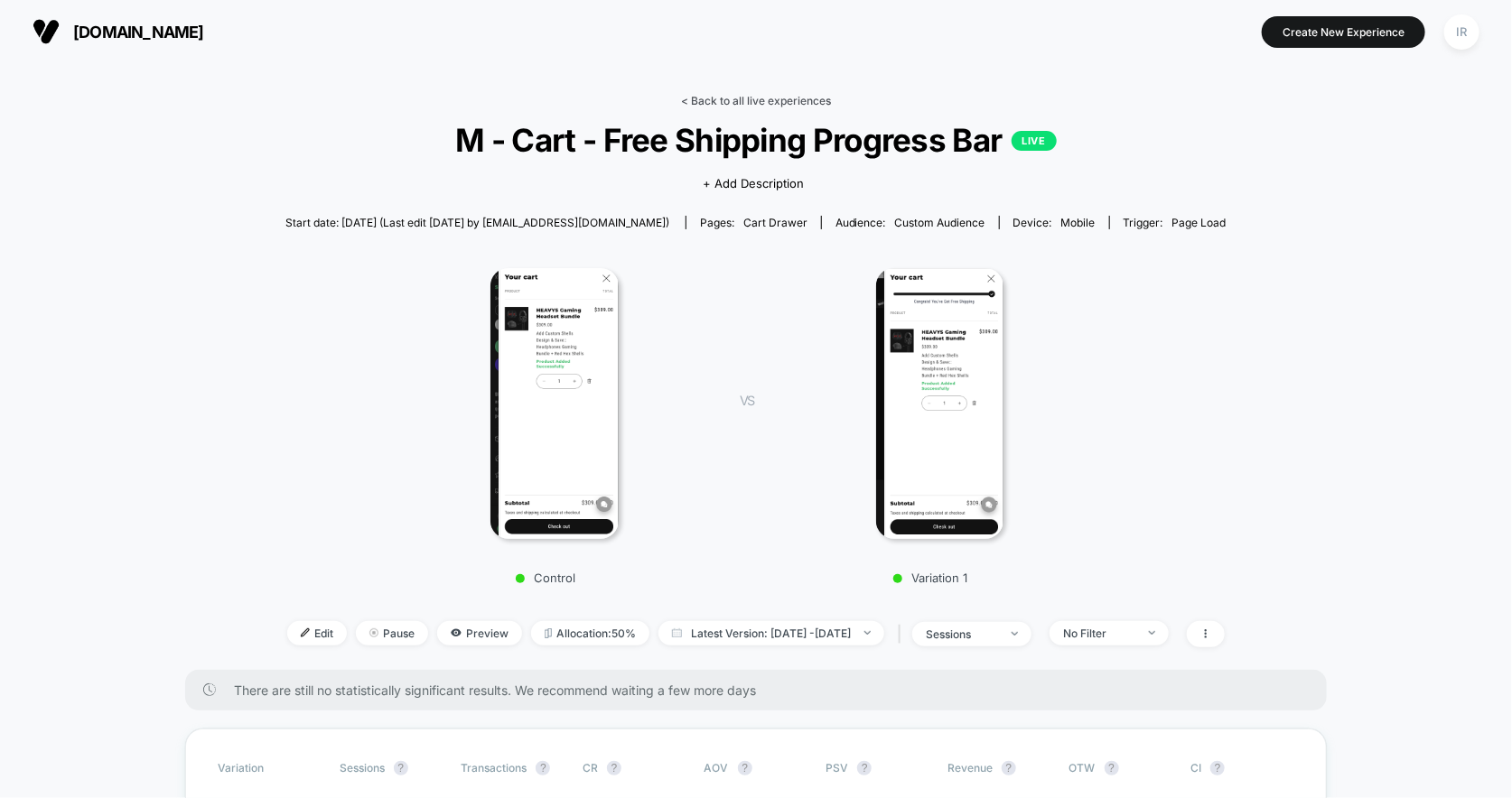 click on "< Back to all live experiences" at bounding box center (756, 100) 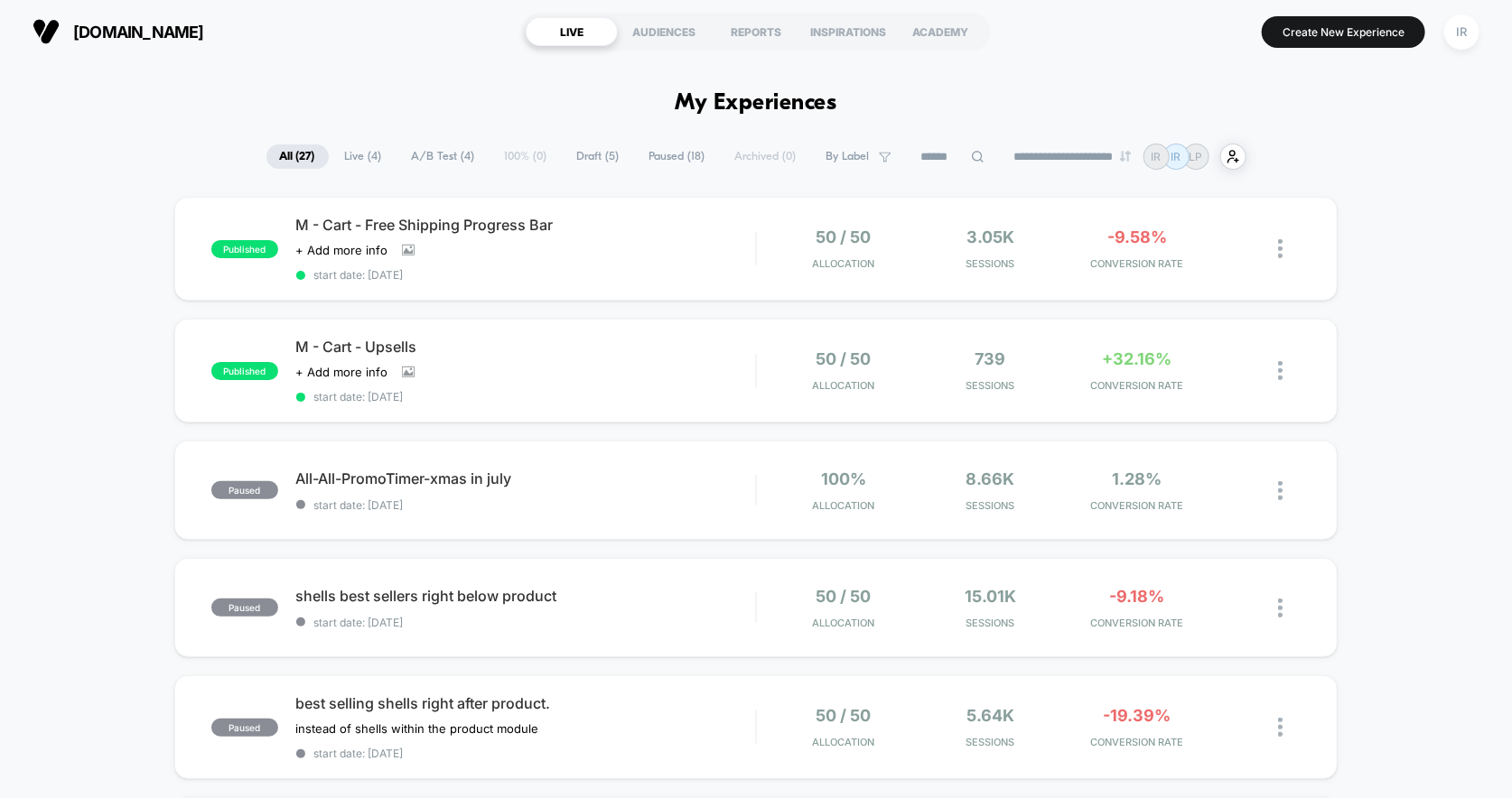 scroll, scrollTop: 0, scrollLeft: 0, axis: both 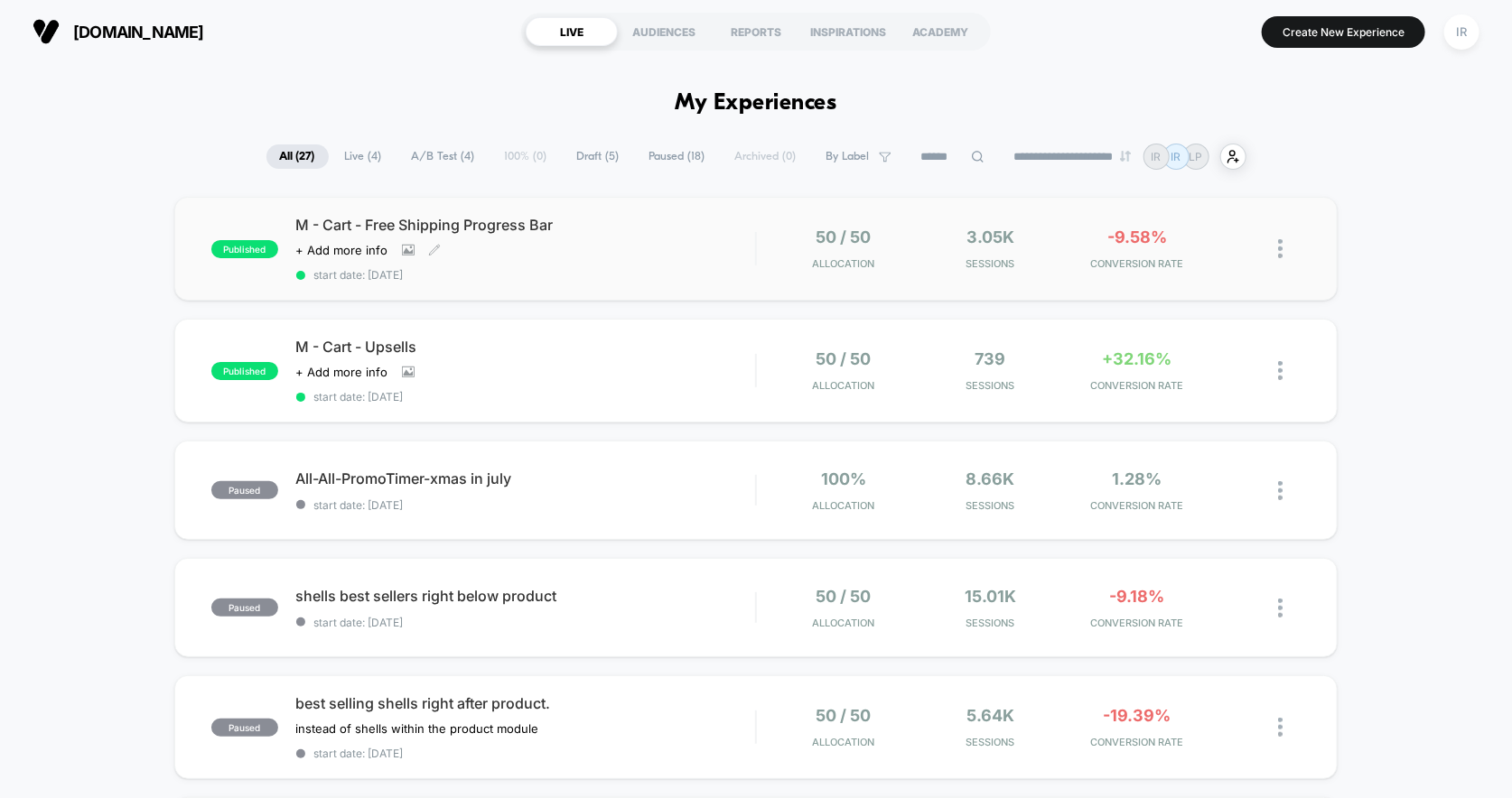 click on "M - Cart - Free Shipping Progress Bar Click to view images Click to edit experience details + Add more info start date: [DATE]" at bounding box center (526, 248) 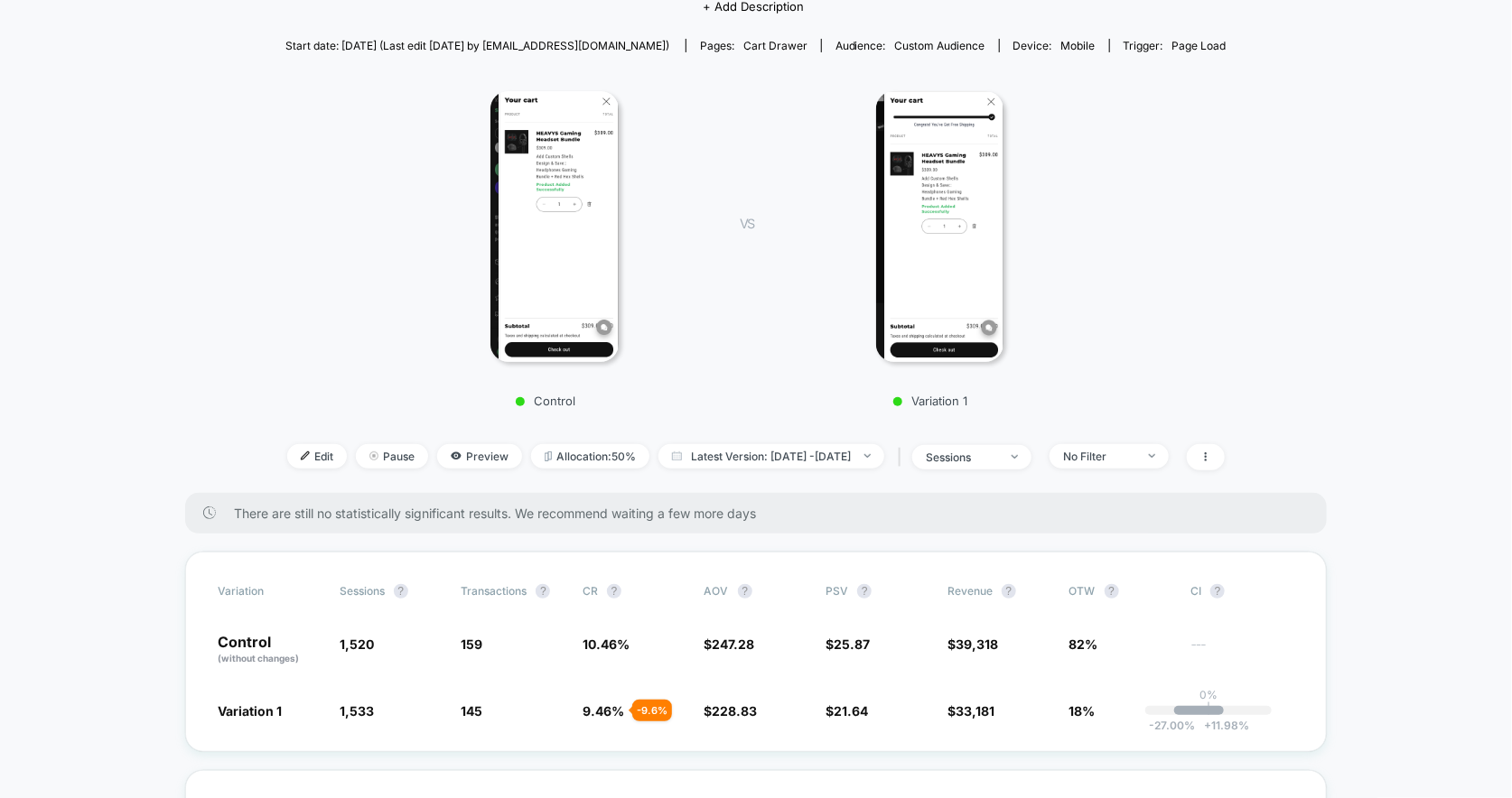 scroll, scrollTop: 0, scrollLeft: 0, axis: both 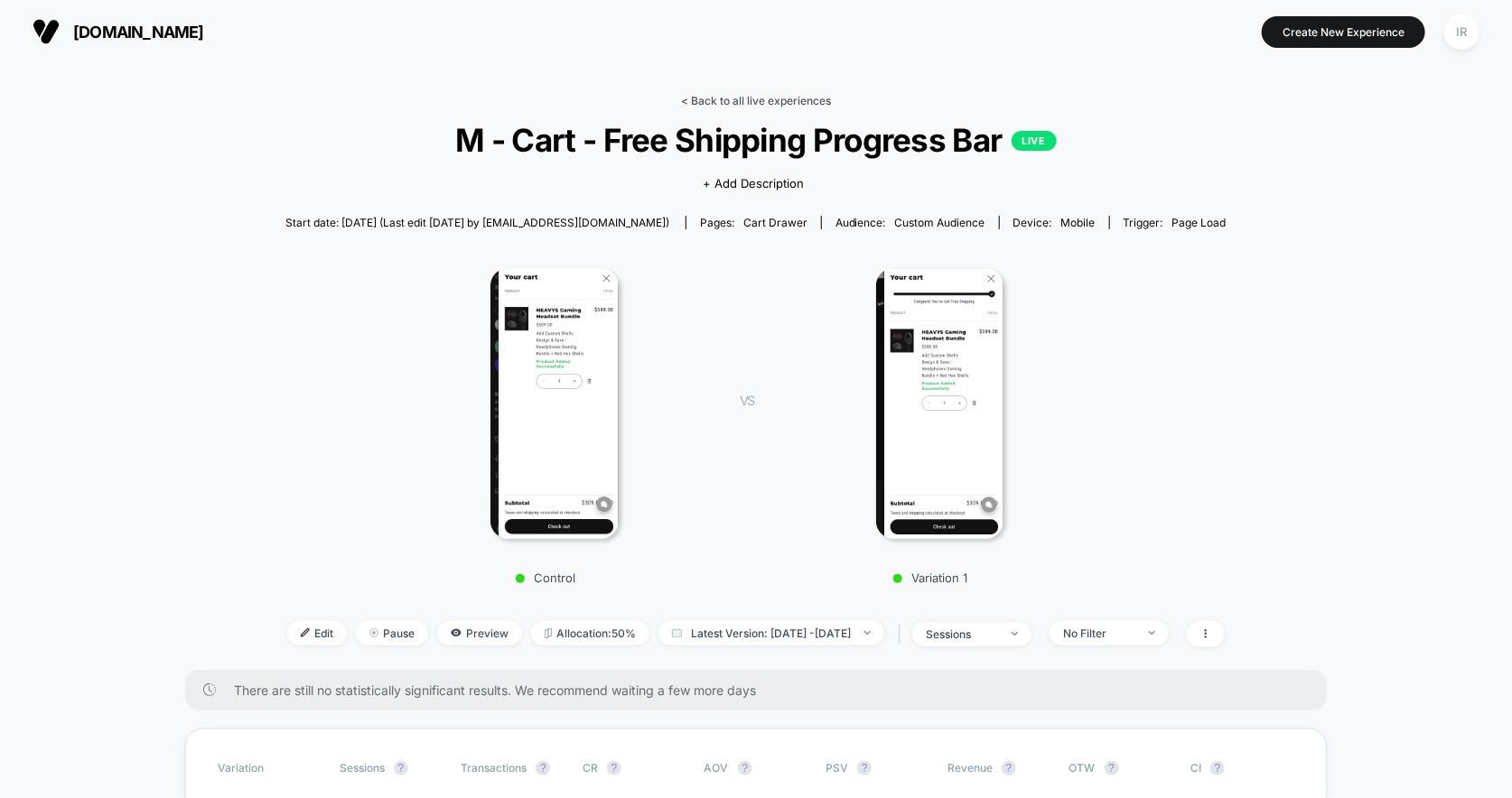 click on "< Back to all live experiences" at bounding box center [756, 100] 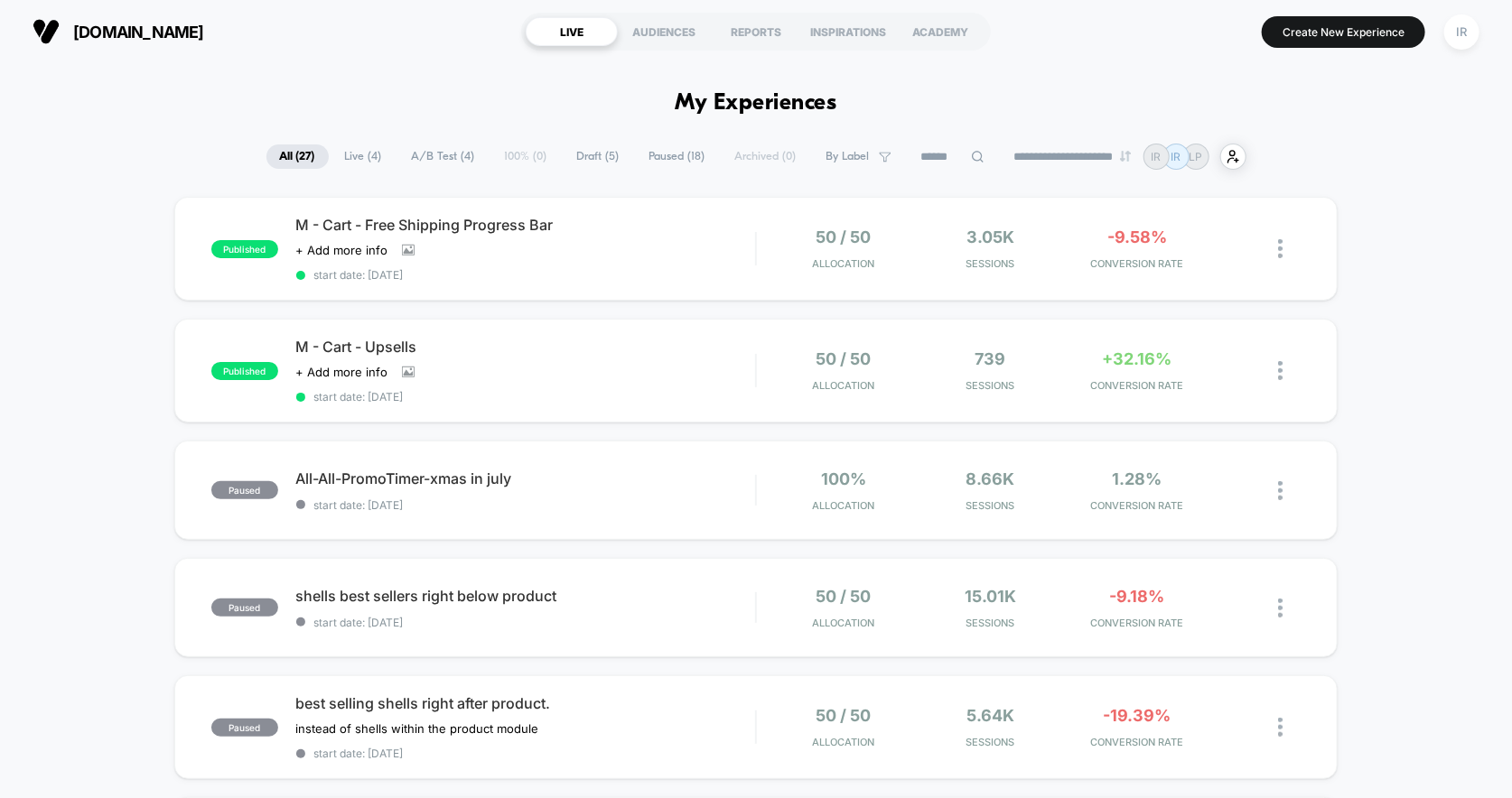 scroll, scrollTop: 0, scrollLeft: 0, axis: both 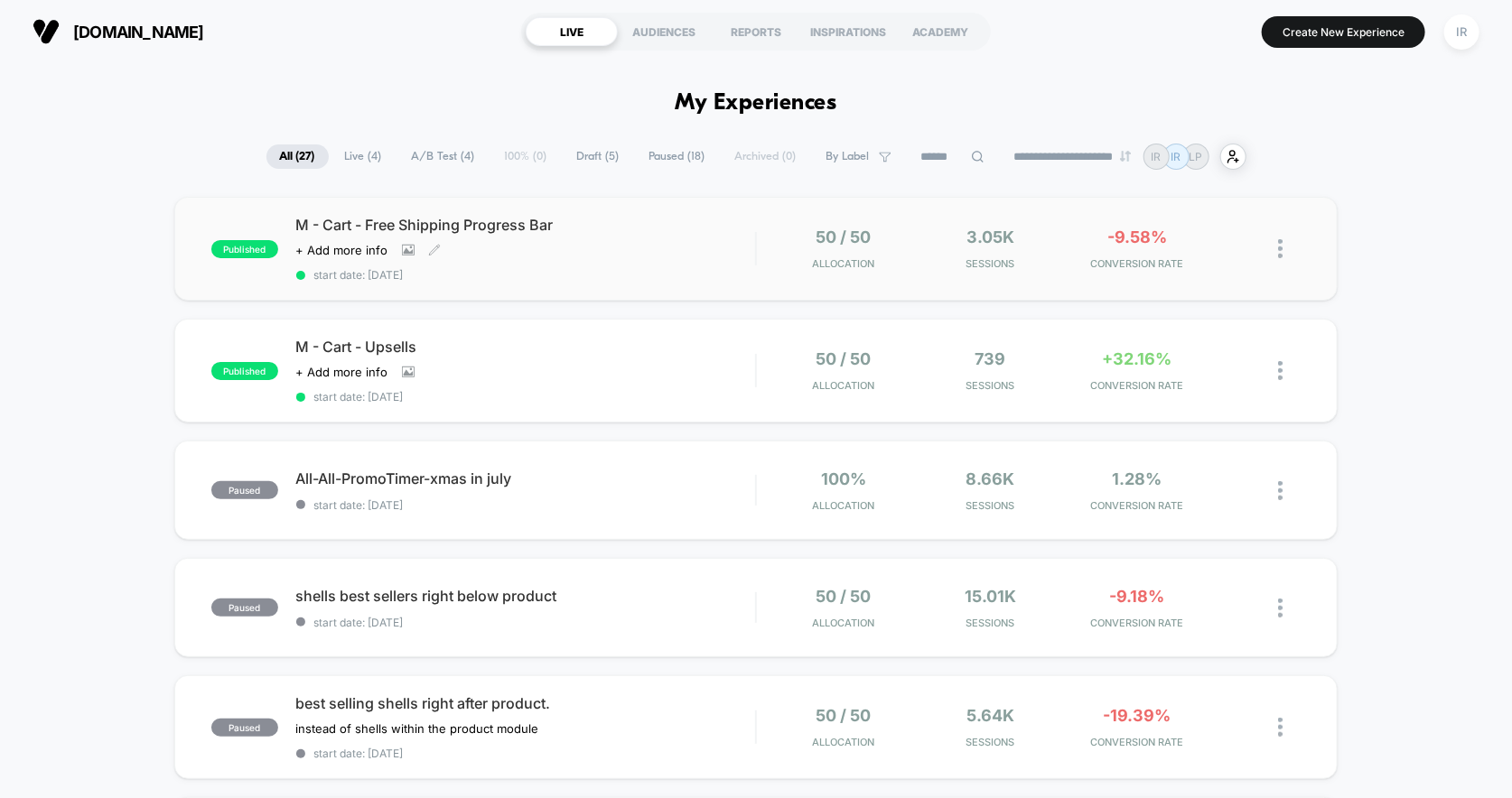 click on "M - Cart - Free Shipping Progress Bar Click to view images Click to edit experience details + Add more info start date: [DATE]" at bounding box center (526, 248) 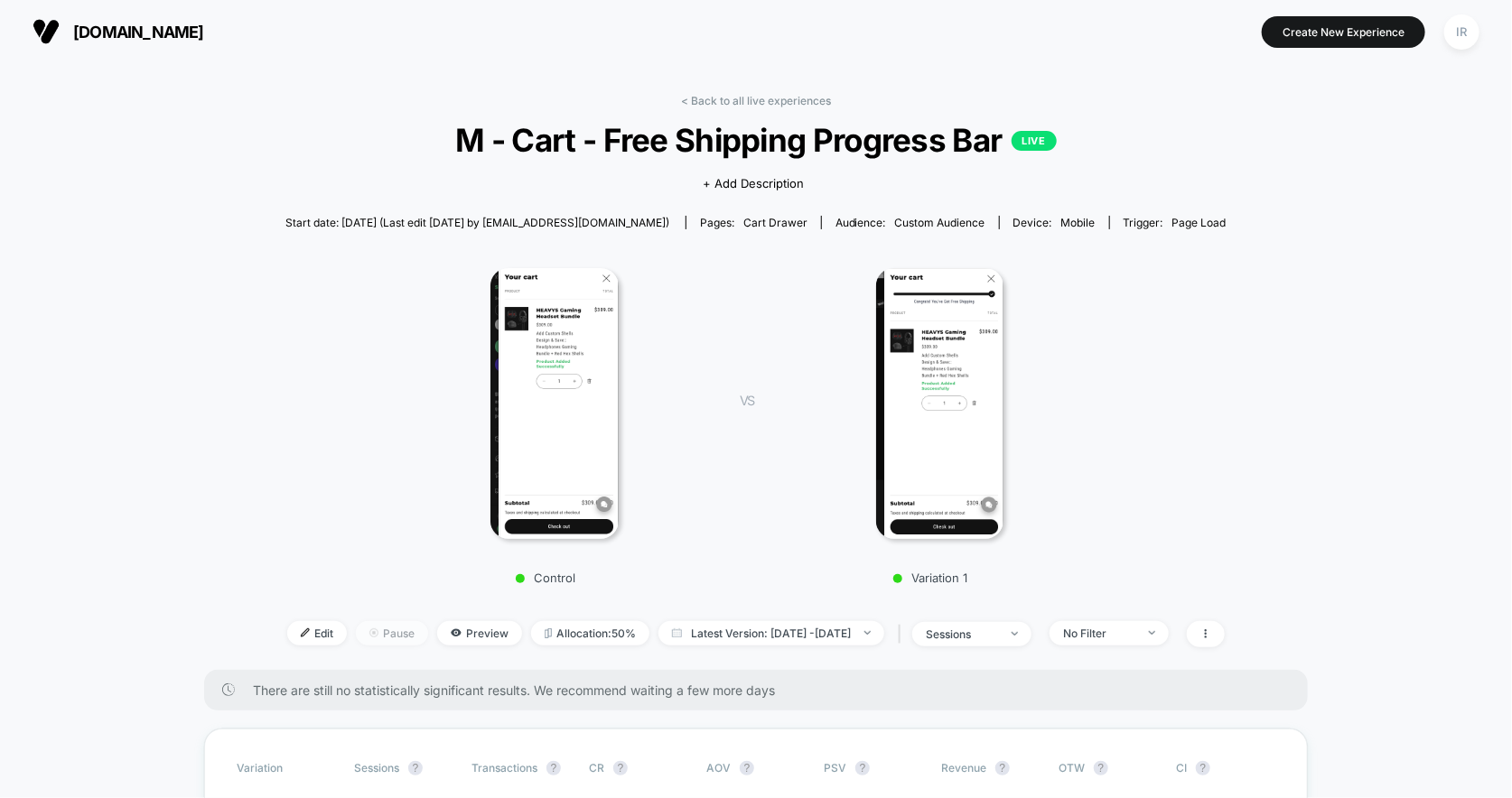 click on "Pause" at bounding box center (392, 633) 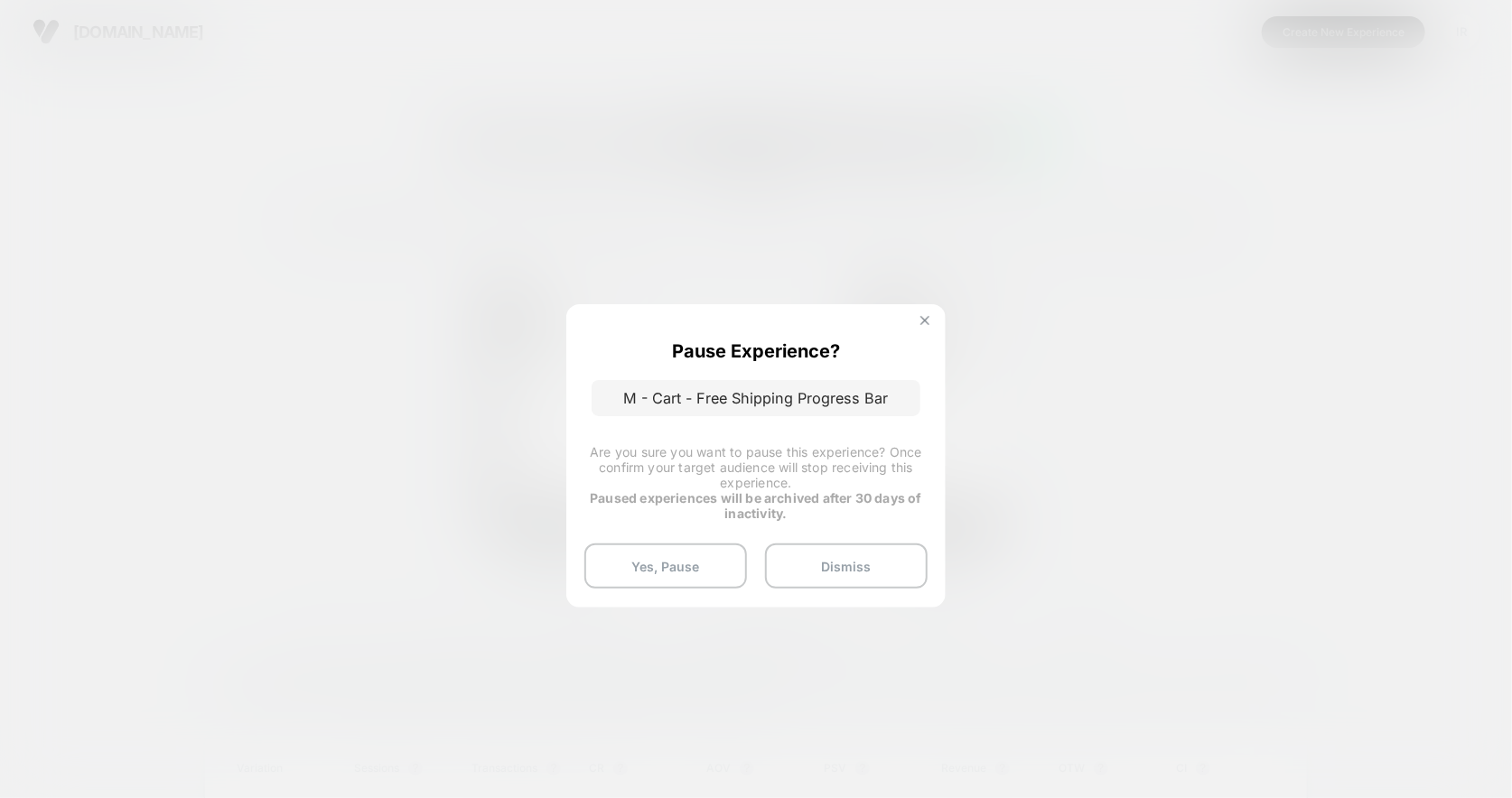 drag, startPoint x: 678, startPoint y: 568, endPoint x: 930, endPoint y: 324, distance: 350.77058 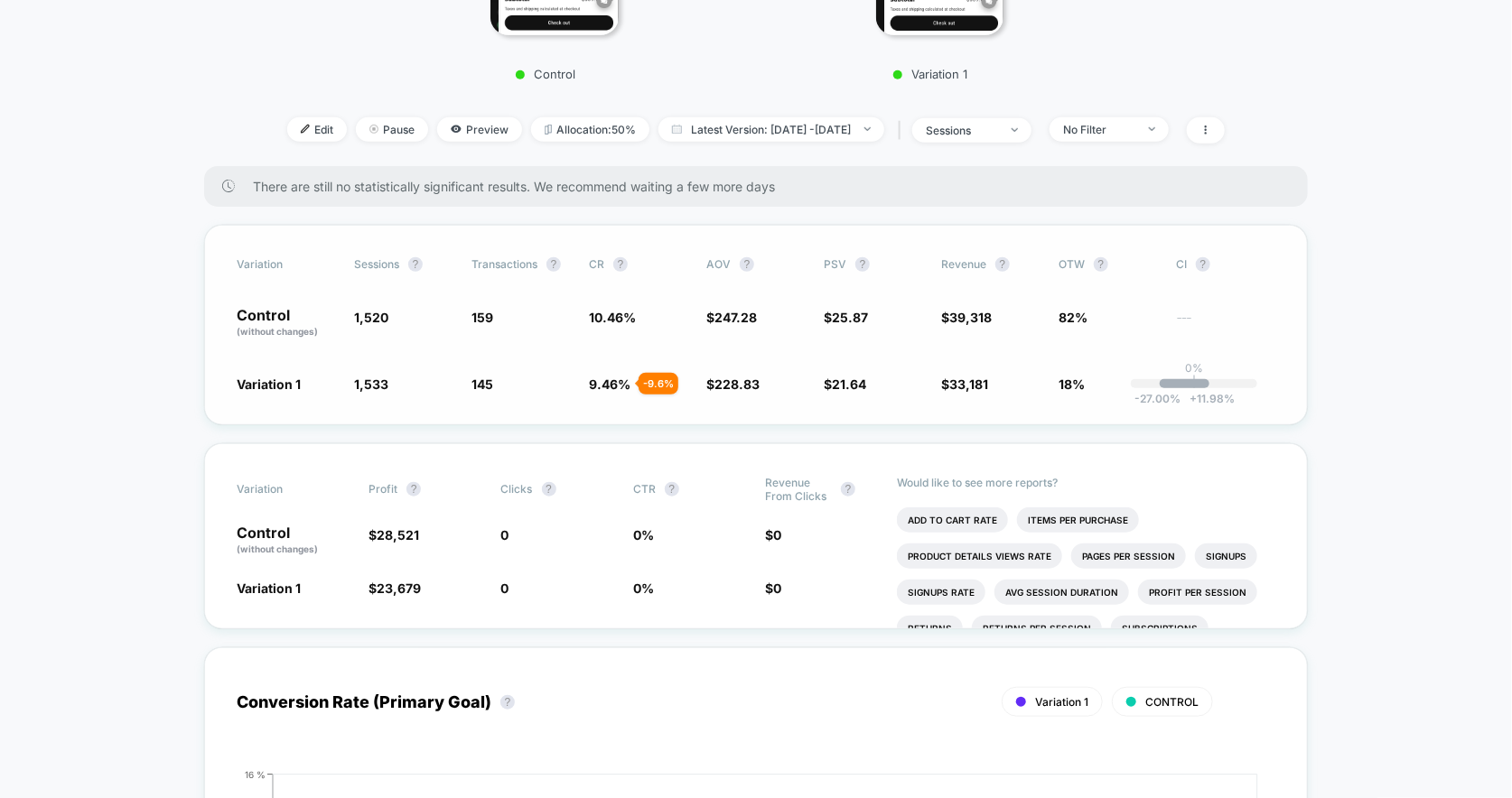 scroll, scrollTop: 511, scrollLeft: 0, axis: vertical 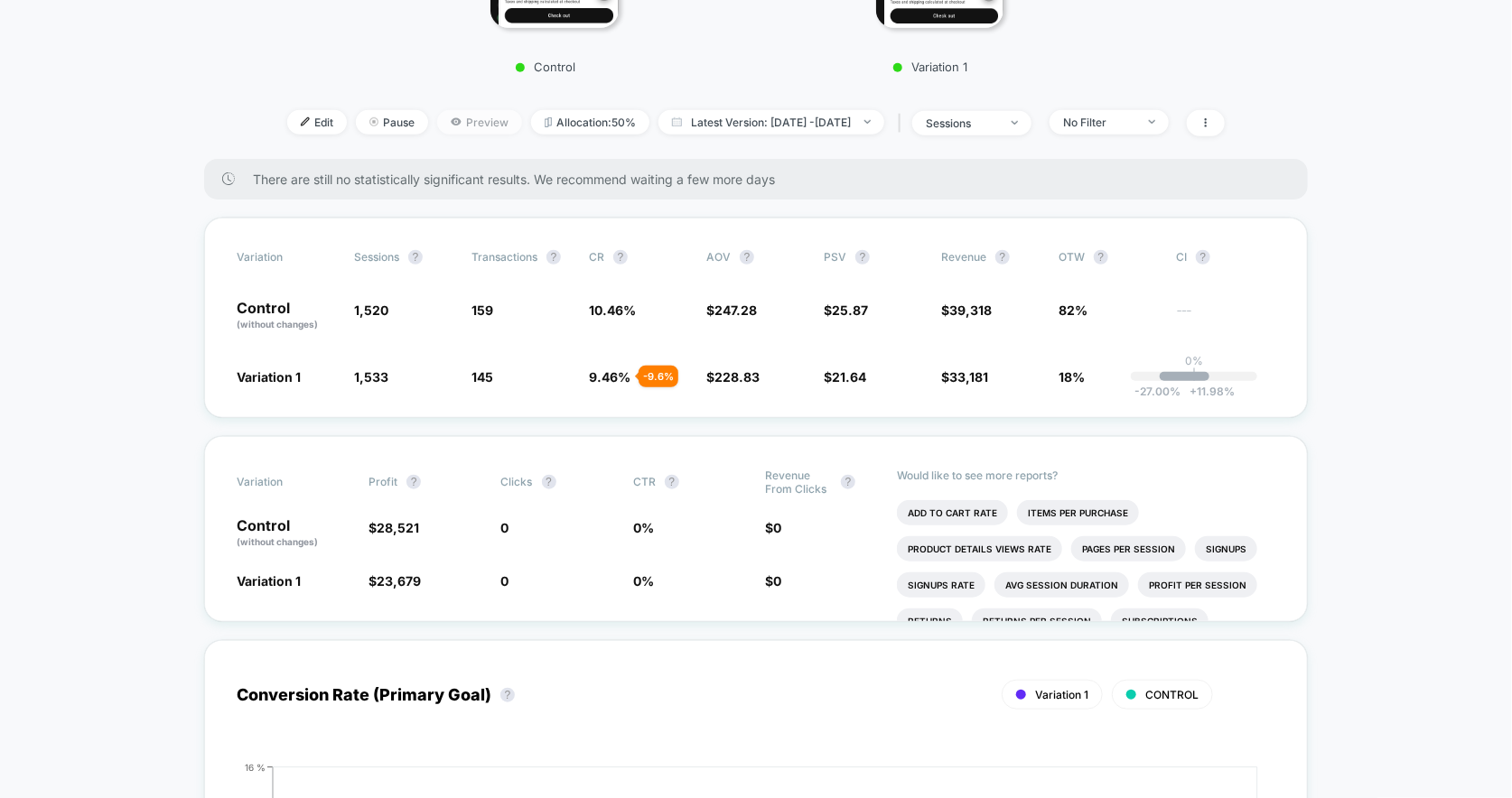 click on "Preview" at bounding box center [480, 122] 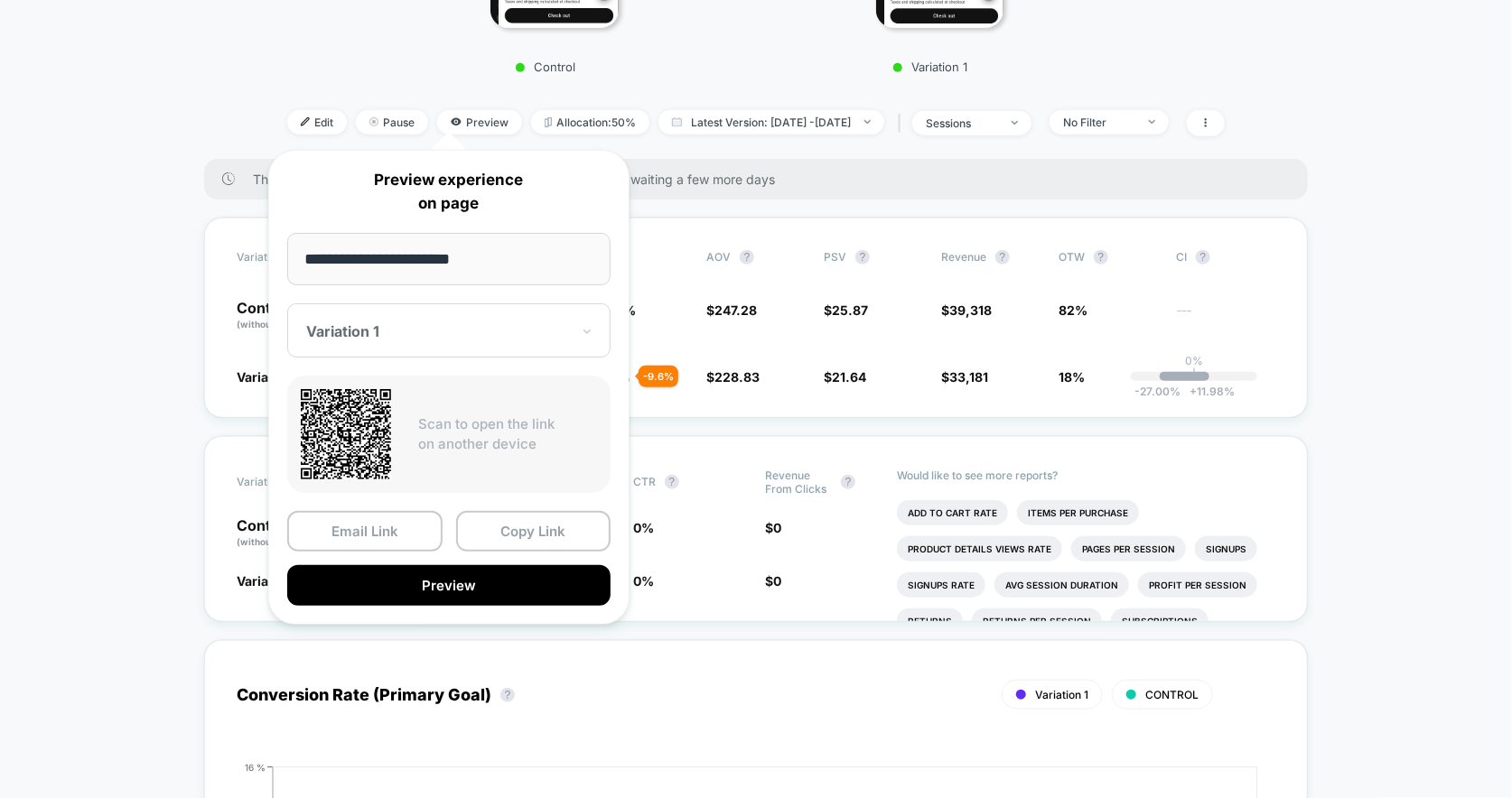 click on "< Back to all live experiences  M - Cart - Free Shipping Progress Bar LIVE Click to view images Click to edit experience details + Add Description Start date: [DATE] (Last edit [DATE] by [EMAIL_ADDRESS][DOMAIN_NAME]) Pages: cart drawer Audience: Custom Audience Device: mobile Trigger: Page Load Control VS Variation 1 Edit Pause  Preview Allocation:  50% Latest Version:     [DATE]    -    [DATE] |   sessions   No Filter" at bounding box center [756, -129] 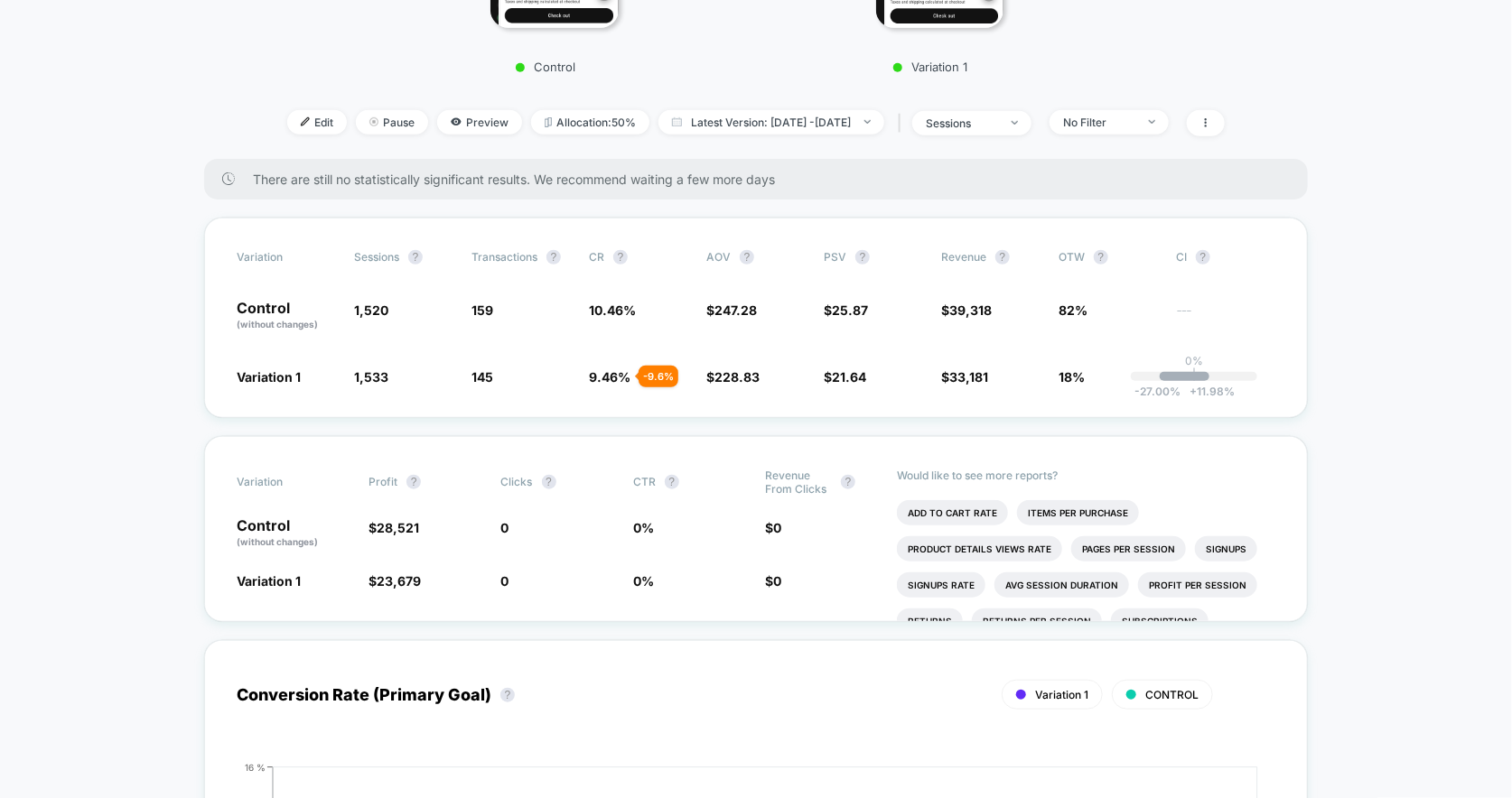 click on "Edit Pause  Preview Allocation:  50% Latest Version:     Jul 24, 2025    -    Jul 26, 2025 |   sessions   No Filter" at bounding box center (756, 123) 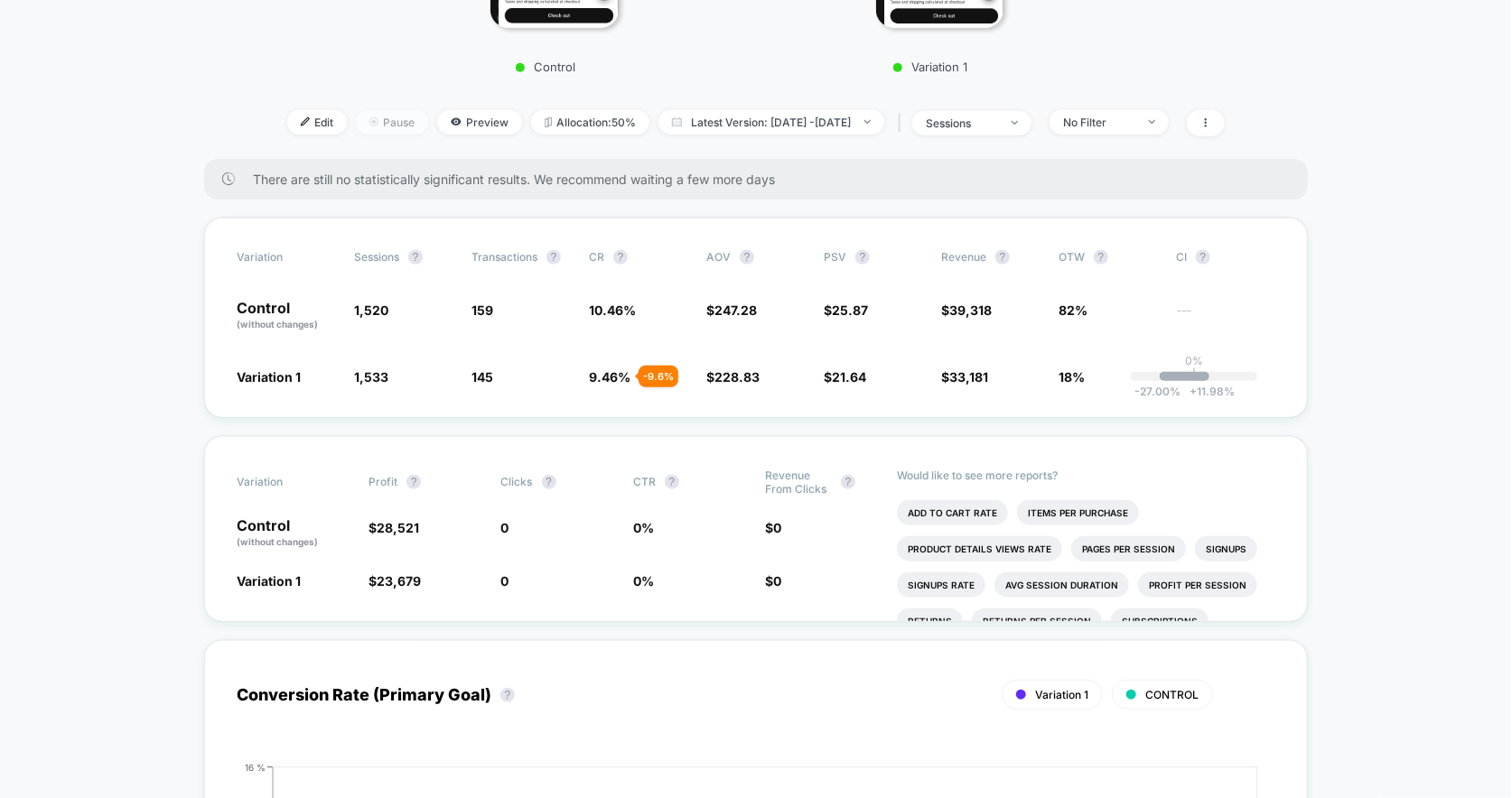 click on "Pause" at bounding box center (392, 122) 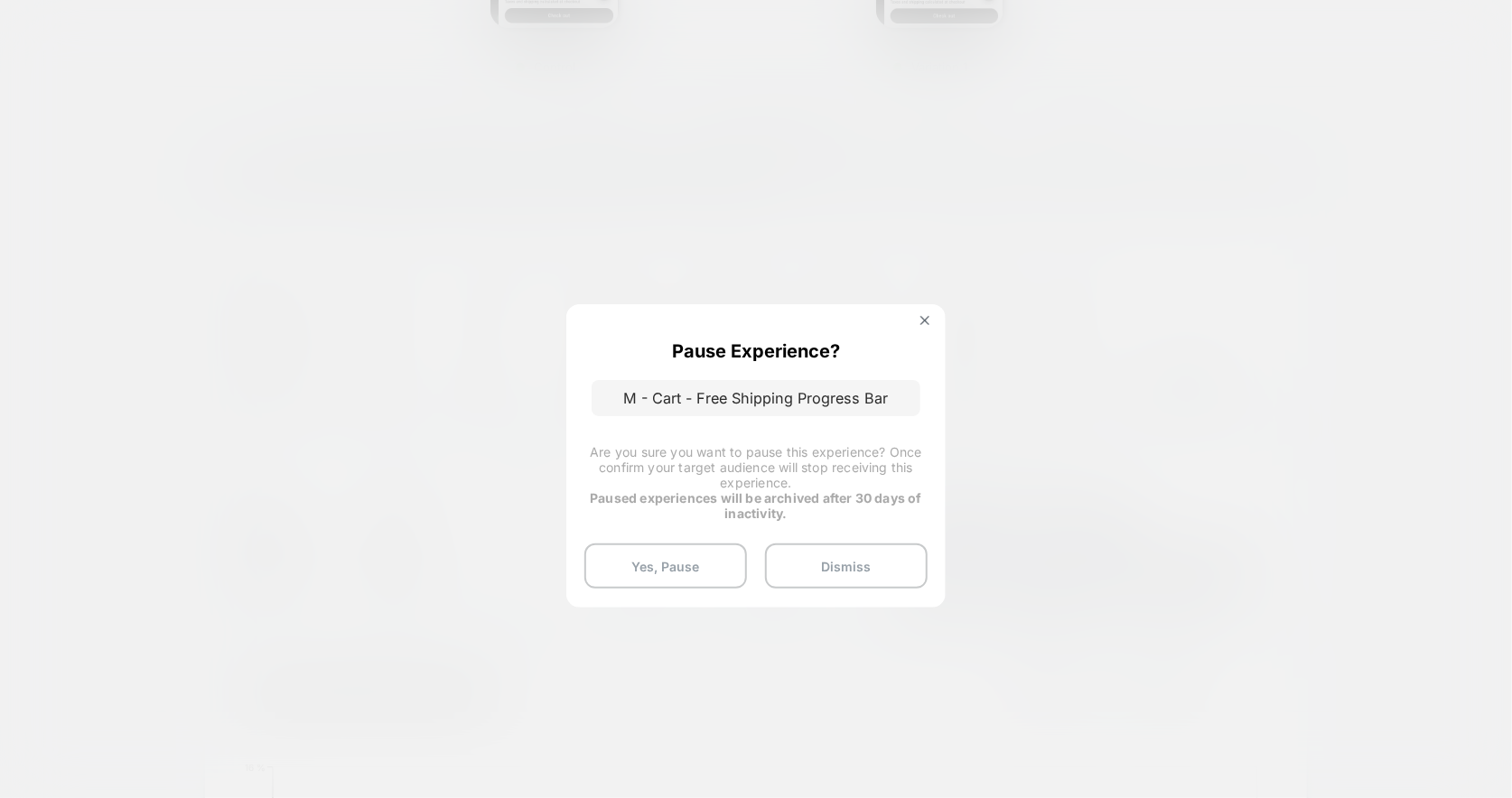 drag, startPoint x: 674, startPoint y: 552, endPoint x: 777, endPoint y: 500, distance: 115.38197 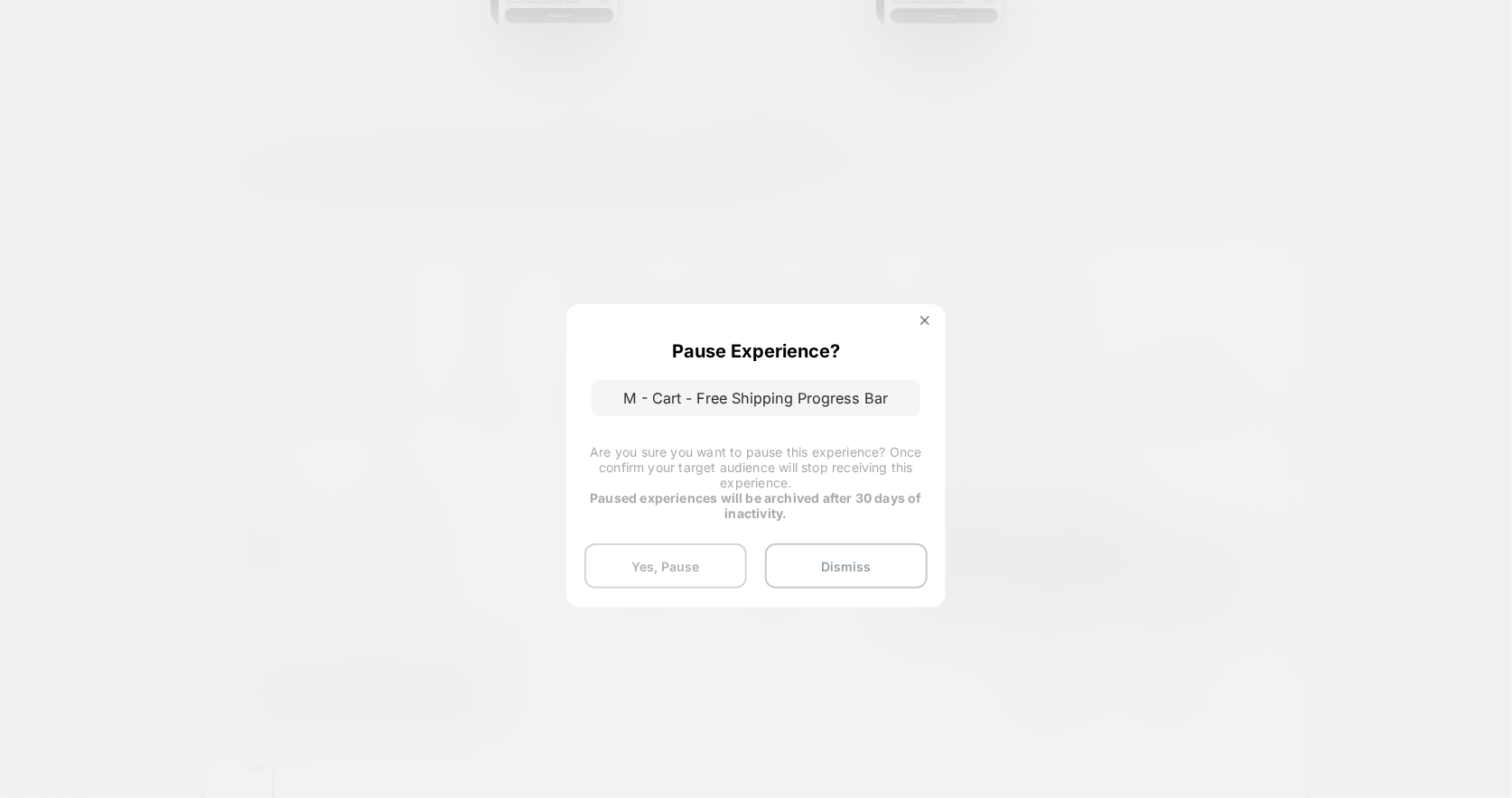 click on "Yes, Pause" at bounding box center [666, 566] 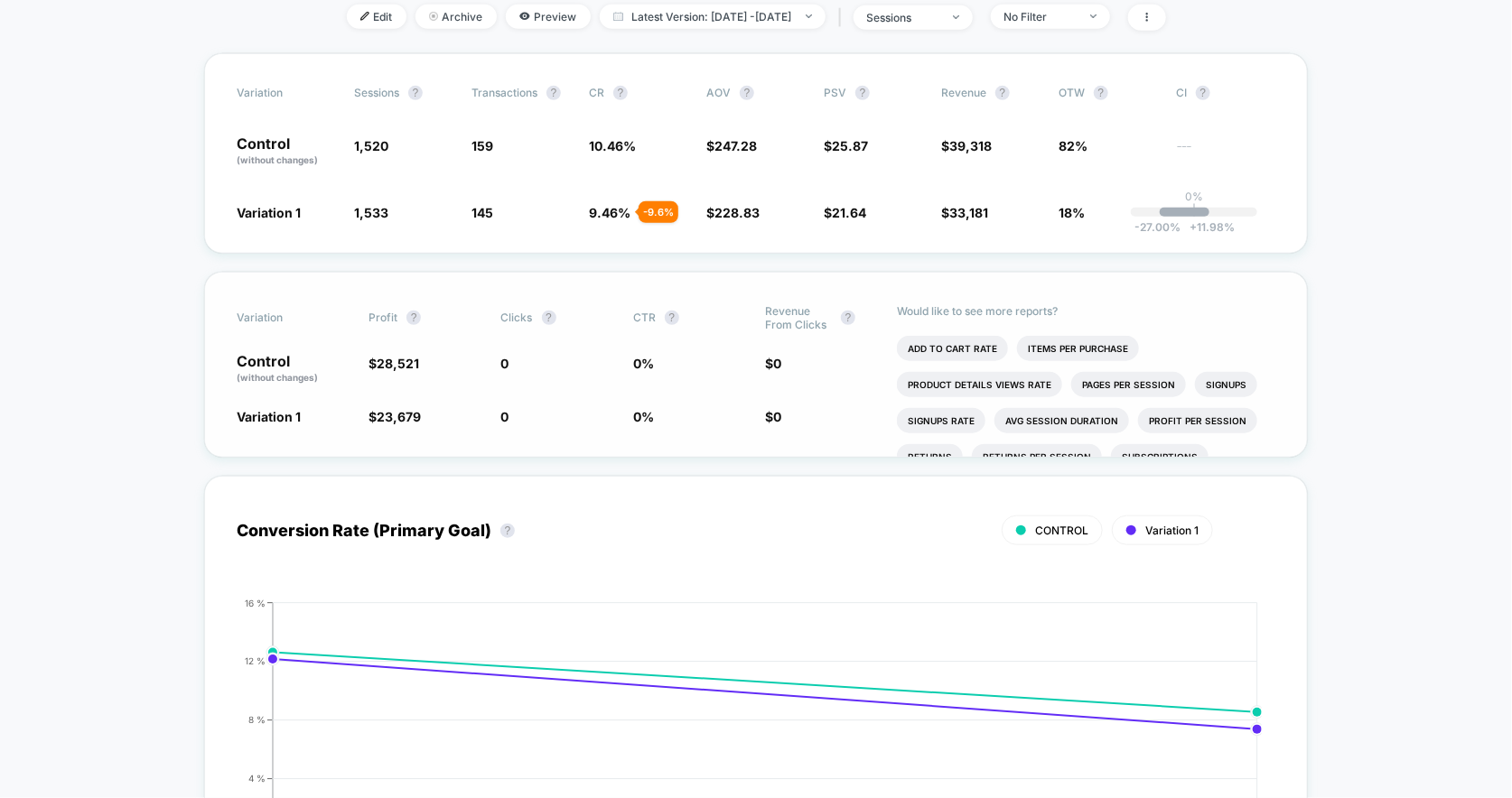 scroll, scrollTop: 0, scrollLeft: 0, axis: both 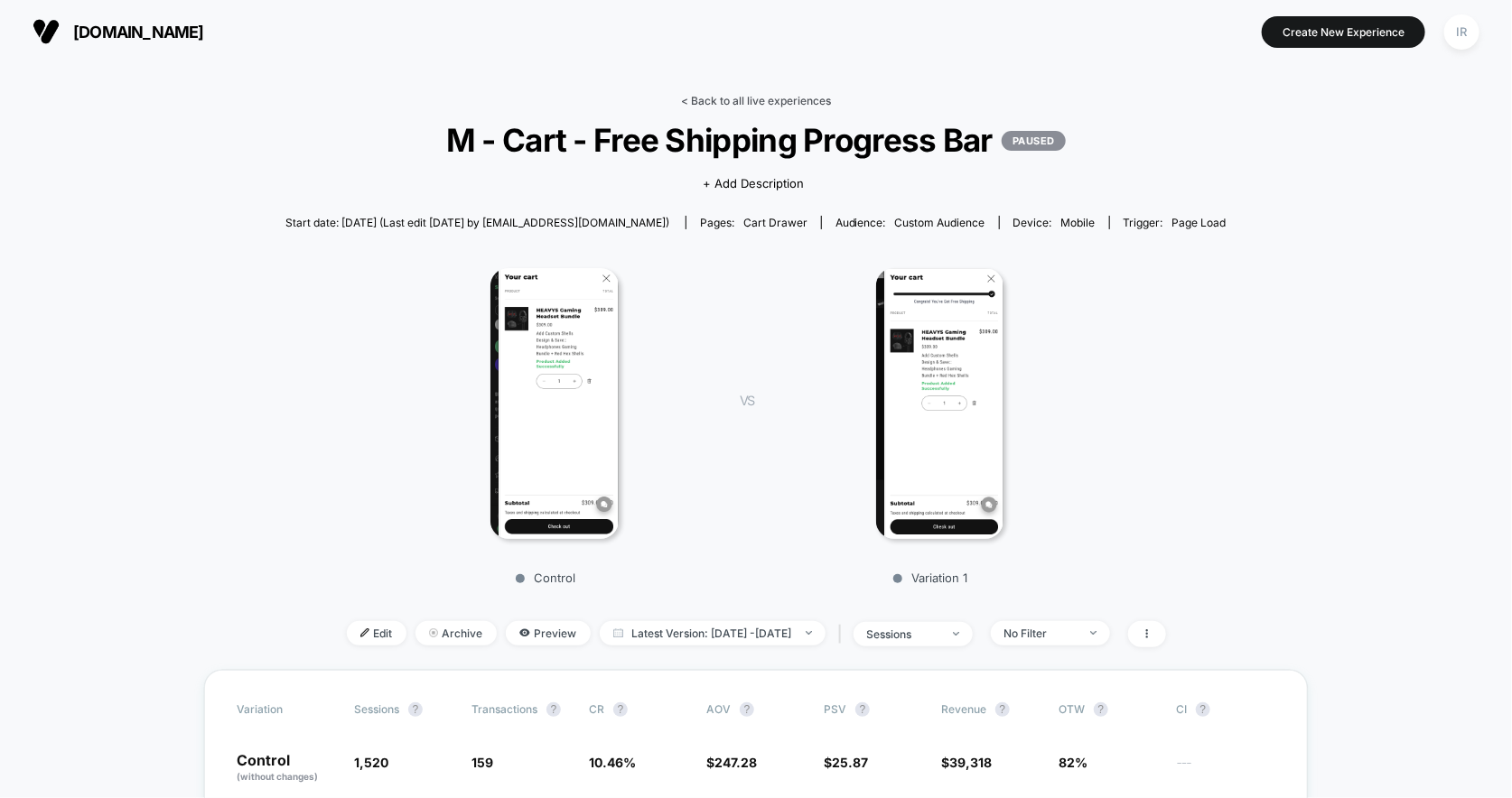 click on "< Back to all live experiences" at bounding box center [756, 100] 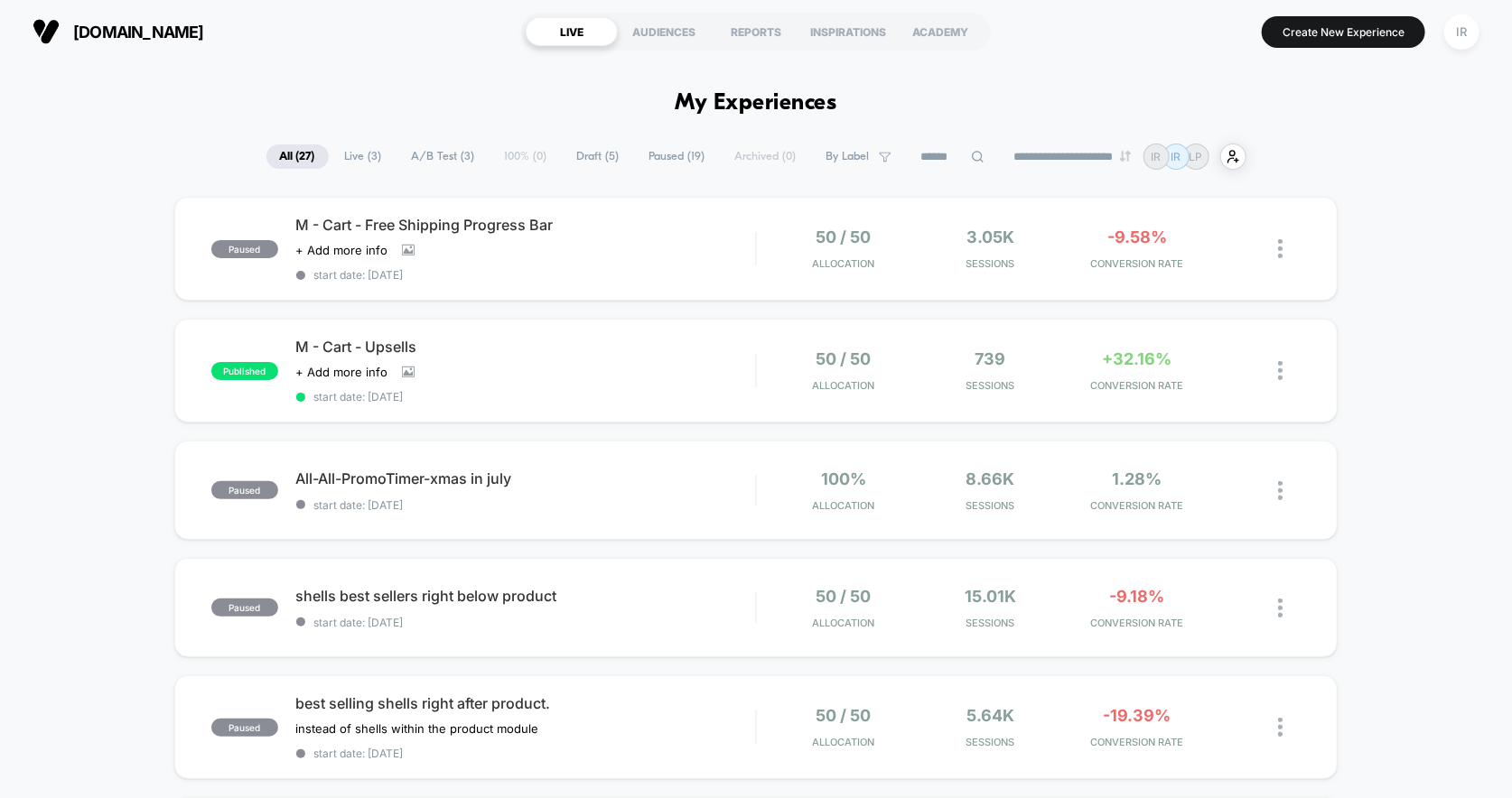 scroll, scrollTop: 0, scrollLeft: 0, axis: both 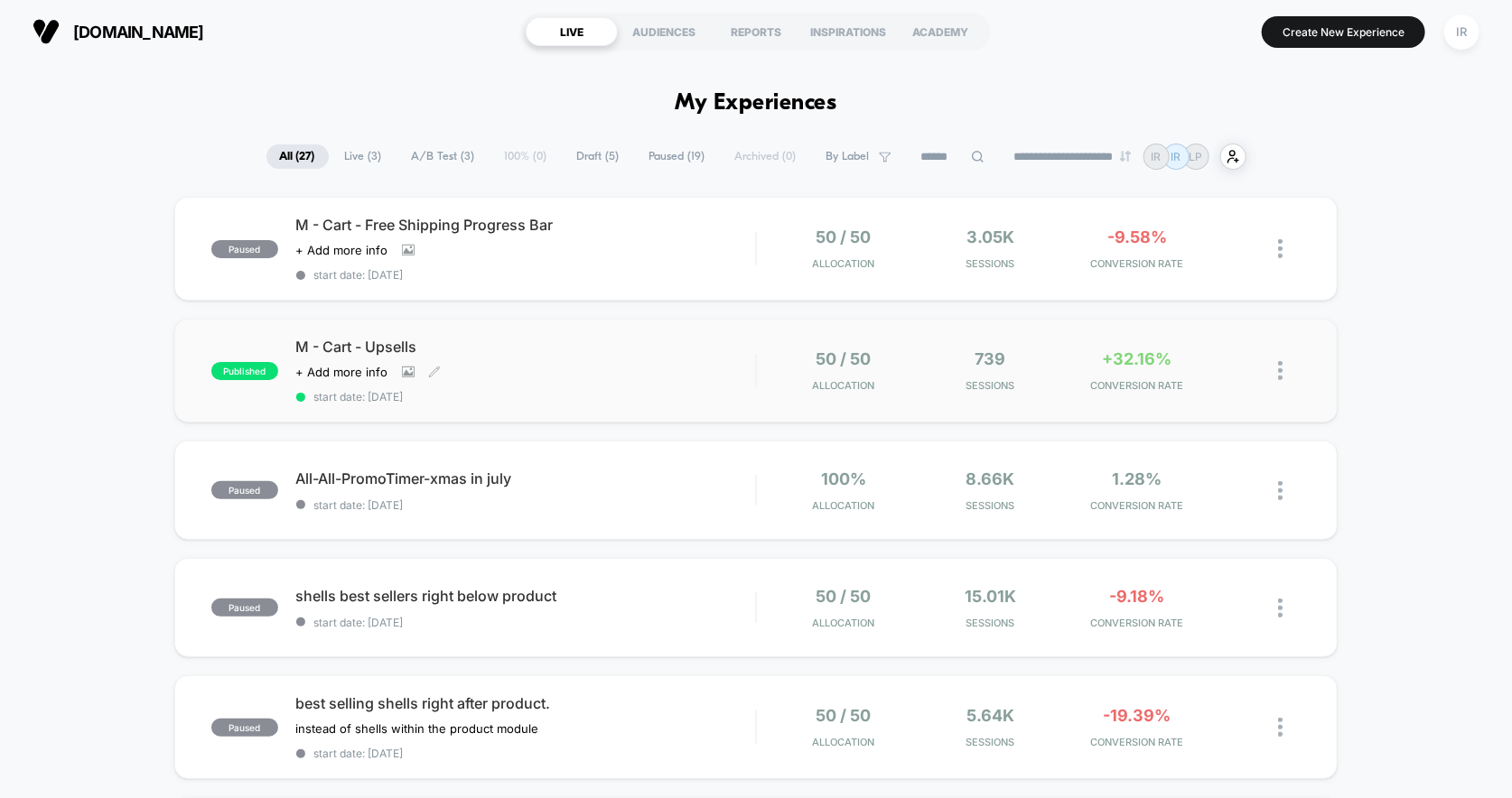 click on "M - Cart - Upsells Click to view images Click to edit experience details + Add more info start date: 7/25/2025" at bounding box center (526, 370) 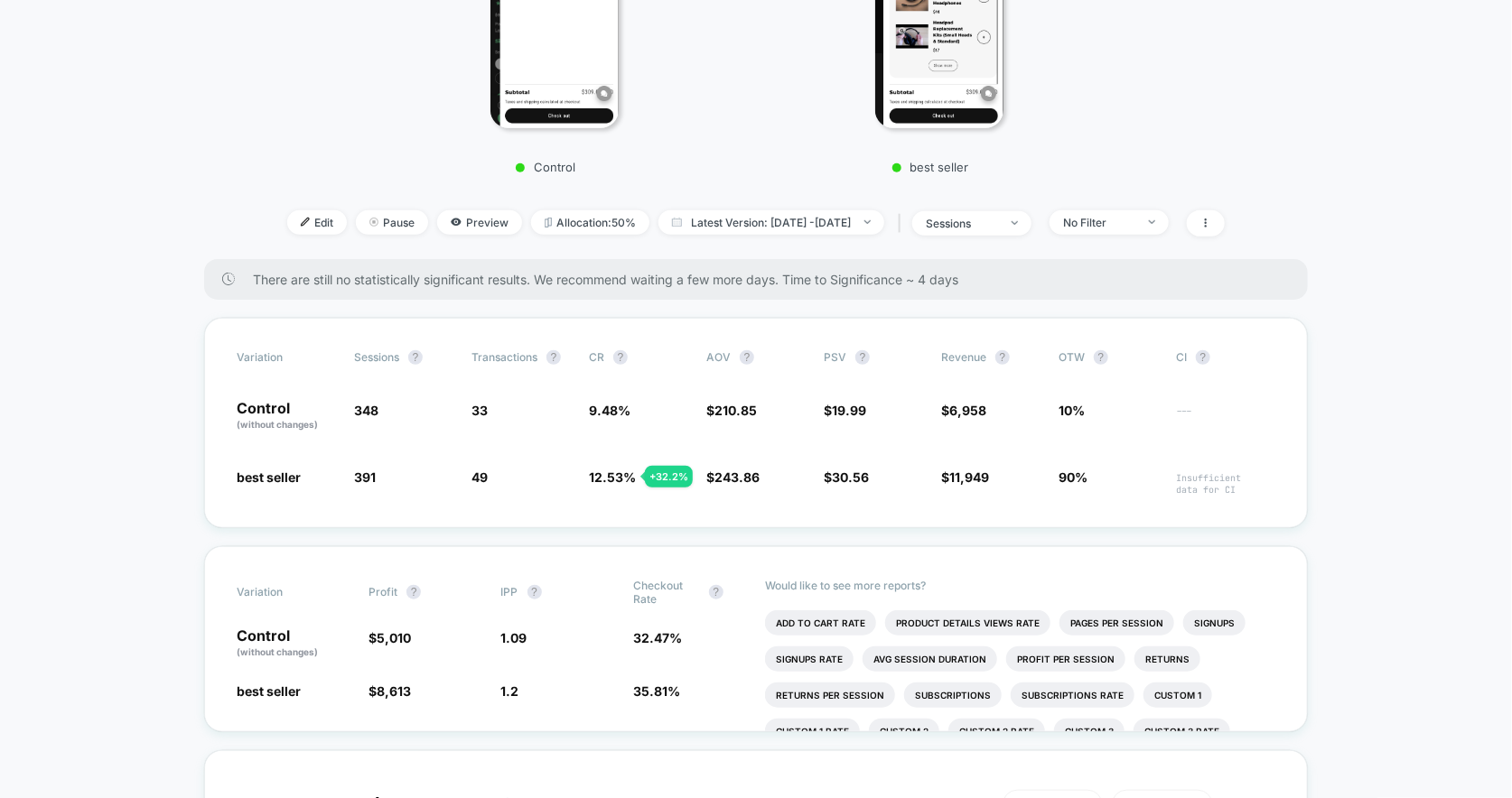 scroll, scrollTop: 0, scrollLeft: 0, axis: both 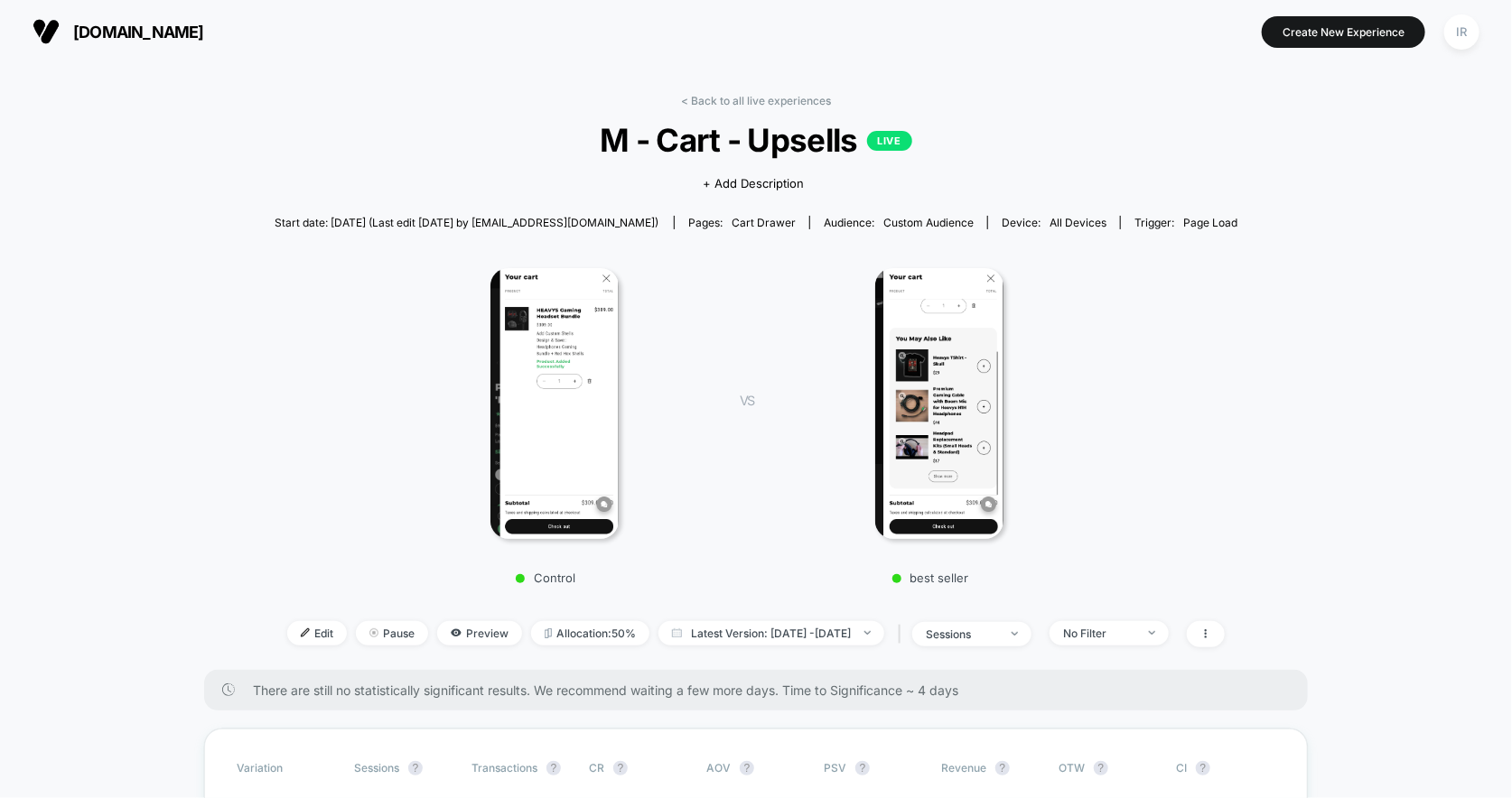 click on "< Back to all live experiences  M - Cart - Upsells LIVE Click to view images Click to edit experience details + Add Description Start date: 7/25/2025 (Last edit 7/25/2025 by itay@heavys.com) Pages: cart drawer Audience: Custom Audience Device: all devices Trigger: Page Load Control VS best seller Edit Pause  Preview Allocation:  50% Latest Version:     Jul 25, 2025    -    Jul 26, 2025 |   sessions   No Filter There are still no statistically significant results. We recommend waiting a few more days . Time to Significance ~ 4 days Variation Sessions ? Transactions ? CR ? AOV ? PSV ? Revenue ? OTW ? CI ? Control (without changes) 348 33 9.48 % $ 210.85 $ 19.99 $ 6,958 10% --- best seller 391 + 12.4 % 49 + 32.2 % 12.53 % + 32.2 % $ 243.86 + 15.7 % $ 30.56 + 52.8 % $ 11,949 + 52.8 % 90% Insufficient  data for CI Variation Profit ? IPP ? Checkout Rate ? Control (without changes) $ 5,010 1.09 32.47 % best seller $ 8,613 + 53 % 1.2 + 10.4 % 35.81 % + 10.3 % Would like to see more reports? Add To Cart Rate Signups ?" at bounding box center [756, 2600] 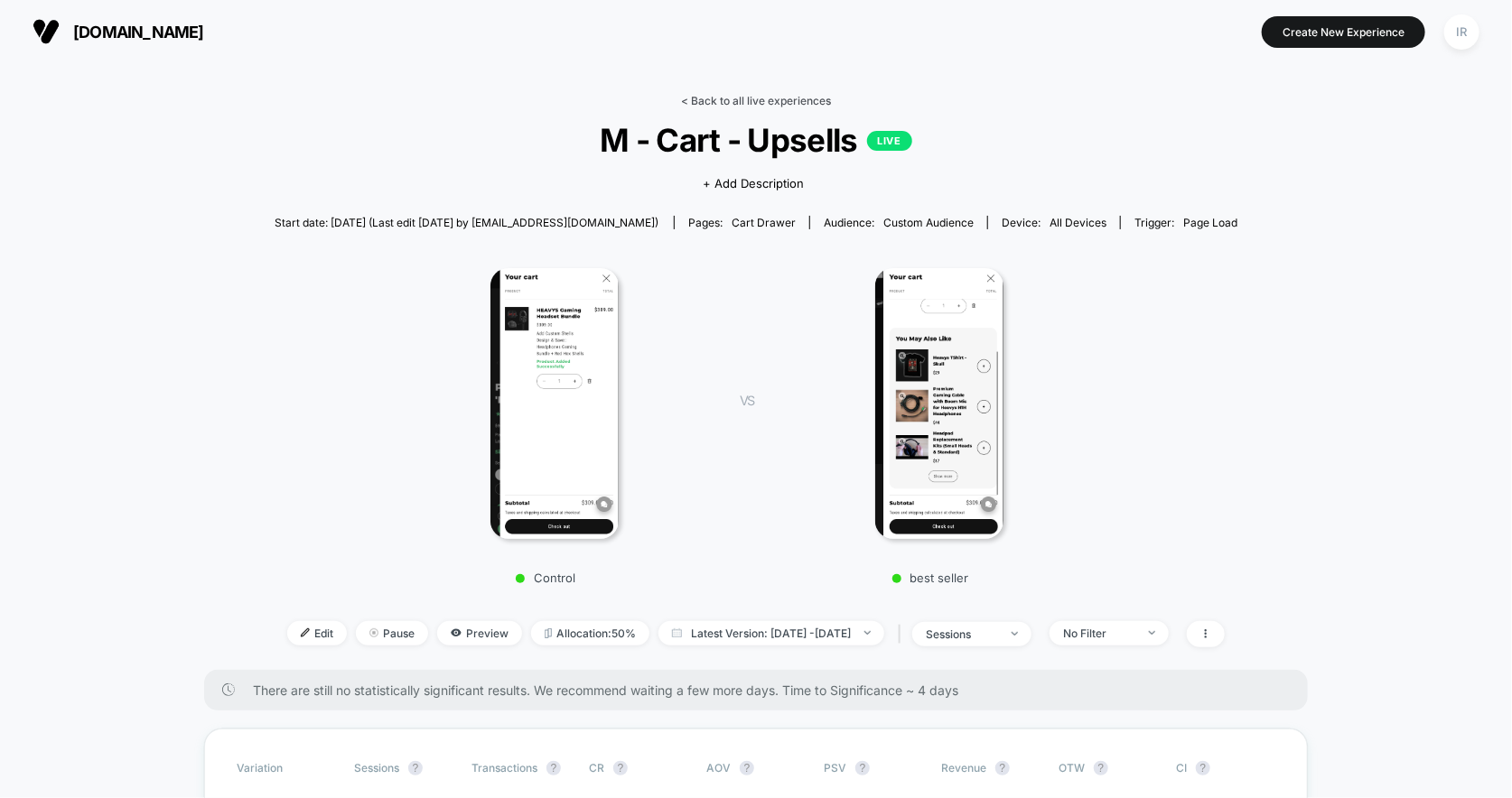 click on "< Back to all live experiences" at bounding box center (756, 100) 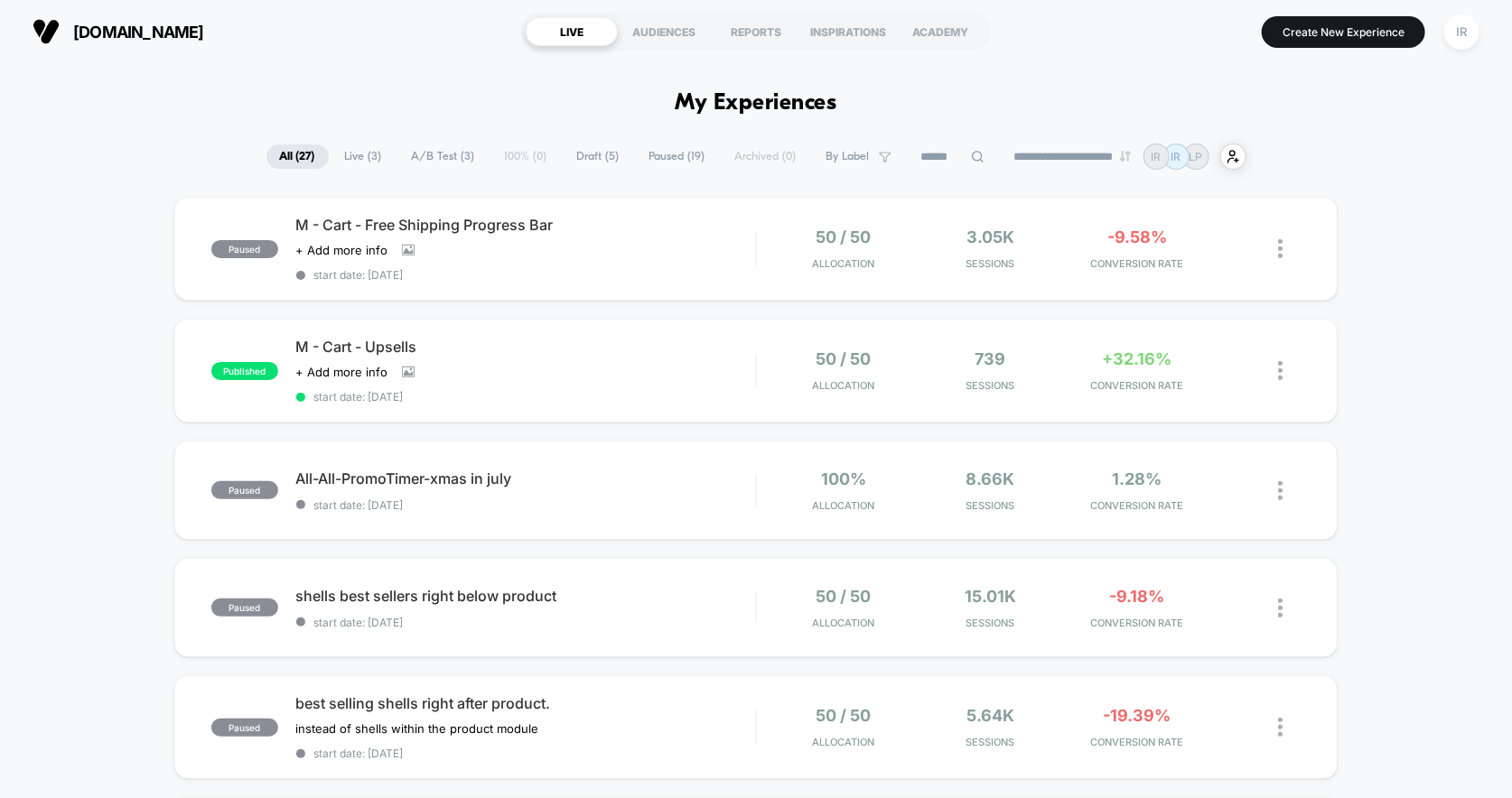 scroll, scrollTop: 0, scrollLeft: 0, axis: both 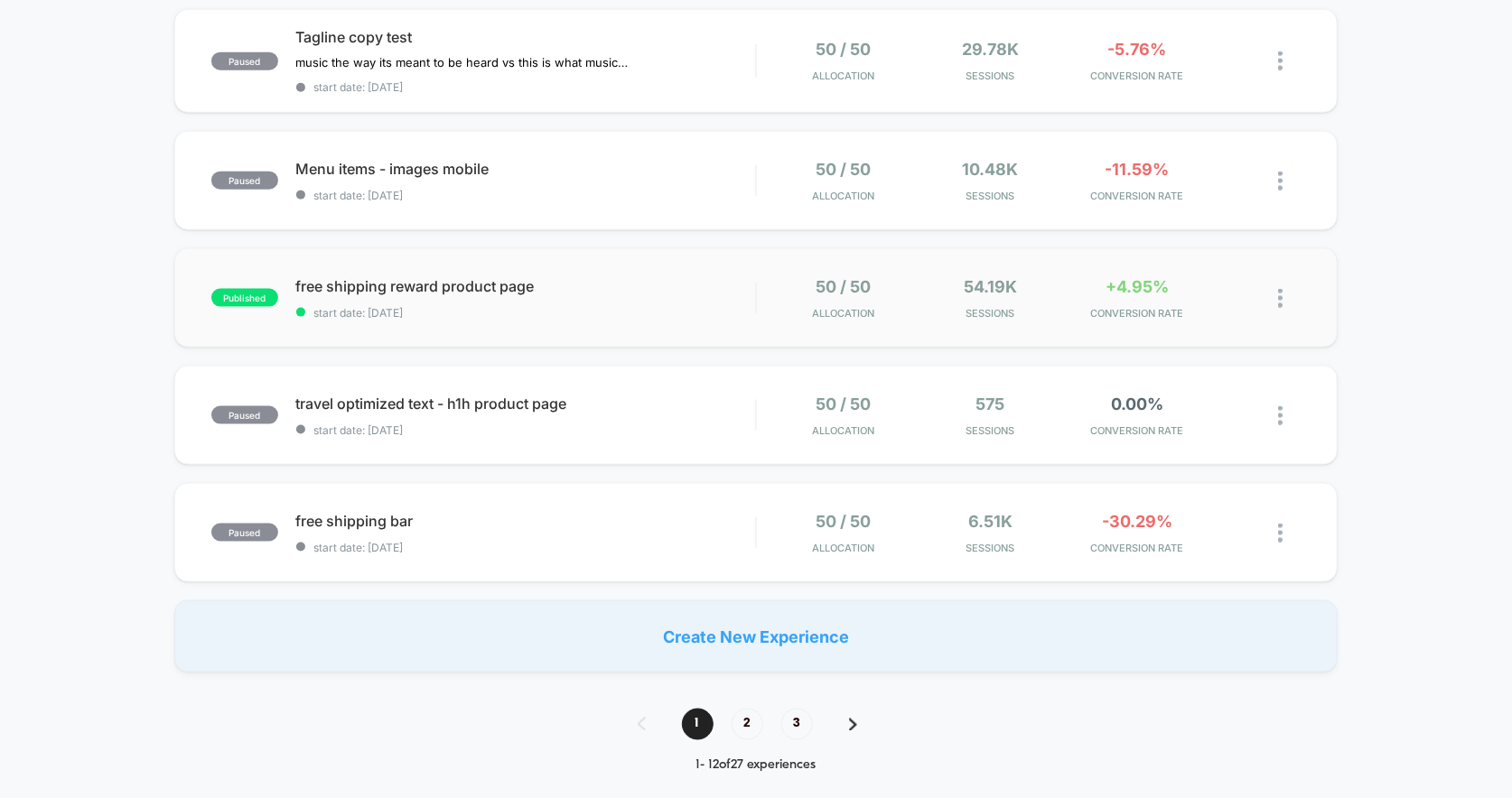 click on "published free shipping reward product page start date: 7/17/2025 50 / 50 Allocation 54.19k Sessions +4.95% CONVERSION RATE" at bounding box center (756, 298) 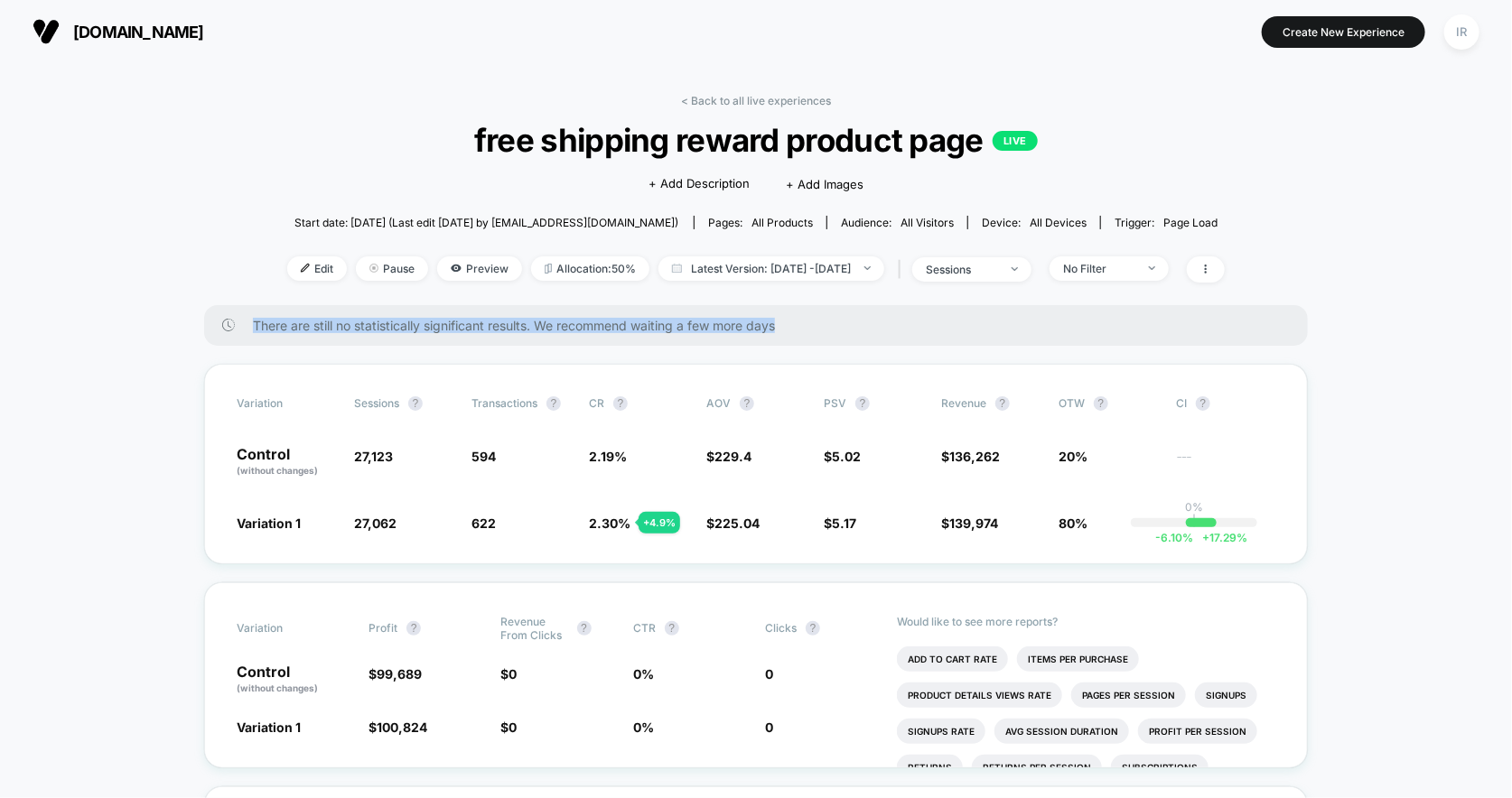 drag, startPoint x: 266, startPoint y: 326, endPoint x: 960, endPoint y: 341, distance: 694.16208 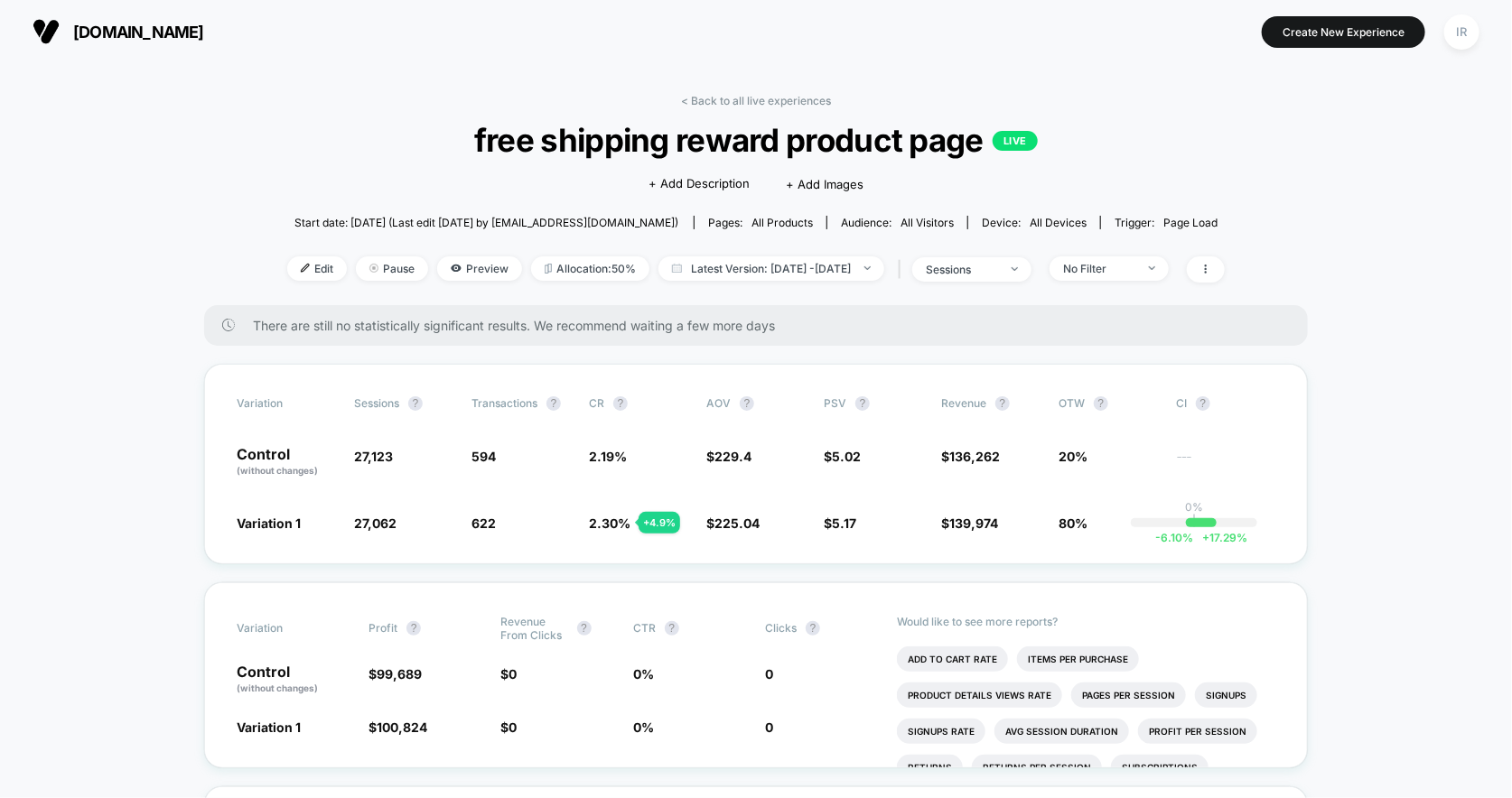 drag, startPoint x: 582, startPoint y: 437, endPoint x: 907, endPoint y: 568, distance: 350.40833 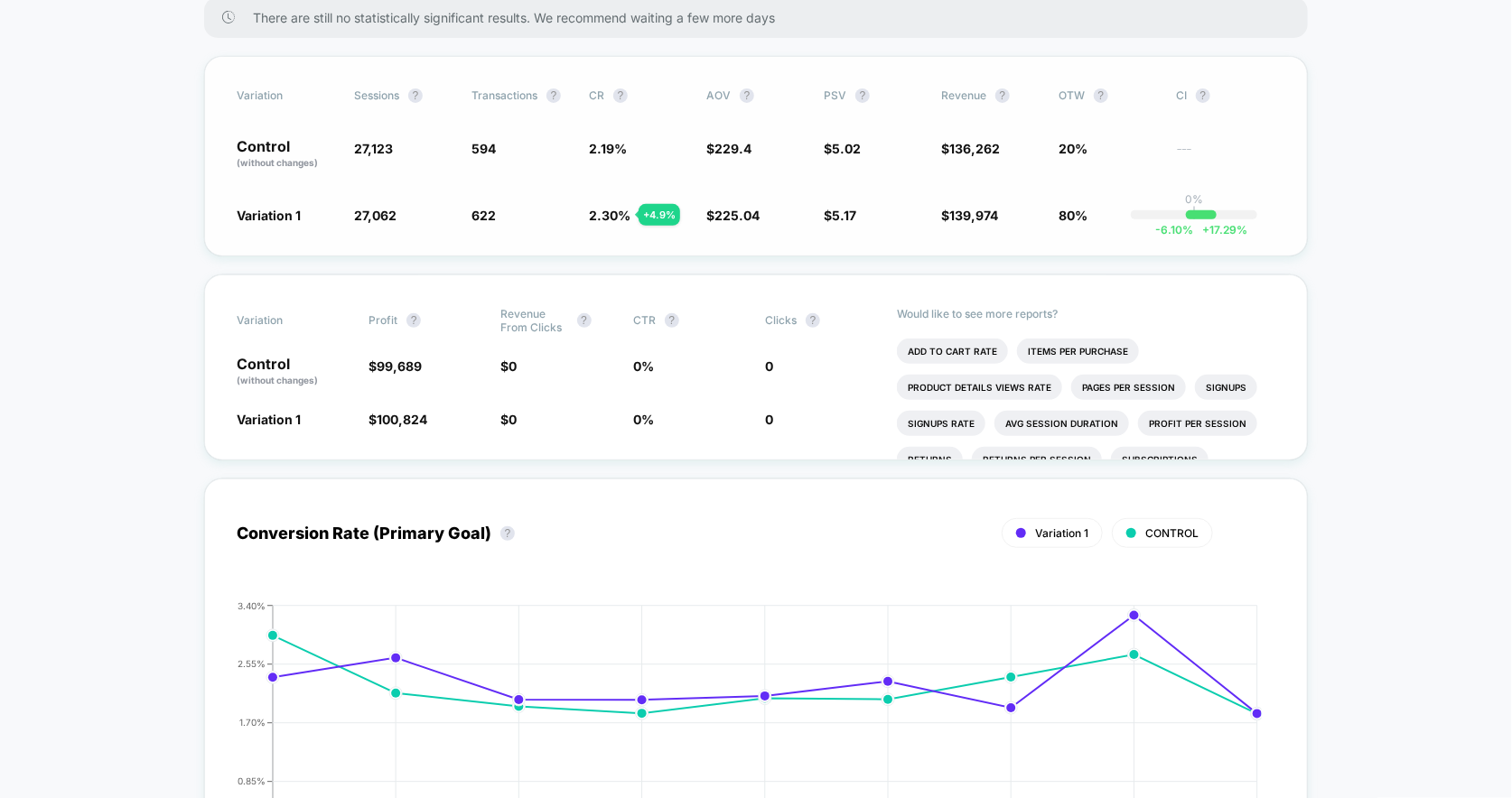 scroll, scrollTop: 0, scrollLeft: 0, axis: both 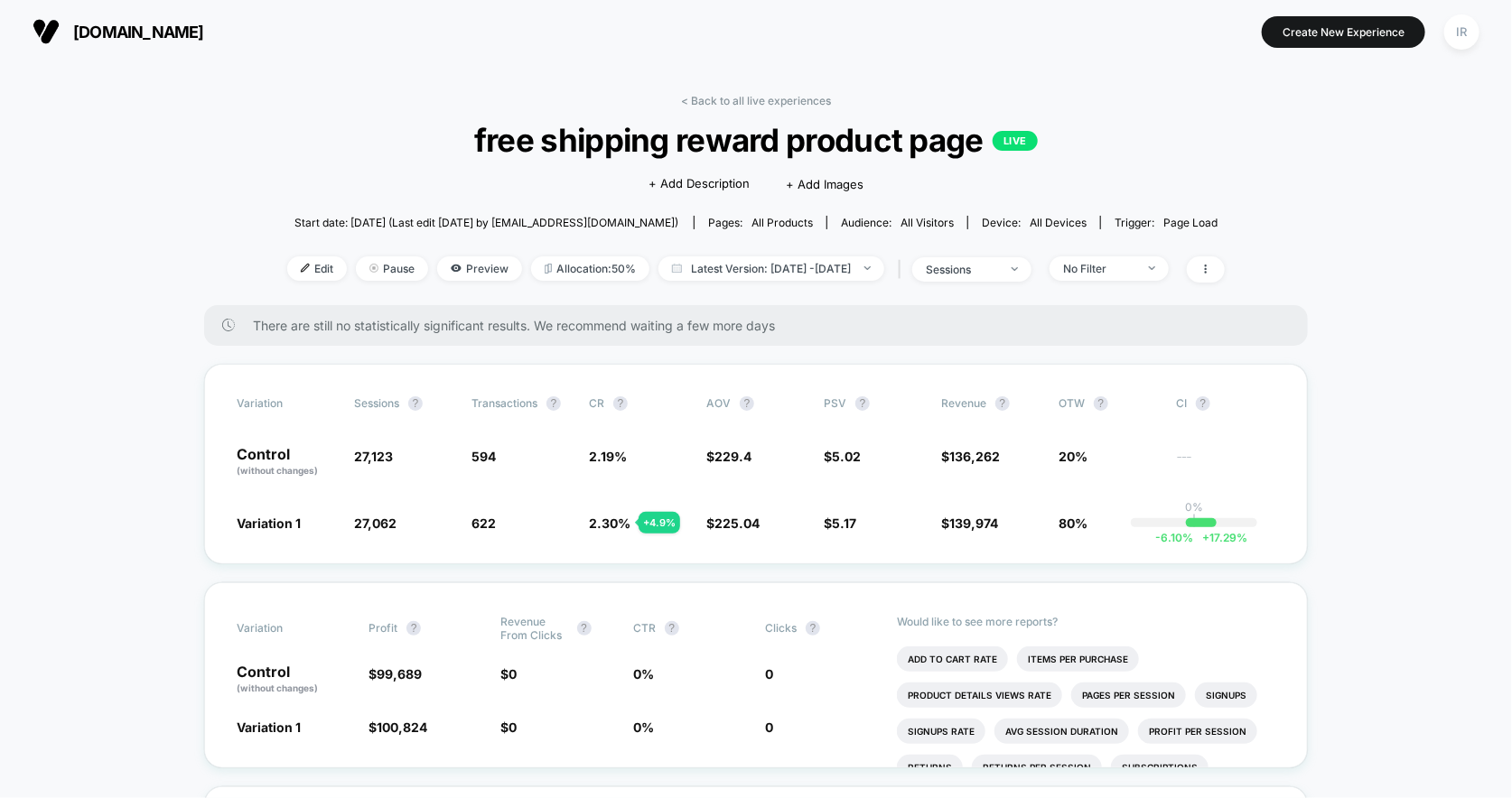 click on "< Back to all live experiences  free shipping reward product page LIVE Click to edit experience details + Add Description + Add Images Start date: 7/17/2025 (Last edit 7/17/2025 by itay@heavys.com) Pages: all products Audience: All Visitors Device: all devices Trigger: Page Load Edit Pause  Preview Allocation:  50% Latest Version:     Jul 17, 2025    -    Jul 26, 2025 |   sessions   No Filter There are still no statistically significant results. We recommend waiting a few more days Variation Sessions ? Transactions ? CR ? AOV ? PSV ? Revenue ? OTW ? CI ? Control (without changes) 27,123 594 2.19 % $ 229.4 $ 5.02 $ 136,262 20% --- Variation 1 27,062 - 0.22 % 622 + 4.9 % 2.30 % + 4.9 % $ 225.04 - 1.9 % $ 5.17 + 3 % $ 139,974 + 3 % 80% 0% | -6.10 % + 17.29 % Variation Profit ? Revenue From Clicks ? CTR ? Clicks ? Control (without changes) $ 99,689 $ 0 0 % 0 Variation 1 $ 100,824 + 1.4 % $ 0 0 % 0 Would like to see more reports? Add To Cart Rate Items Per Purchase Product Details Views Rate Pages Per Session ? ?" at bounding box center (756, 2933) 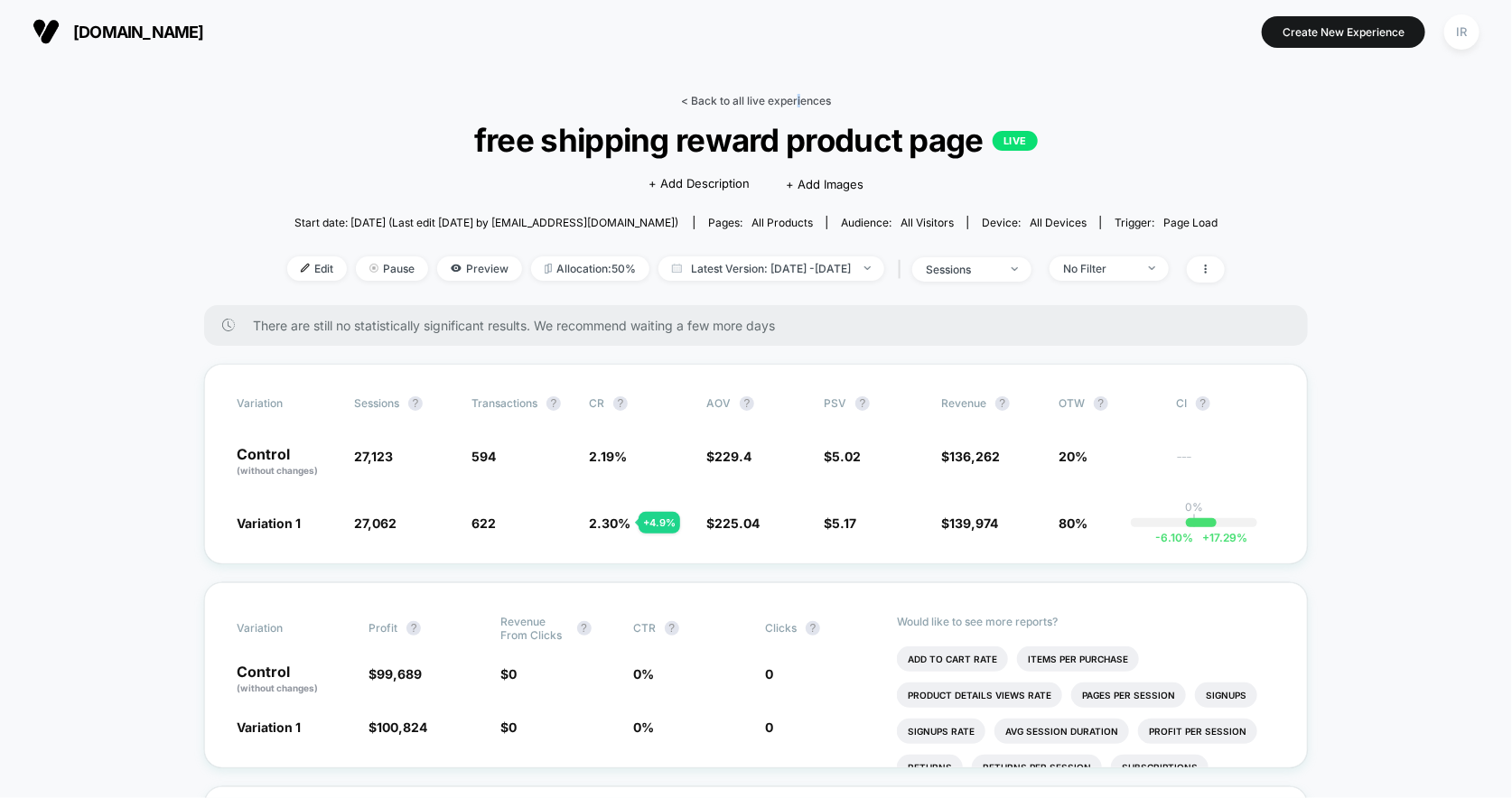 click on "< Back to all live experiences" at bounding box center (756, 100) 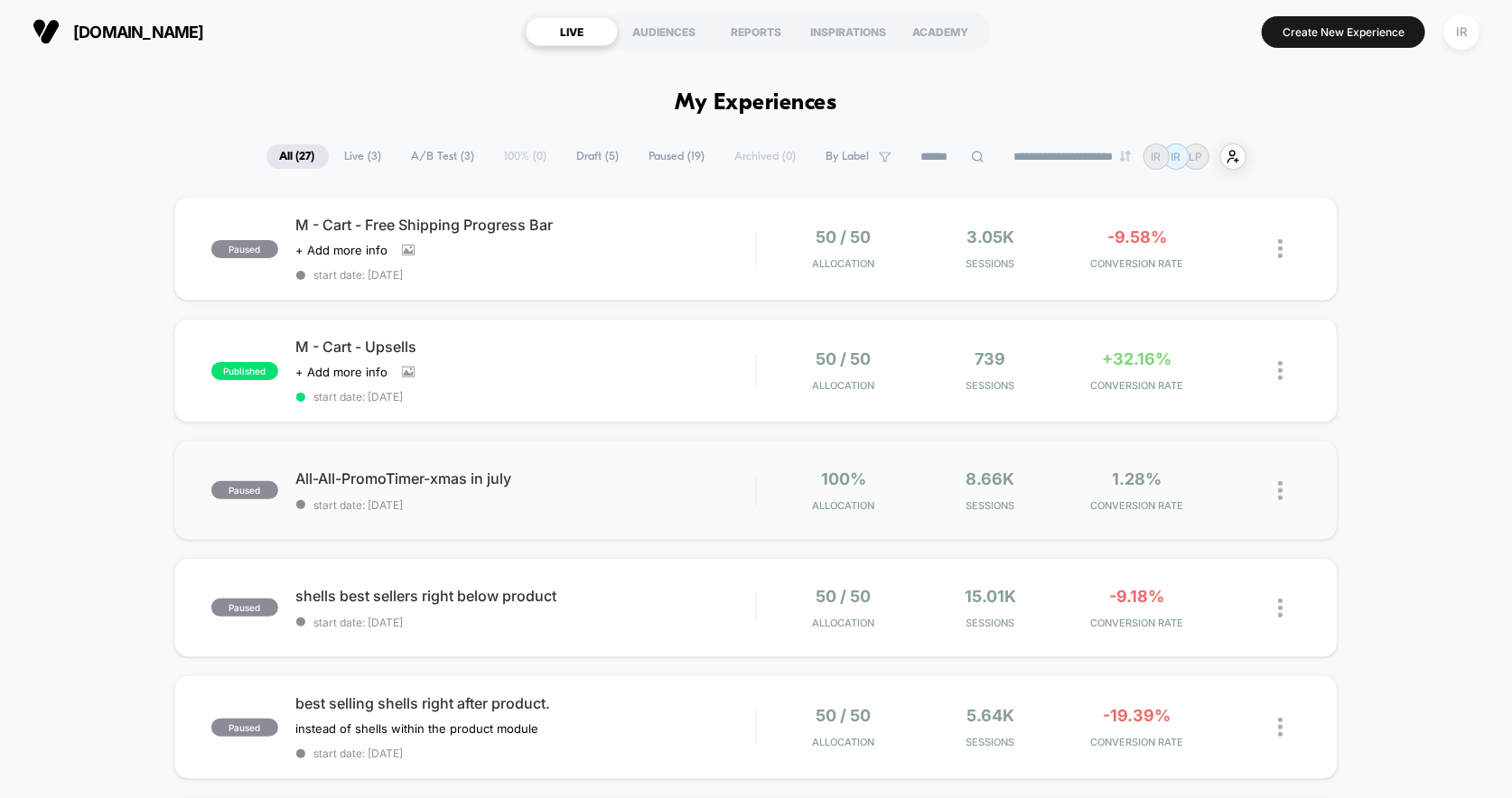 scroll, scrollTop: 0, scrollLeft: 0, axis: both 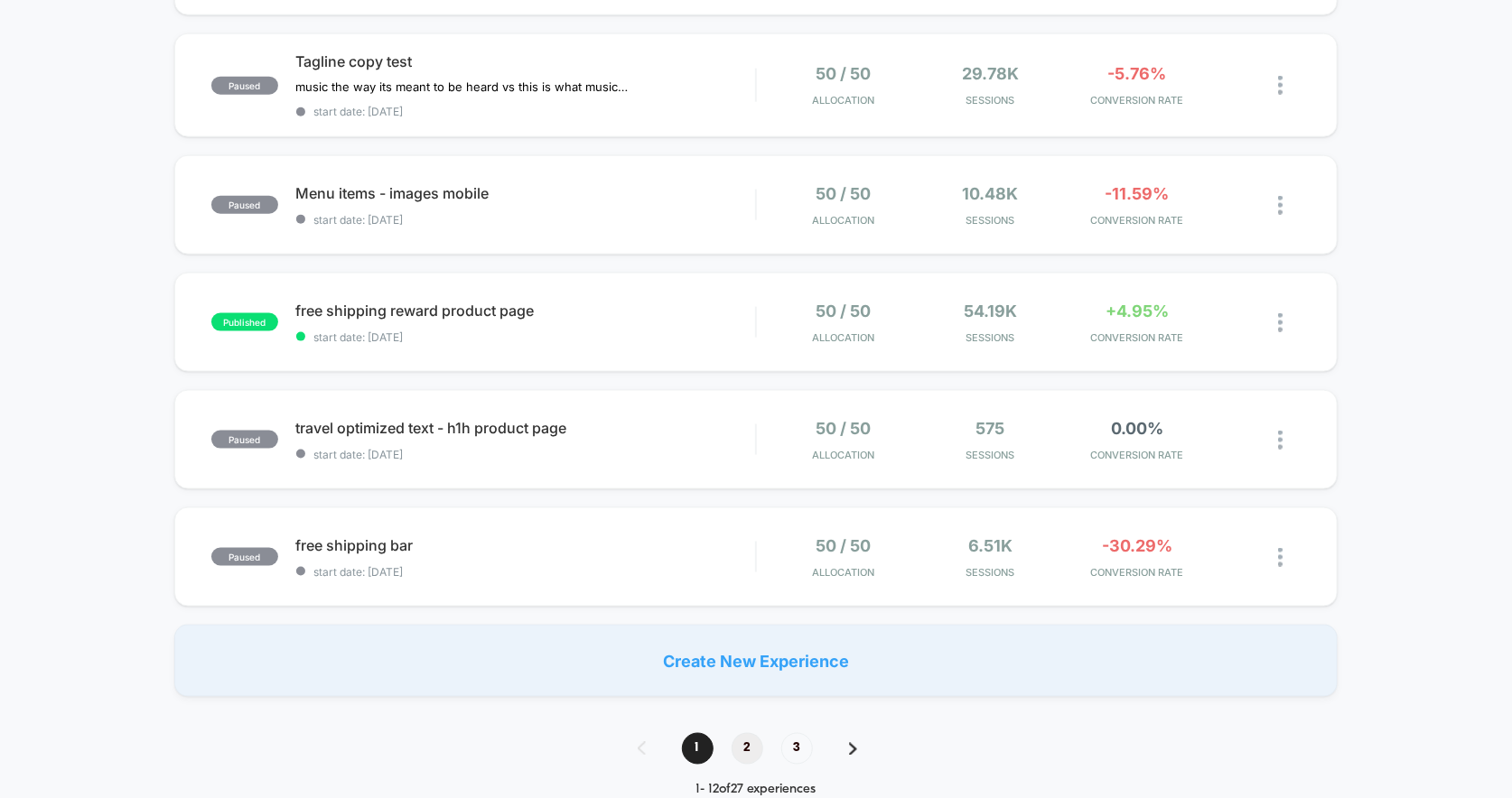 click on "2" at bounding box center (747, 748) 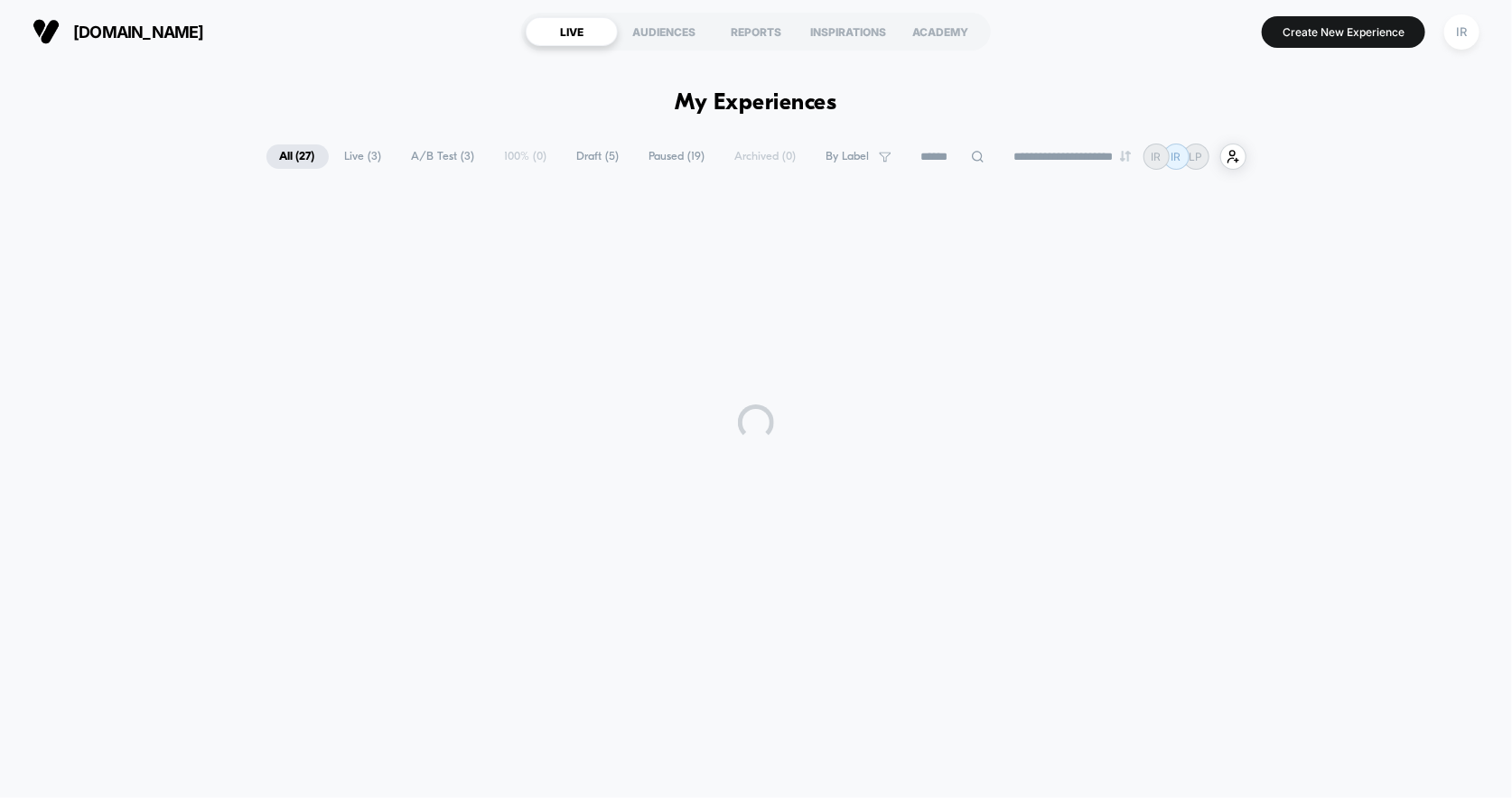 scroll, scrollTop: 0, scrollLeft: 0, axis: both 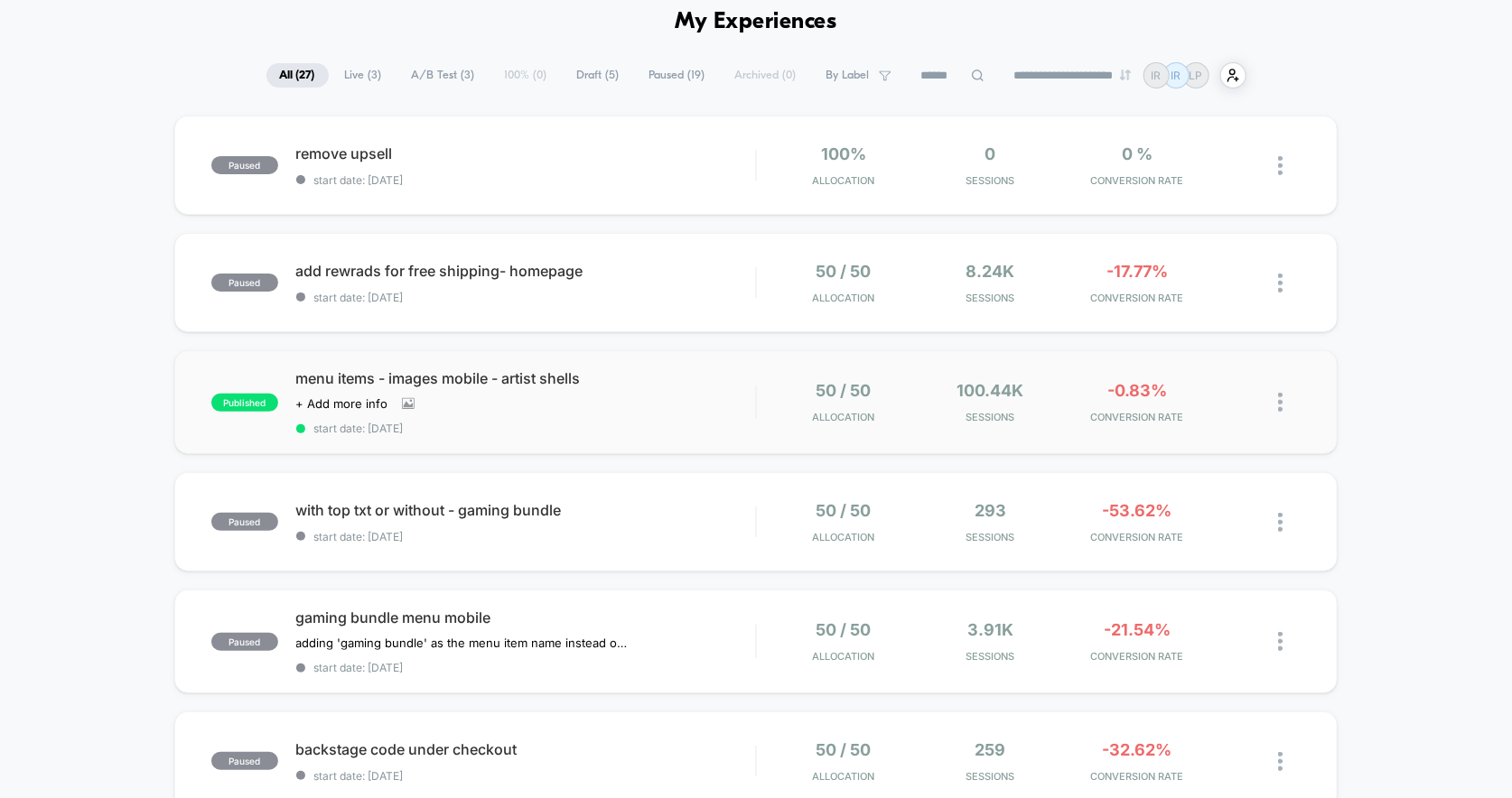 drag, startPoint x: 1016, startPoint y: 336, endPoint x: 1013, endPoint y: 384, distance: 48.09366 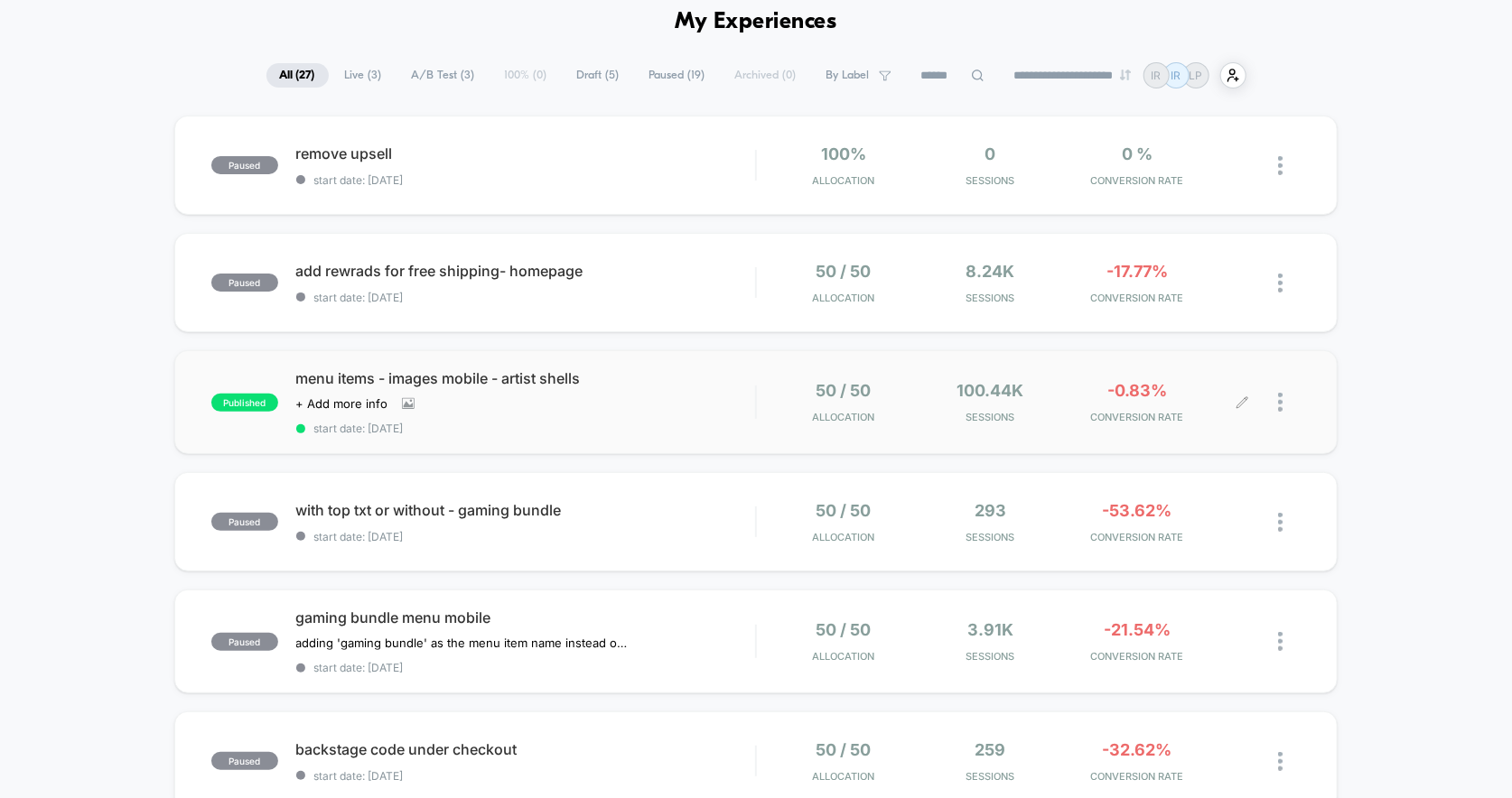 click on "100.44k" at bounding box center [990, 390] 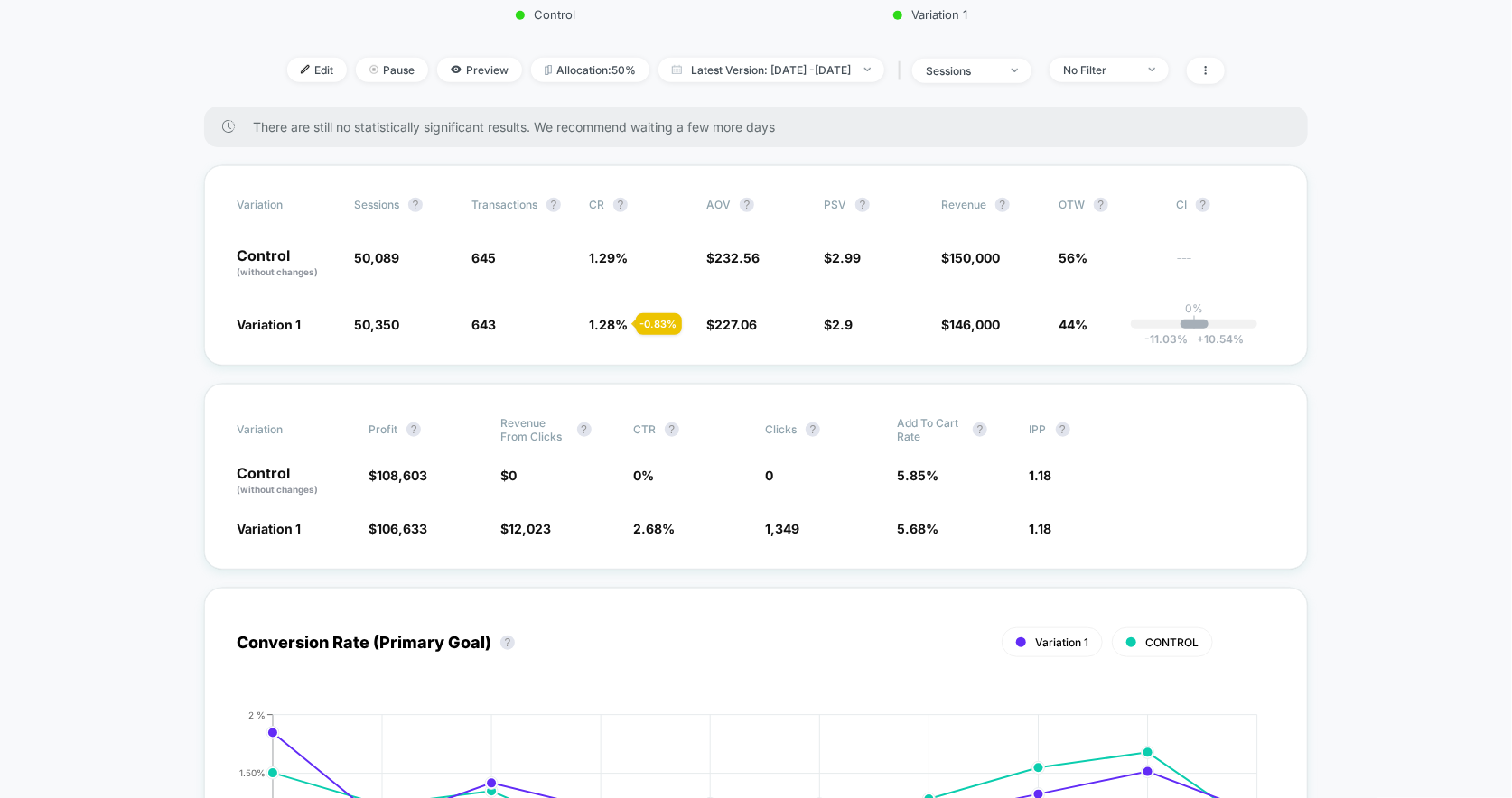 scroll, scrollTop: 564, scrollLeft: 0, axis: vertical 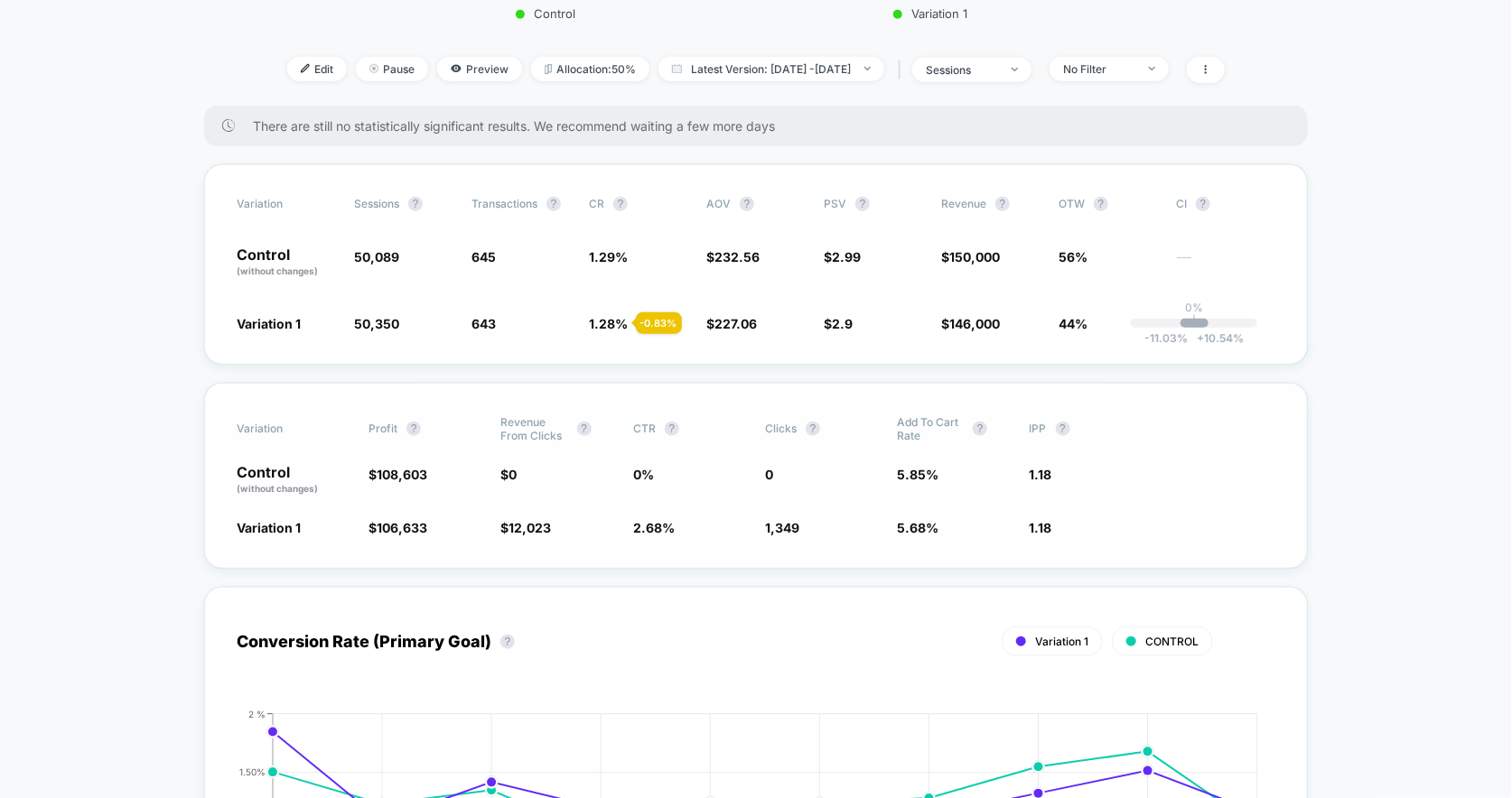 drag, startPoint x: 492, startPoint y: 516, endPoint x: 969, endPoint y: 527, distance: 477.12682 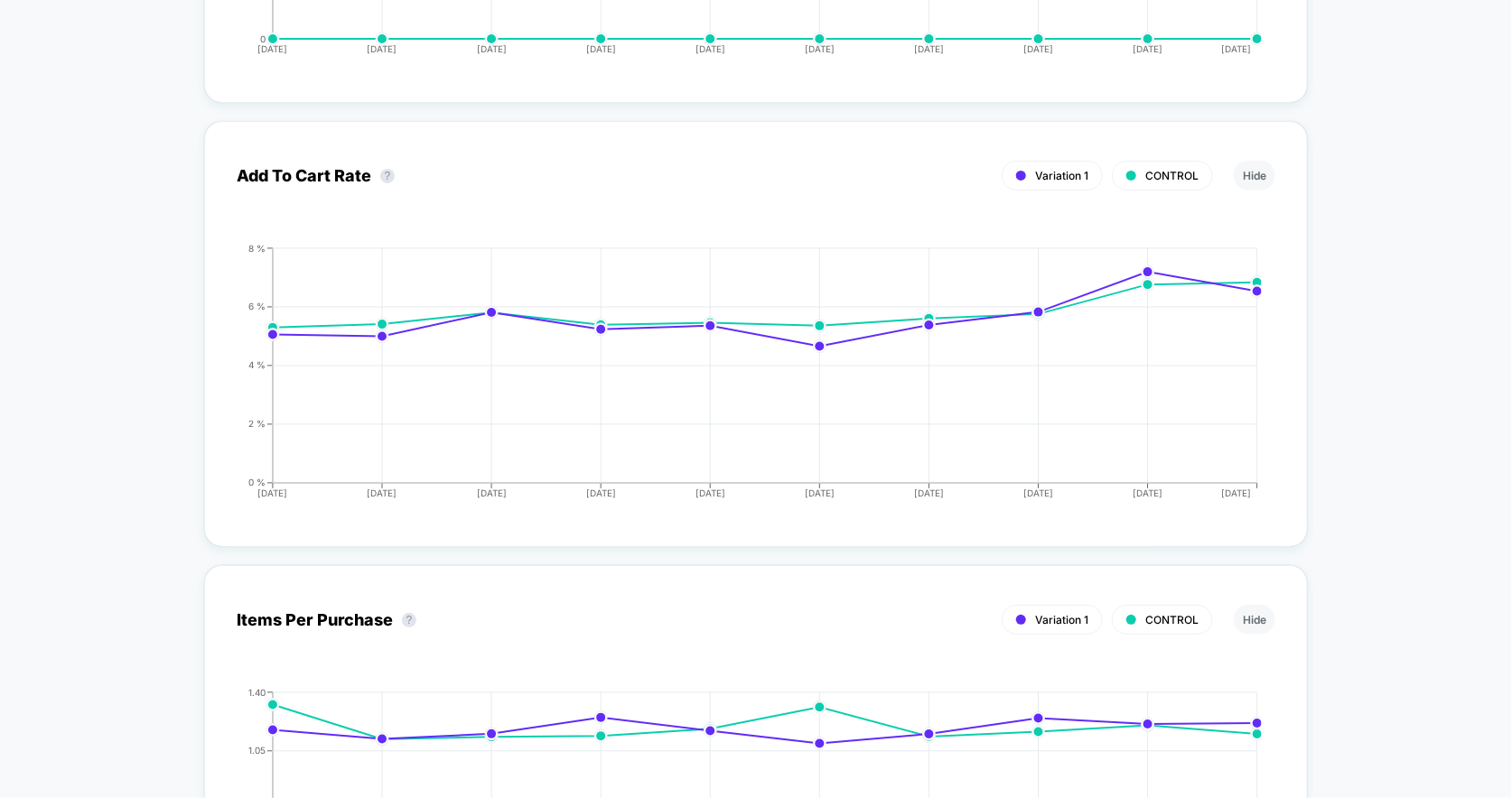 scroll, scrollTop: 4476, scrollLeft: 0, axis: vertical 